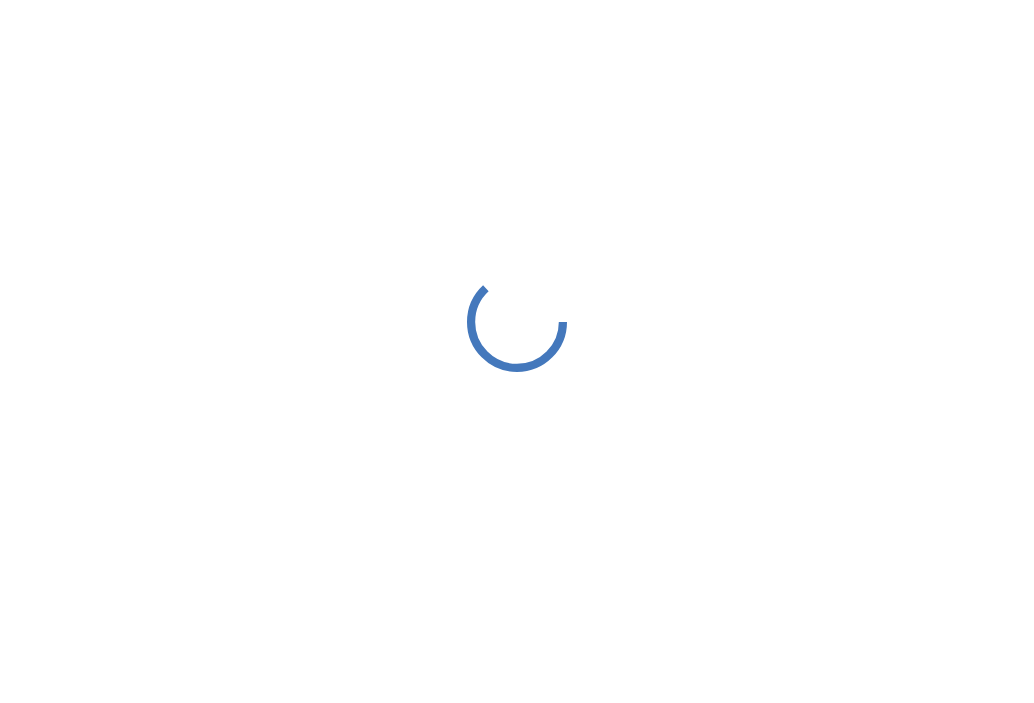 scroll, scrollTop: 0, scrollLeft: 0, axis: both 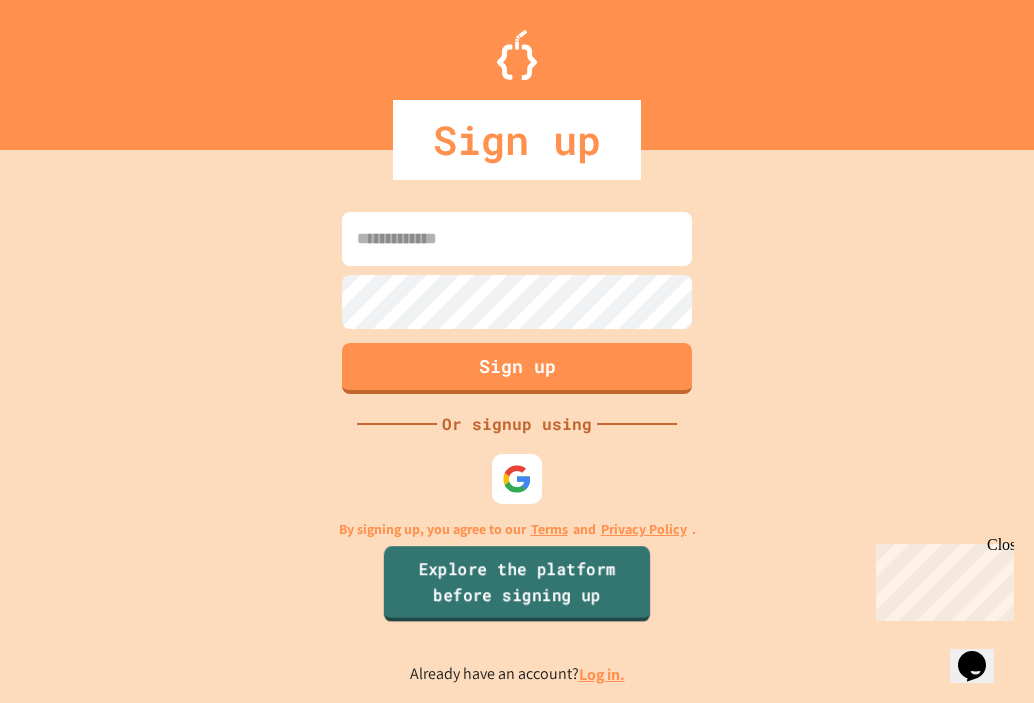 click on "Explore the platform before signing up" at bounding box center [517, 584] 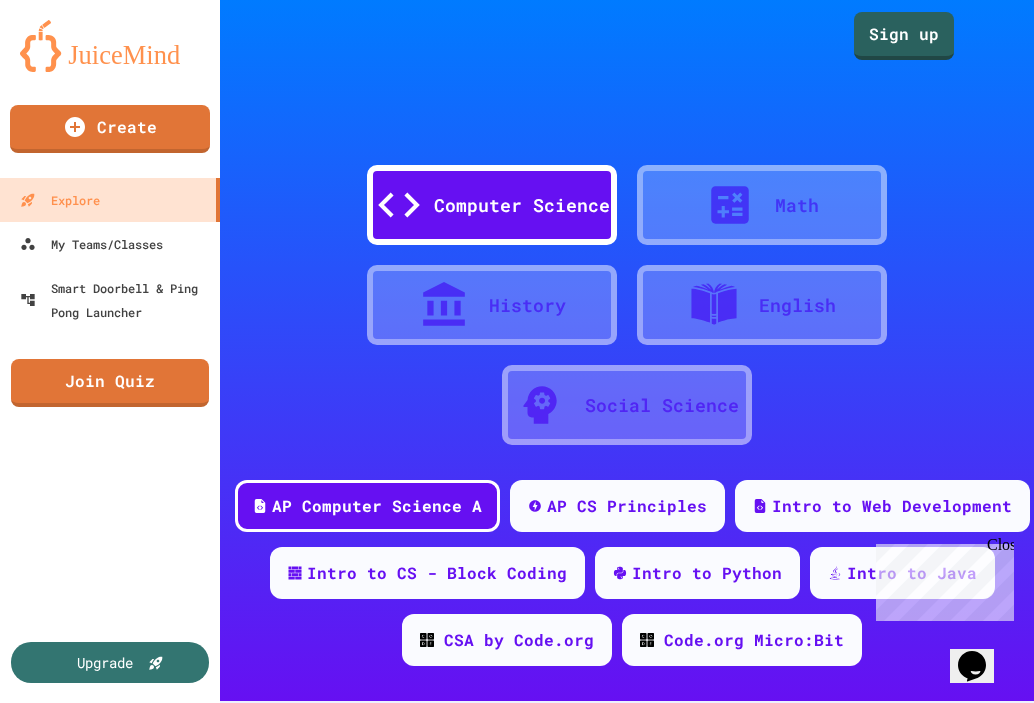 click on "Close" at bounding box center [999, 548] 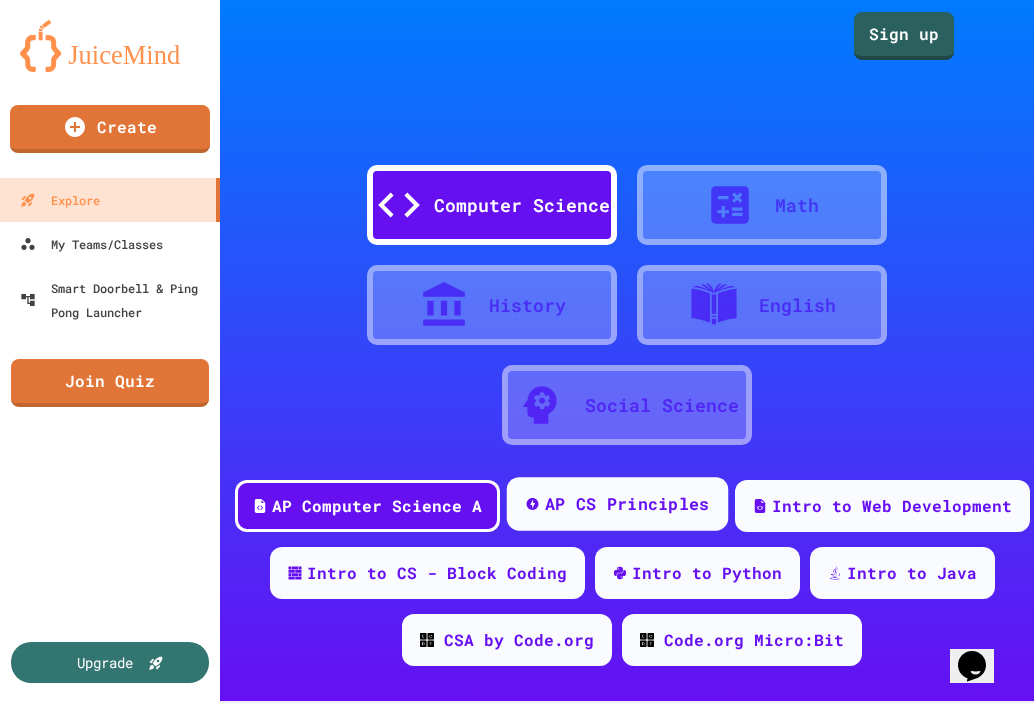 click on "AP CS Principles" at bounding box center [626, 504] 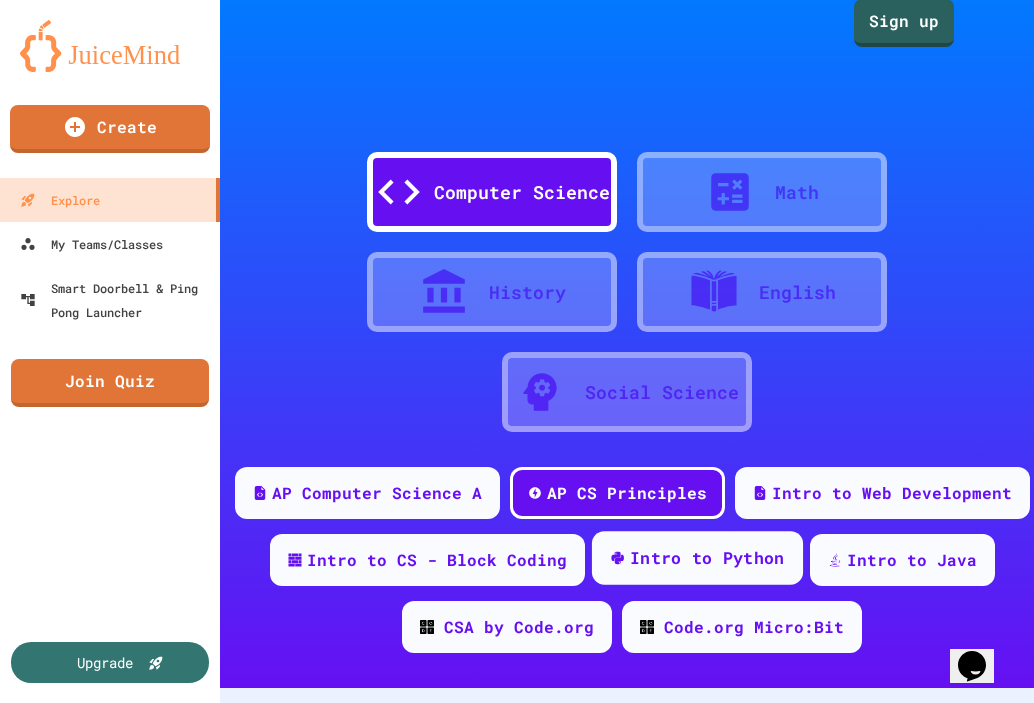 scroll, scrollTop: 0, scrollLeft: 0, axis: both 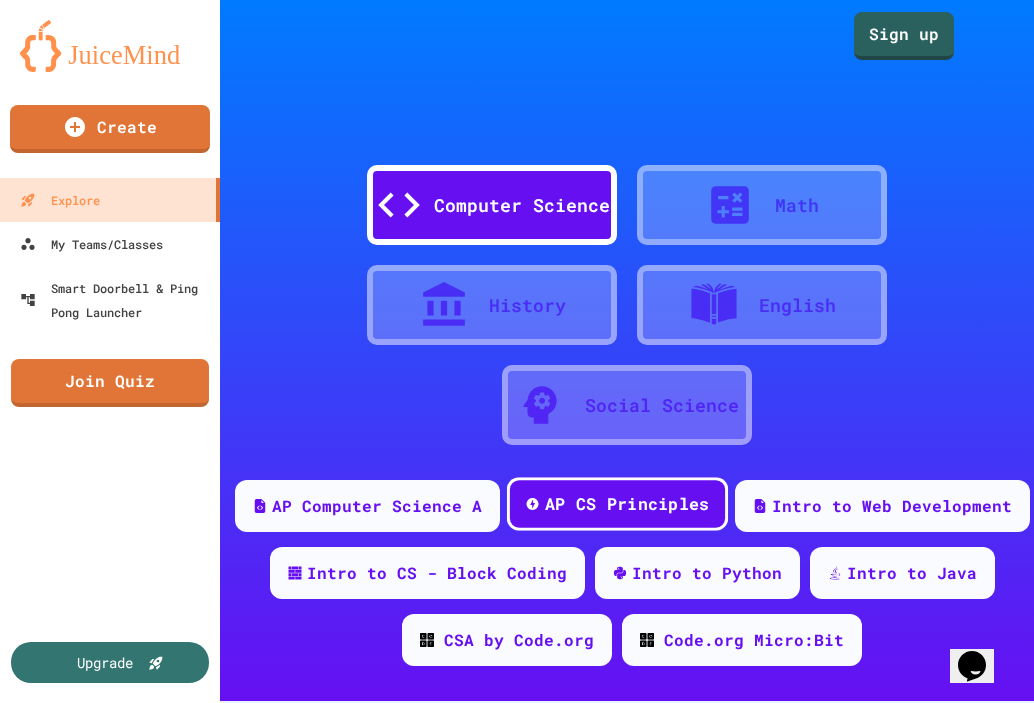click on "AP CS Principles" at bounding box center [626, 504] 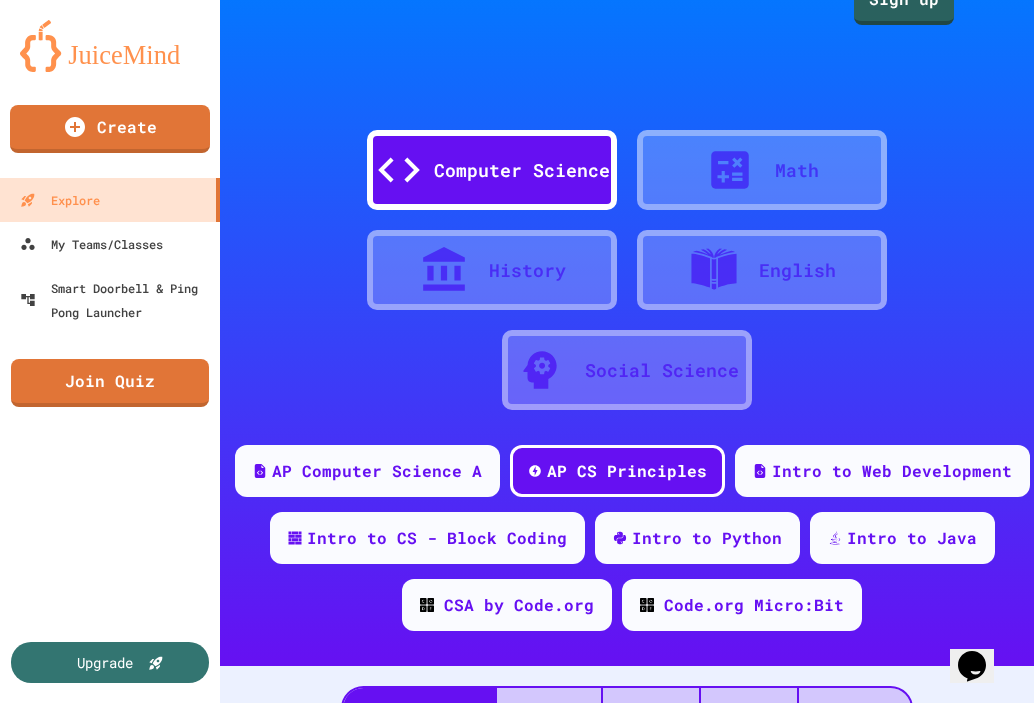 scroll, scrollTop: 0, scrollLeft: 0, axis: both 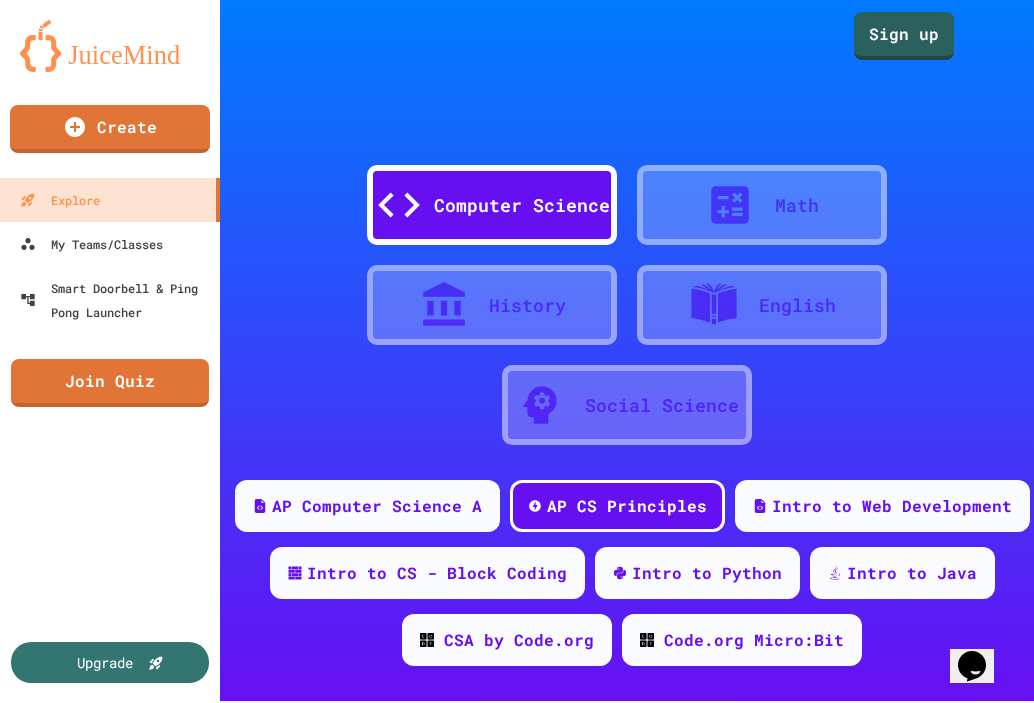 click on "Computer Science" at bounding box center (522, 205) 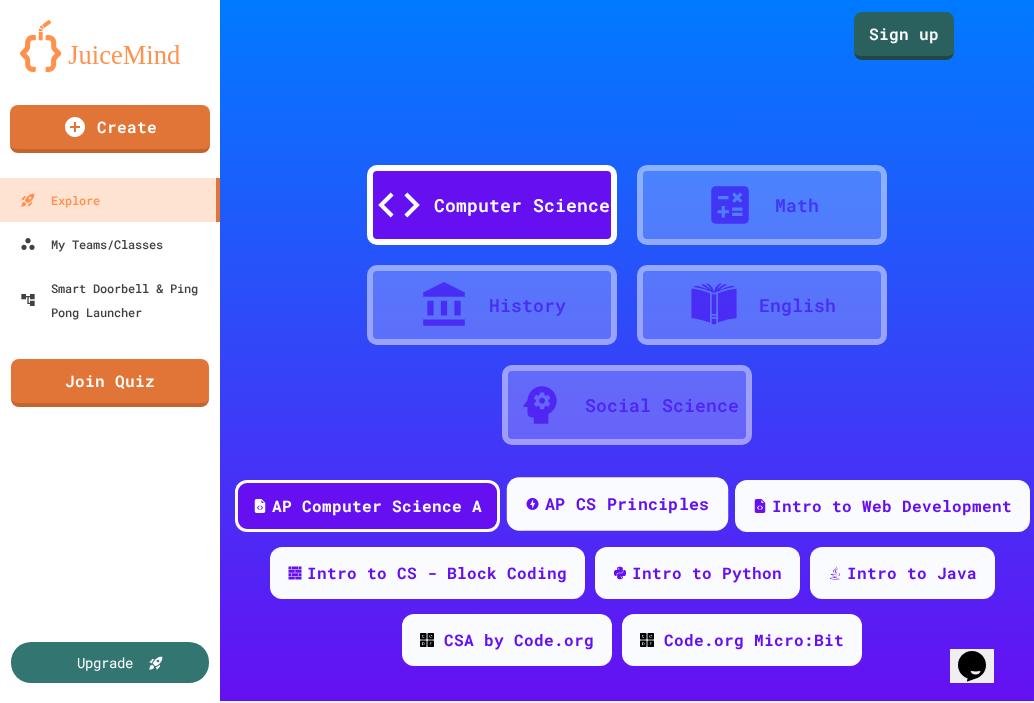 click on "AP CS Principles" at bounding box center (626, 504) 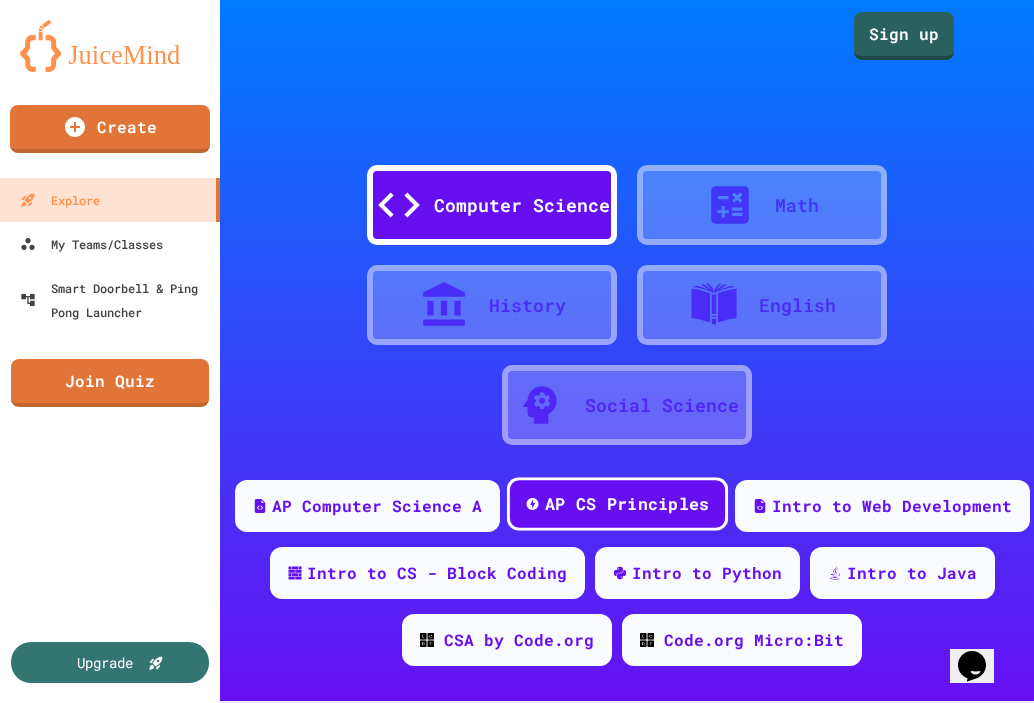 scroll, scrollTop: 200, scrollLeft: 0, axis: vertical 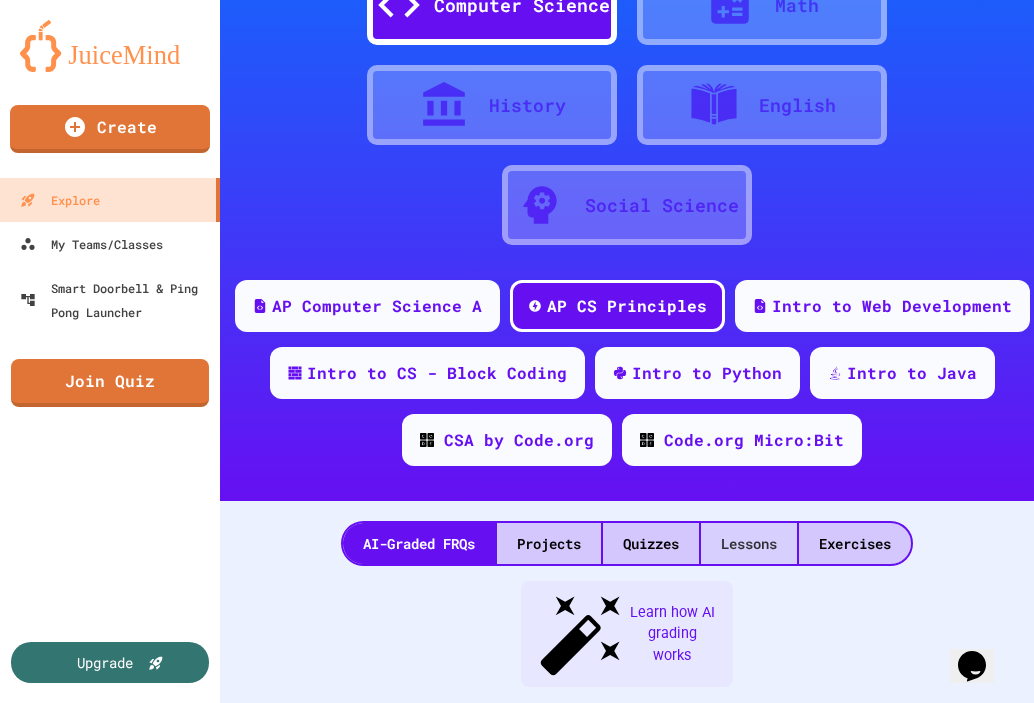 click on "Lessons" at bounding box center [749, 543] 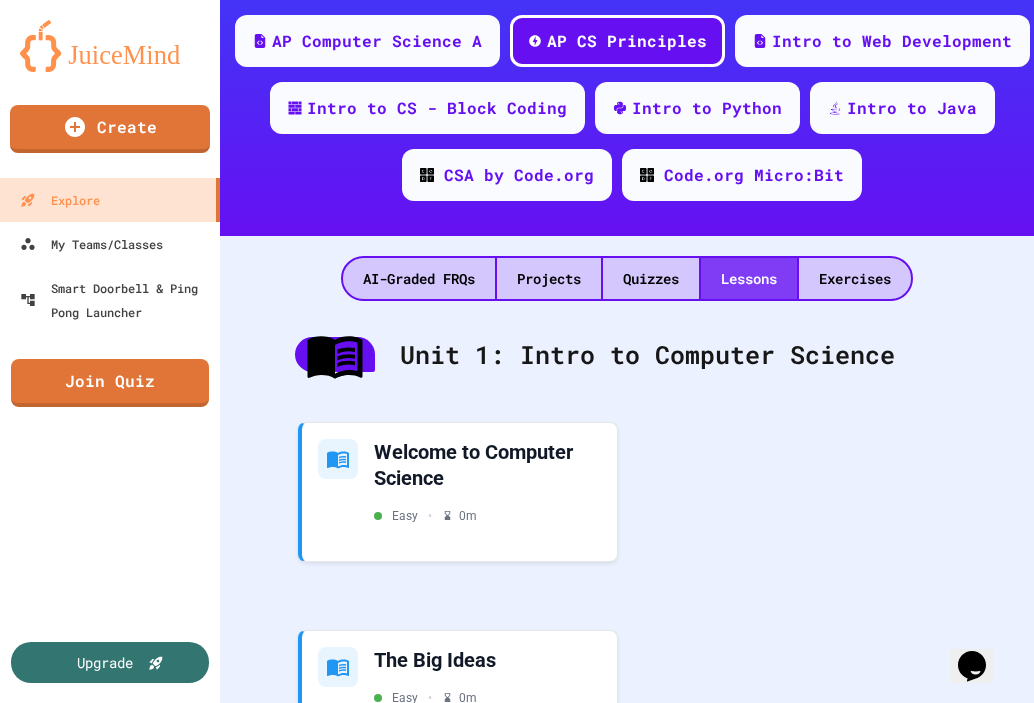 scroll, scrollTop: 500, scrollLeft: 0, axis: vertical 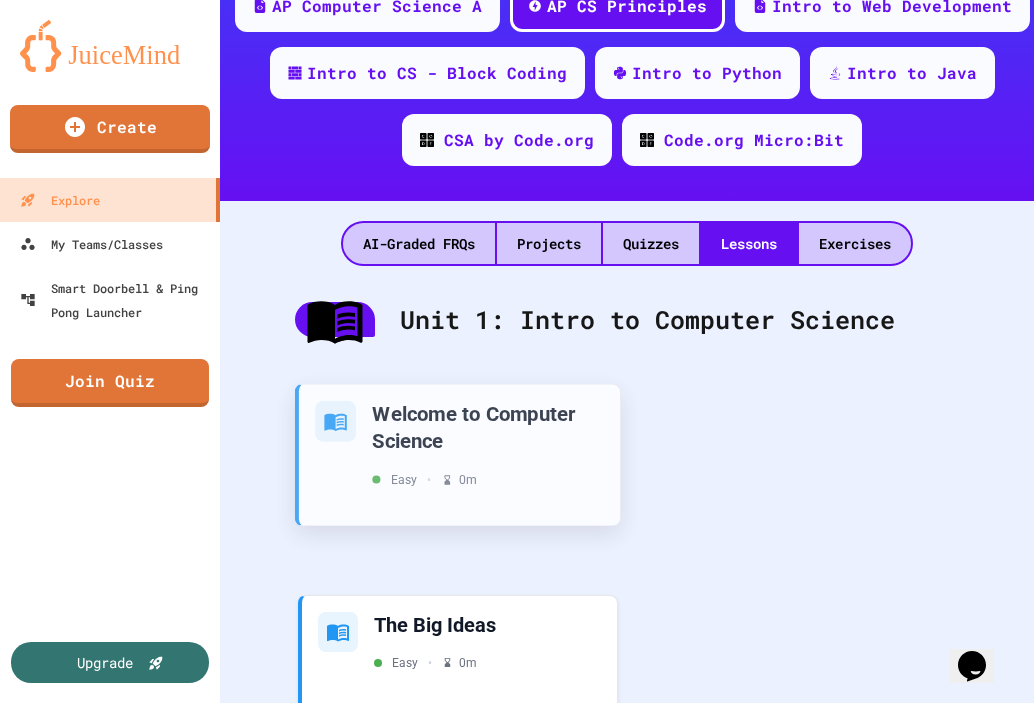 click on "Welcome to Computer Science" at bounding box center [488, 426] 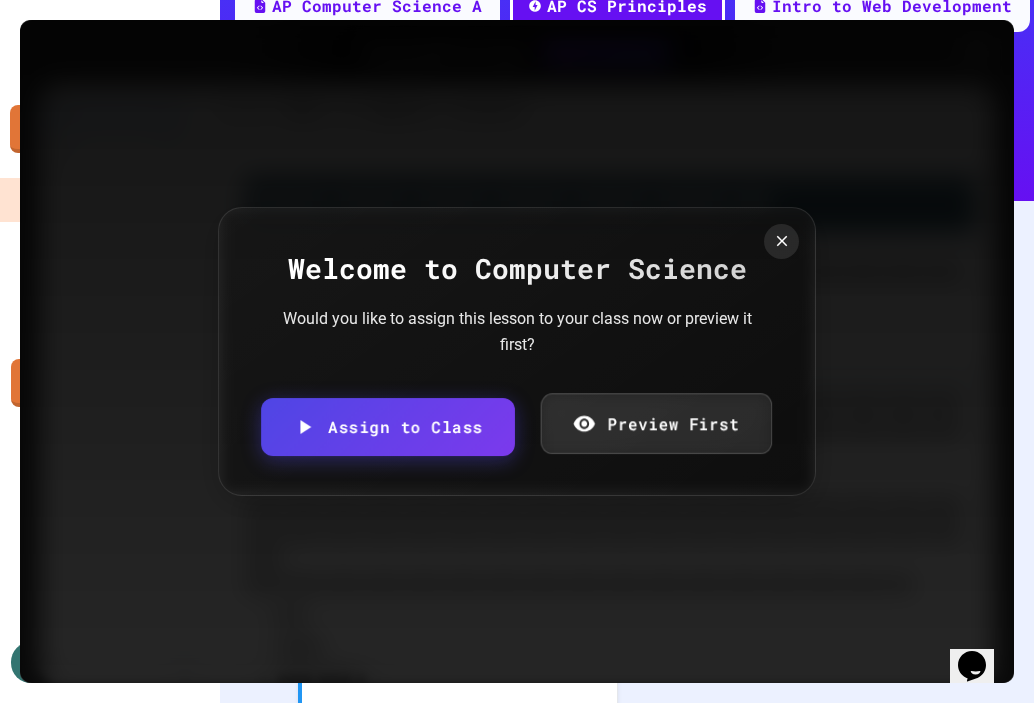 scroll, scrollTop: 3227, scrollLeft: 0, axis: vertical 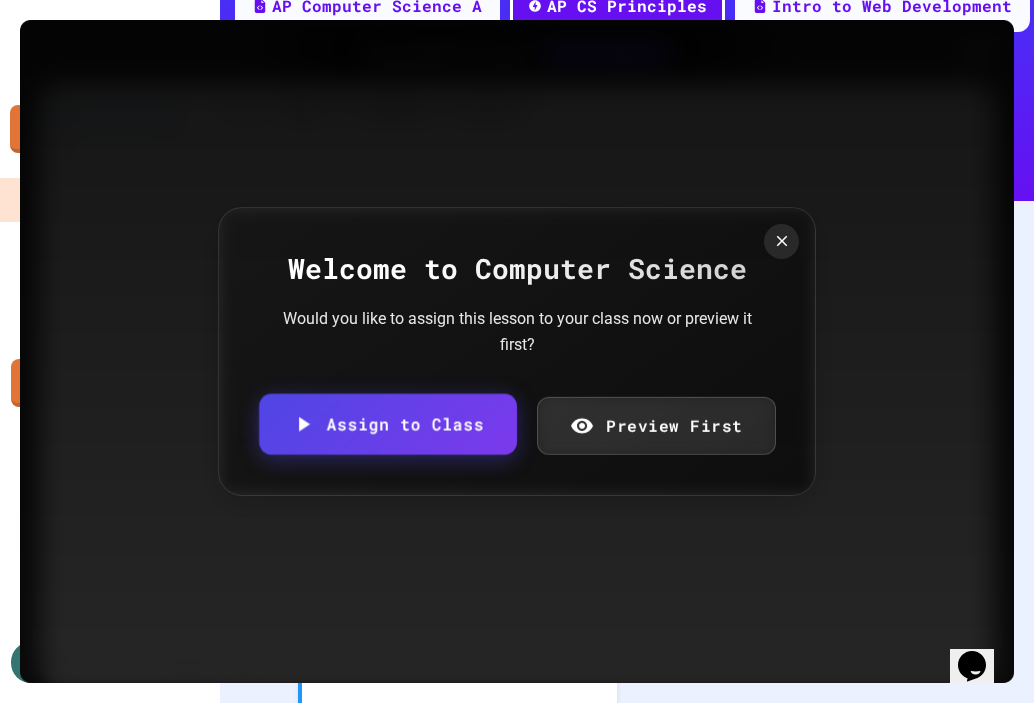 click on "Assign to Class" at bounding box center [387, 424] 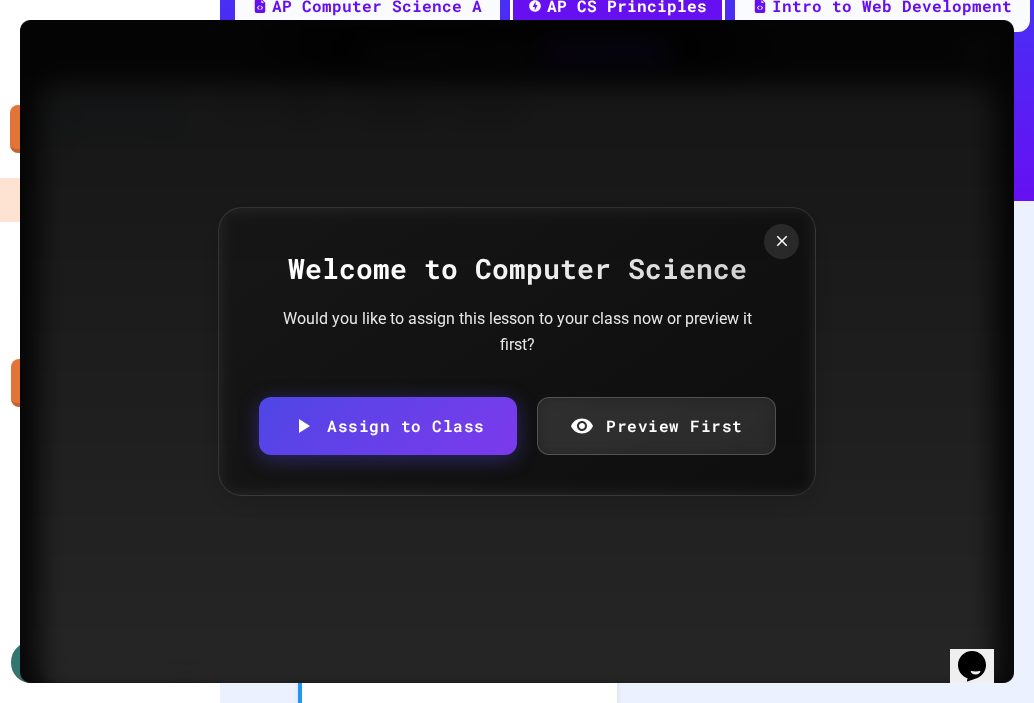 click on "Keep exploring" at bounding box center (573, 1040) 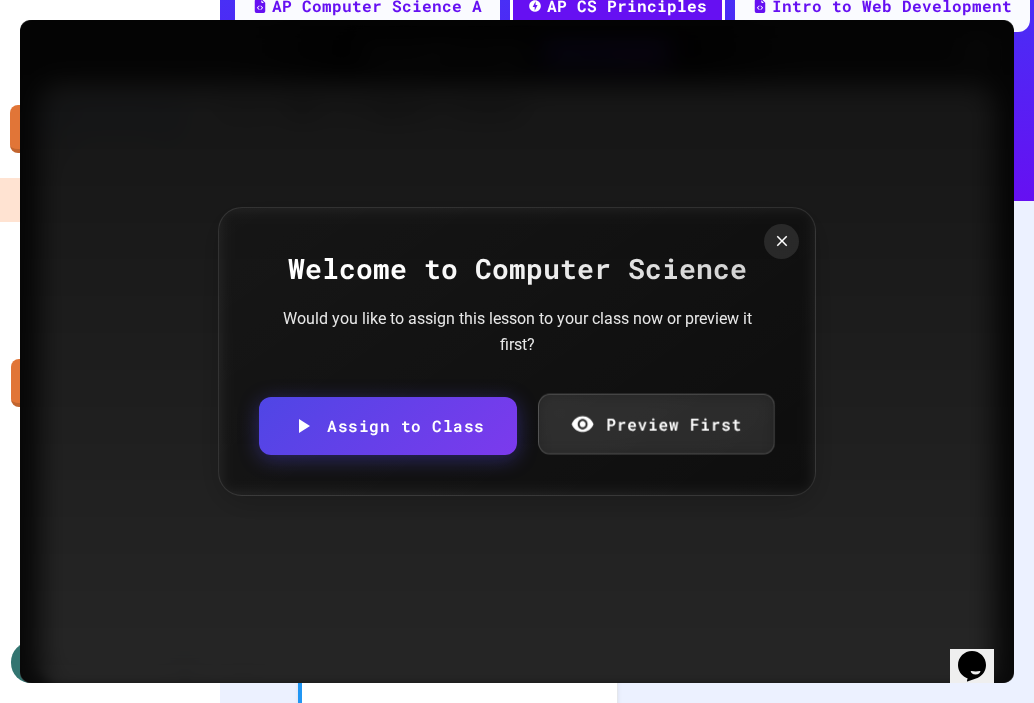 click on "Preview First" at bounding box center [655, 424] 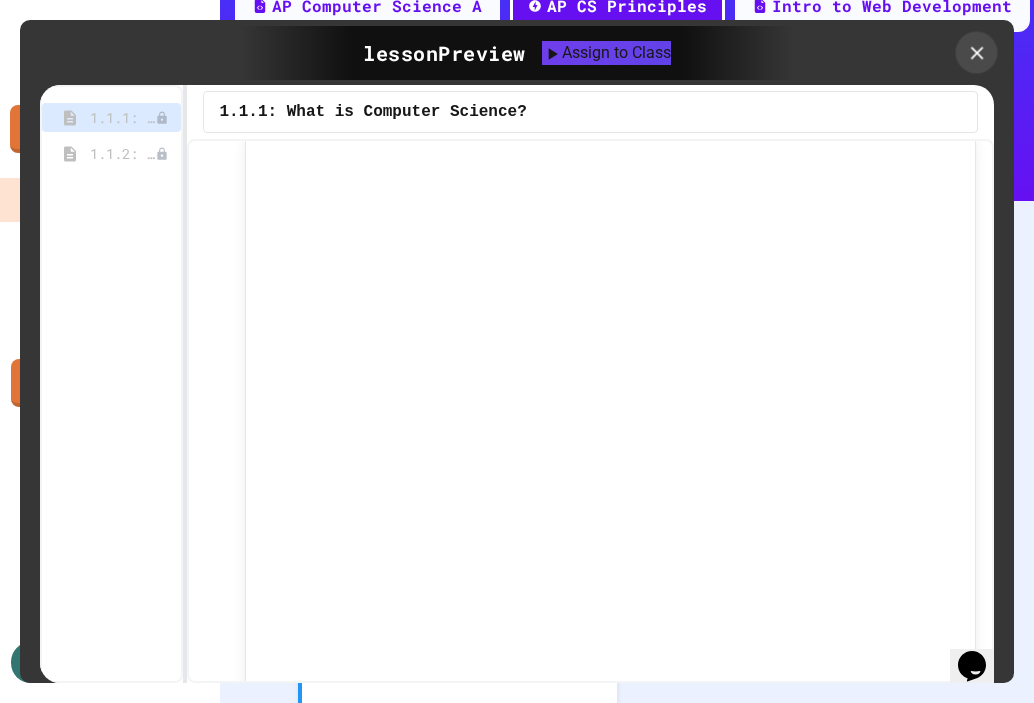 click 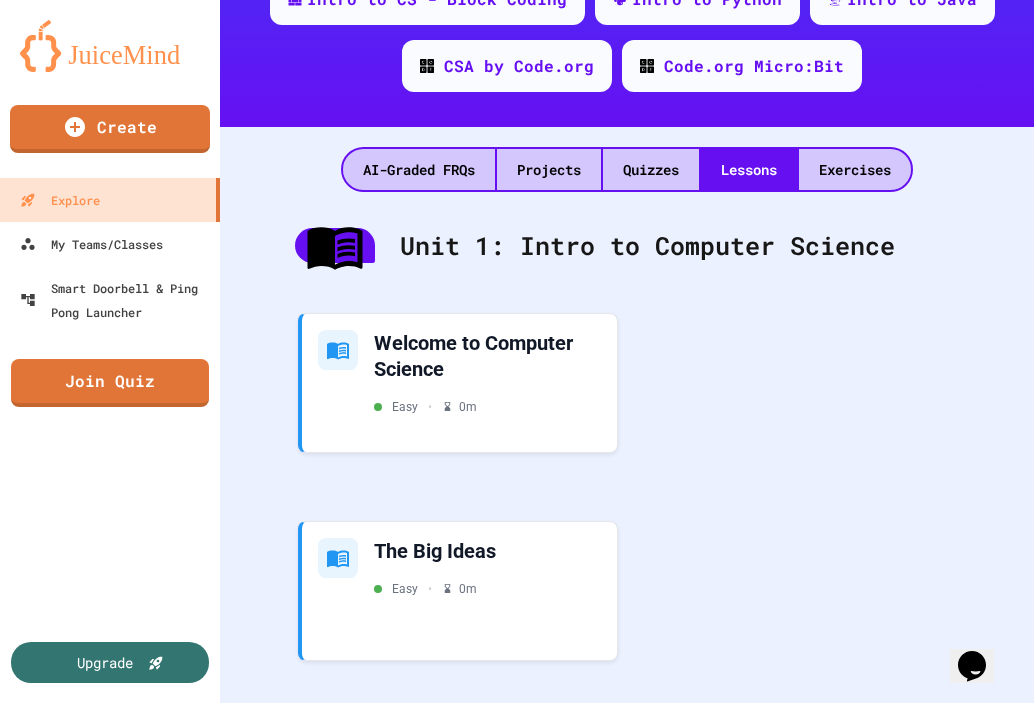 scroll, scrollTop: 600, scrollLeft: 0, axis: vertical 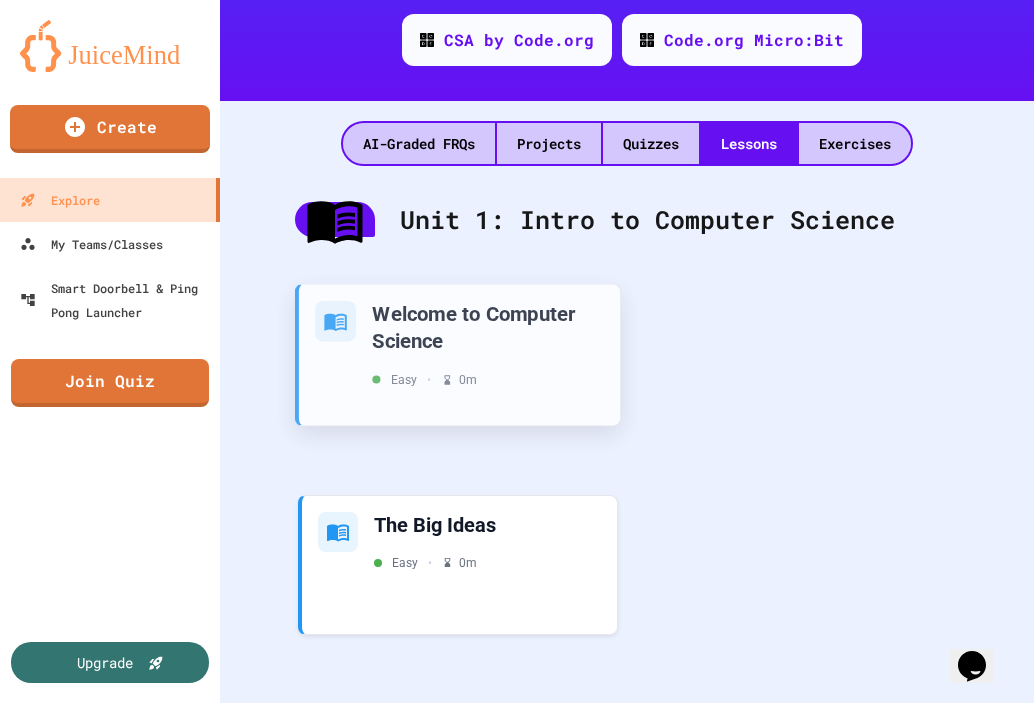 click on "Welcome to Computer Science" at bounding box center [488, 326] 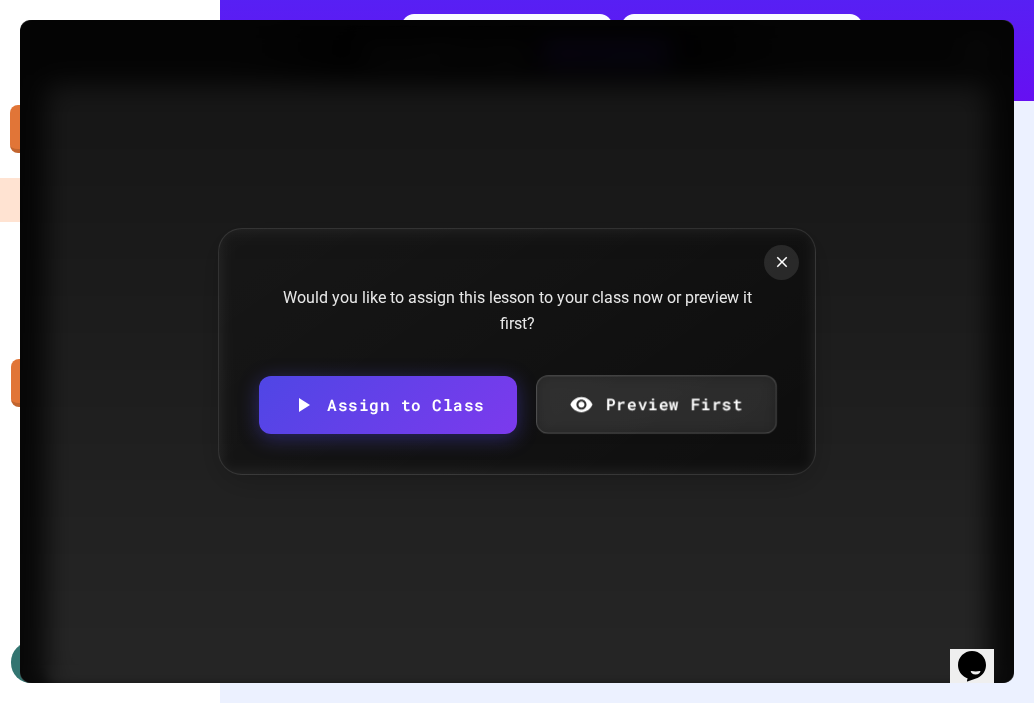 click on "Preview First" at bounding box center [656, 404] 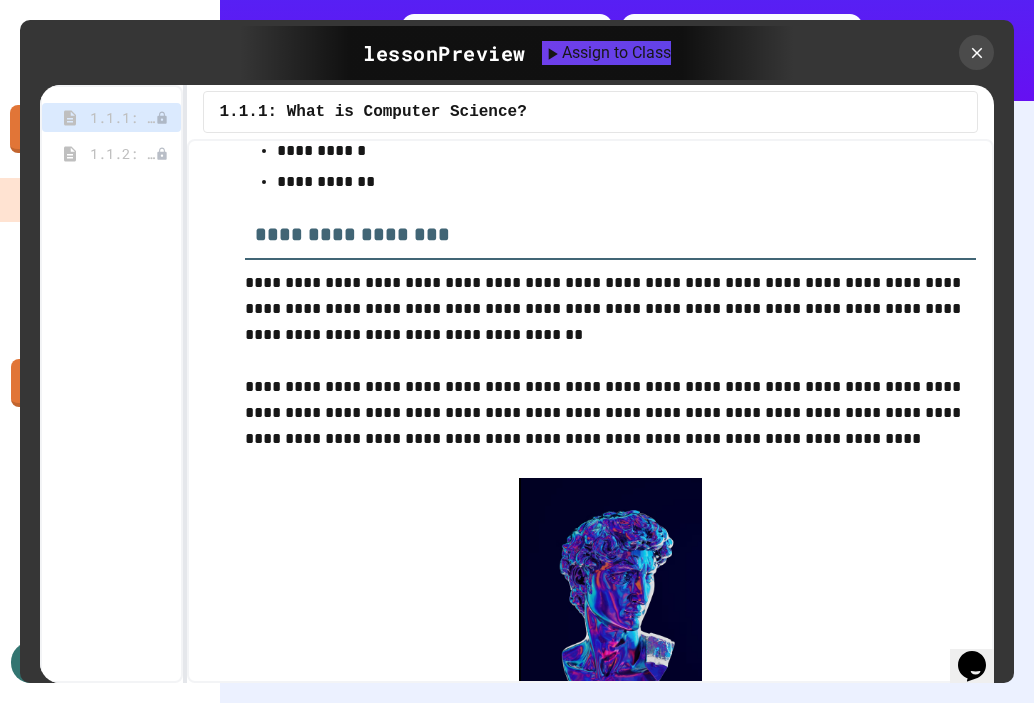 scroll, scrollTop: 600, scrollLeft: 0, axis: vertical 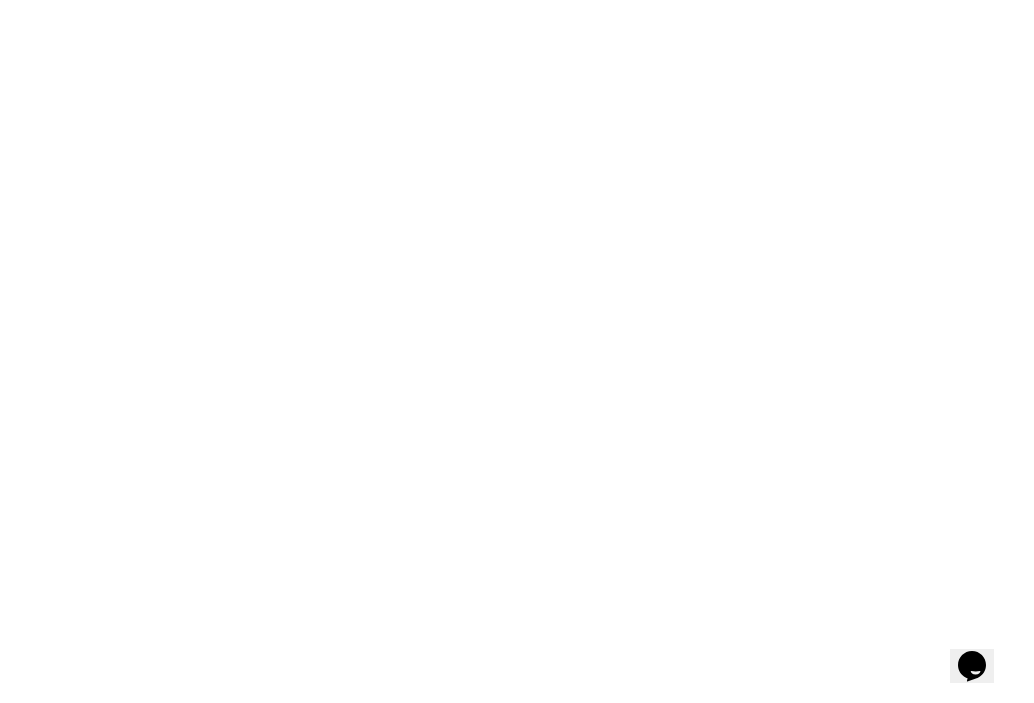 click on "We are updating our servers at 7PM EST on 3/11/2025. JuiceMind should continue to work as expected, but if you experience any issues, please chat with us." at bounding box center [517, 351] 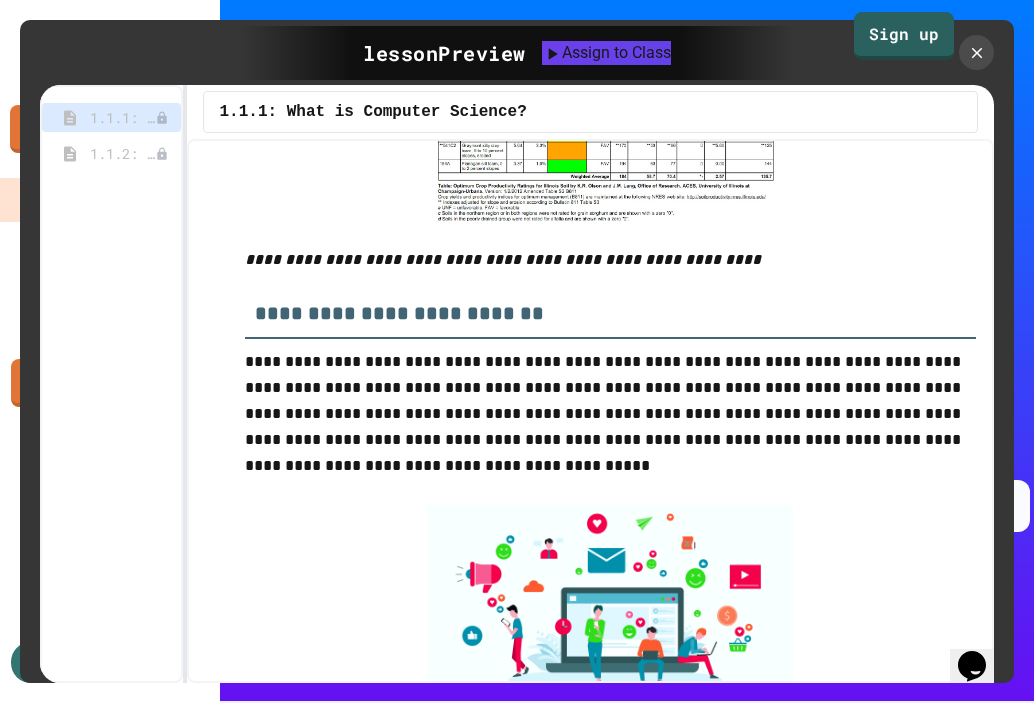 scroll, scrollTop: 5027, scrollLeft: 0, axis: vertical 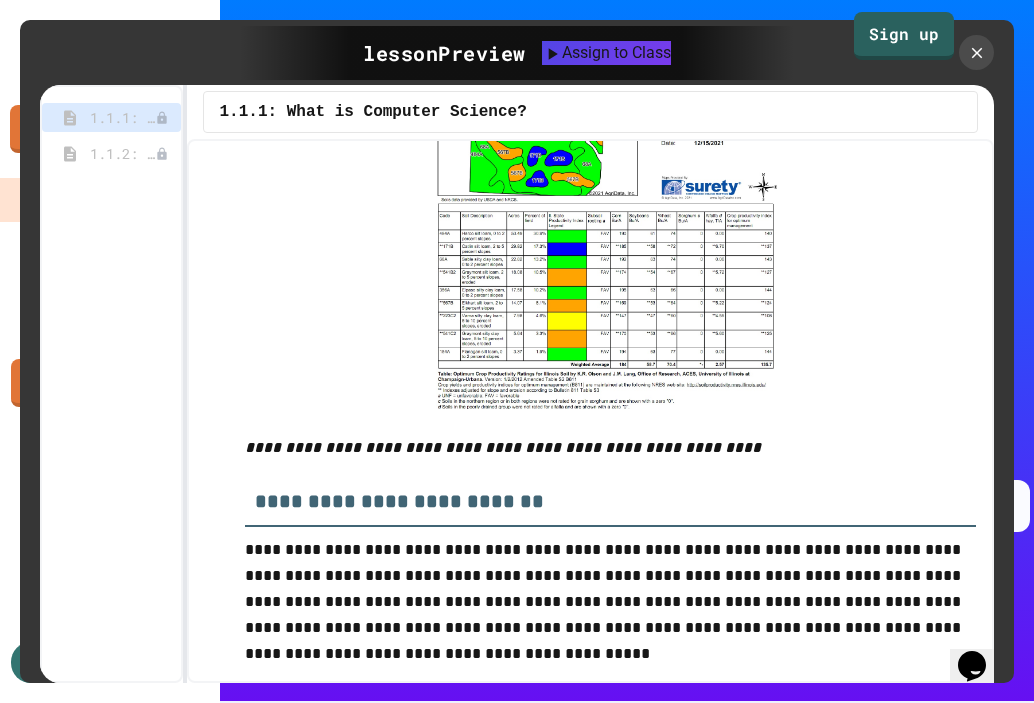 click on "**********" at bounding box center [611, 494] 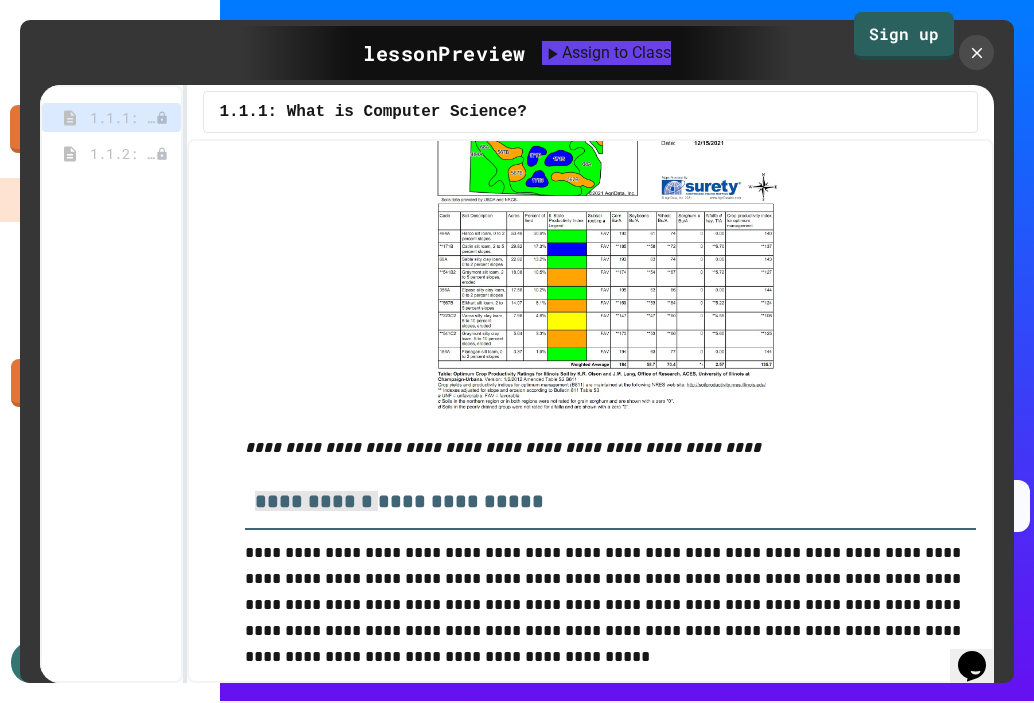 click on "**********" at bounding box center (611, 496) 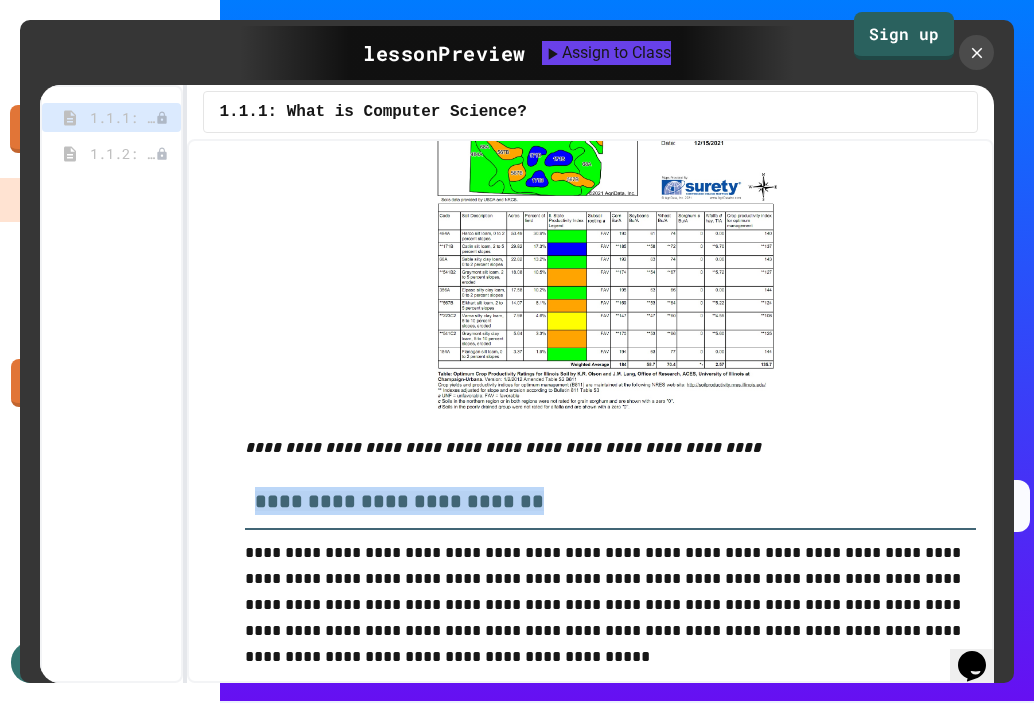 click on "**********" at bounding box center (399, 501) 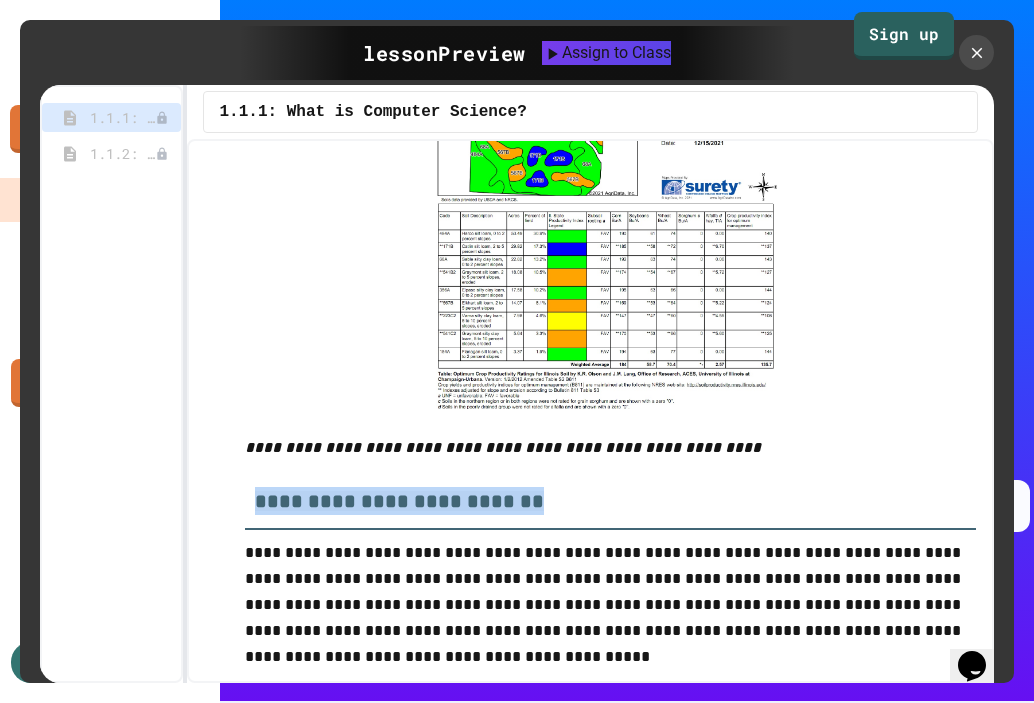 click on "**********" at bounding box center [399, 501] 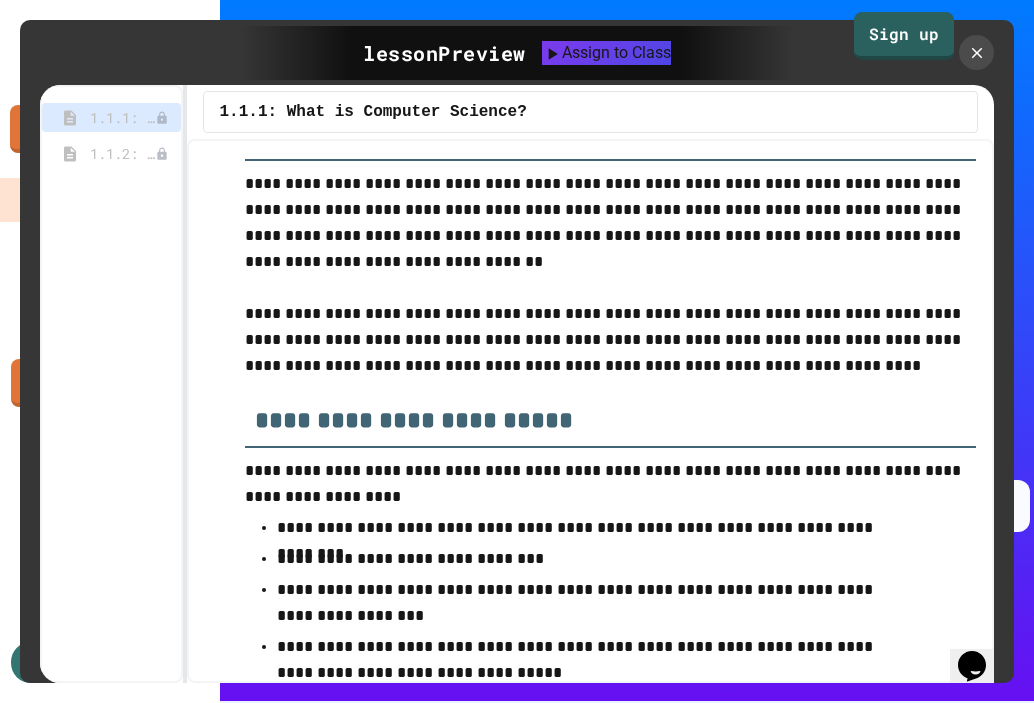 scroll, scrollTop: 7960, scrollLeft: 0, axis: vertical 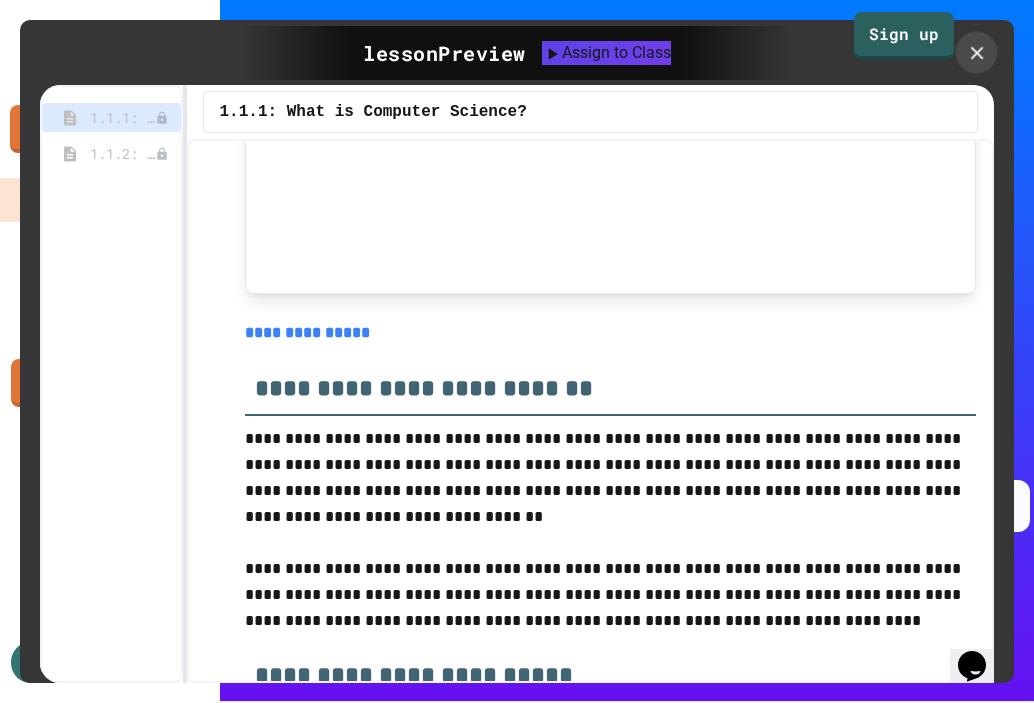 click 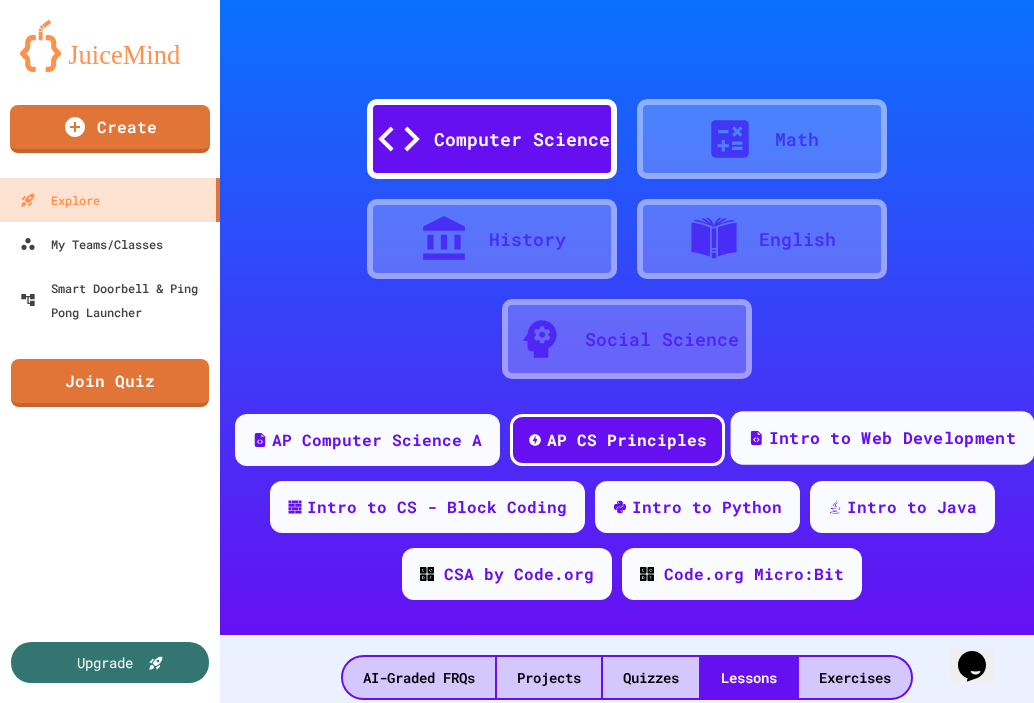 scroll, scrollTop: 100, scrollLeft: 0, axis: vertical 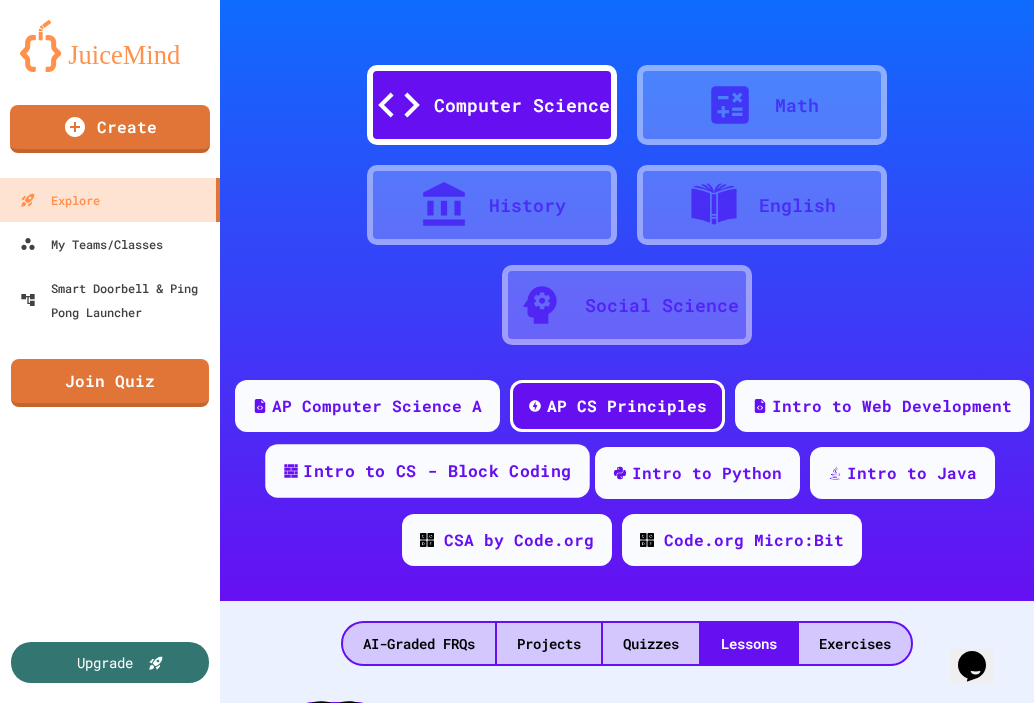 click on "Intro to CS - Block Coding" at bounding box center [437, 471] 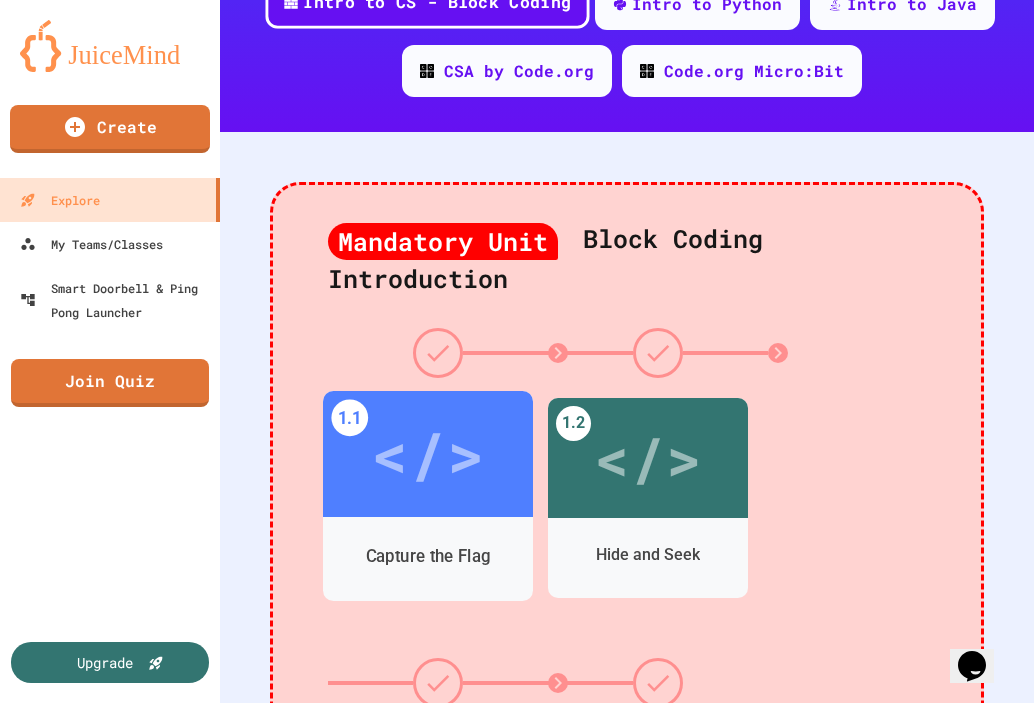scroll, scrollTop: 600, scrollLeft: 0, axis: vertical 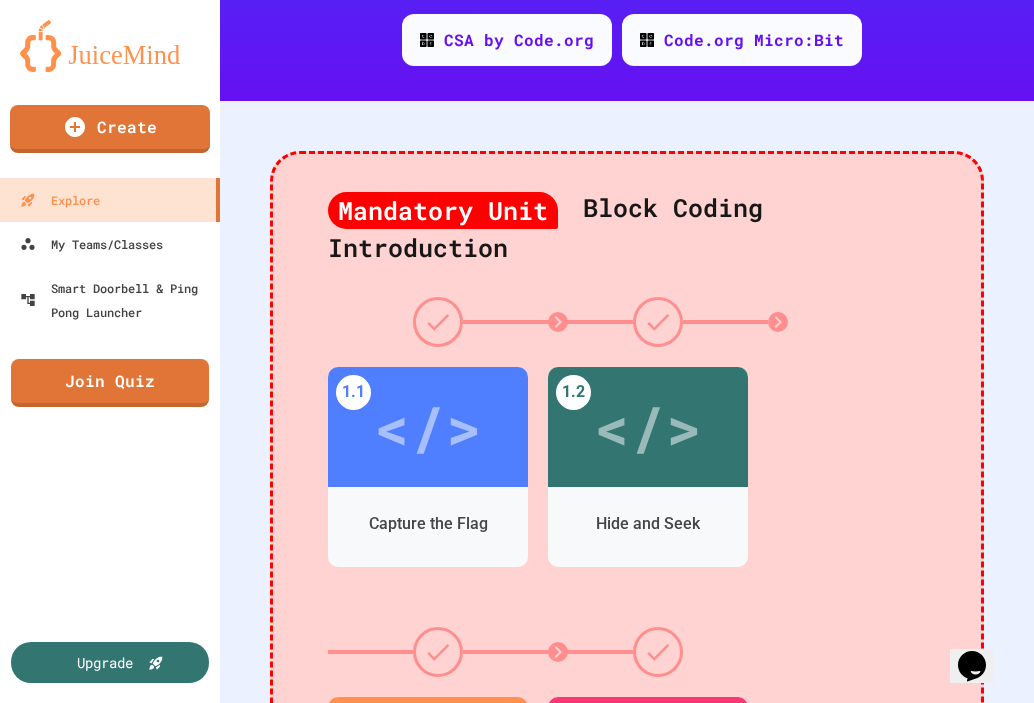 click 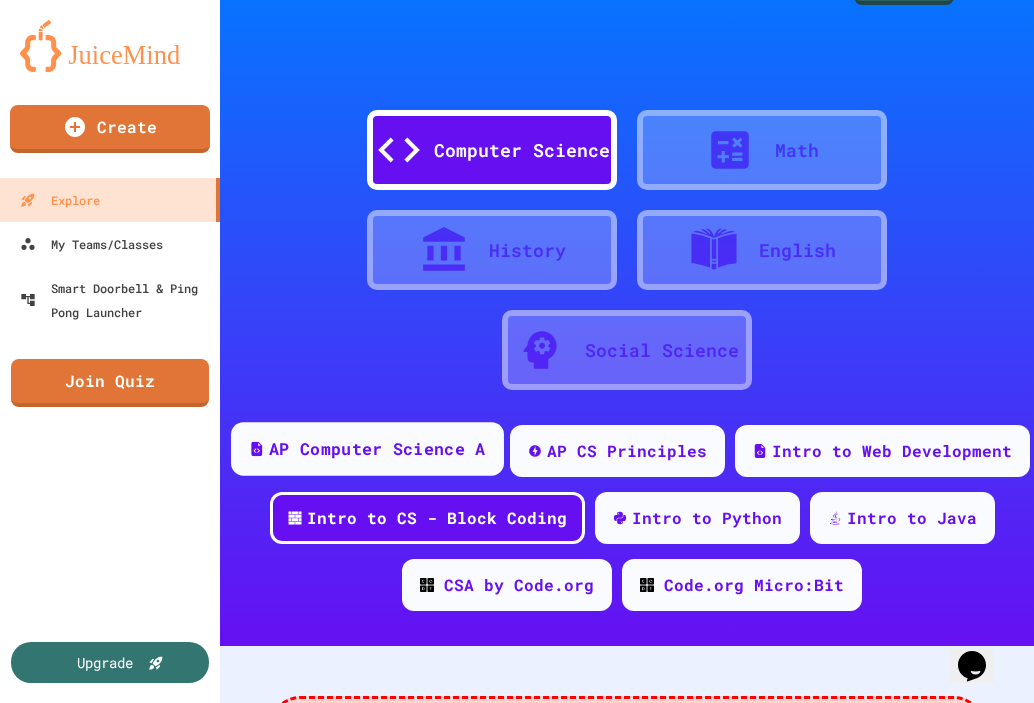 scroll, scrollTop: 0, scrollLeft: 0, axis: both 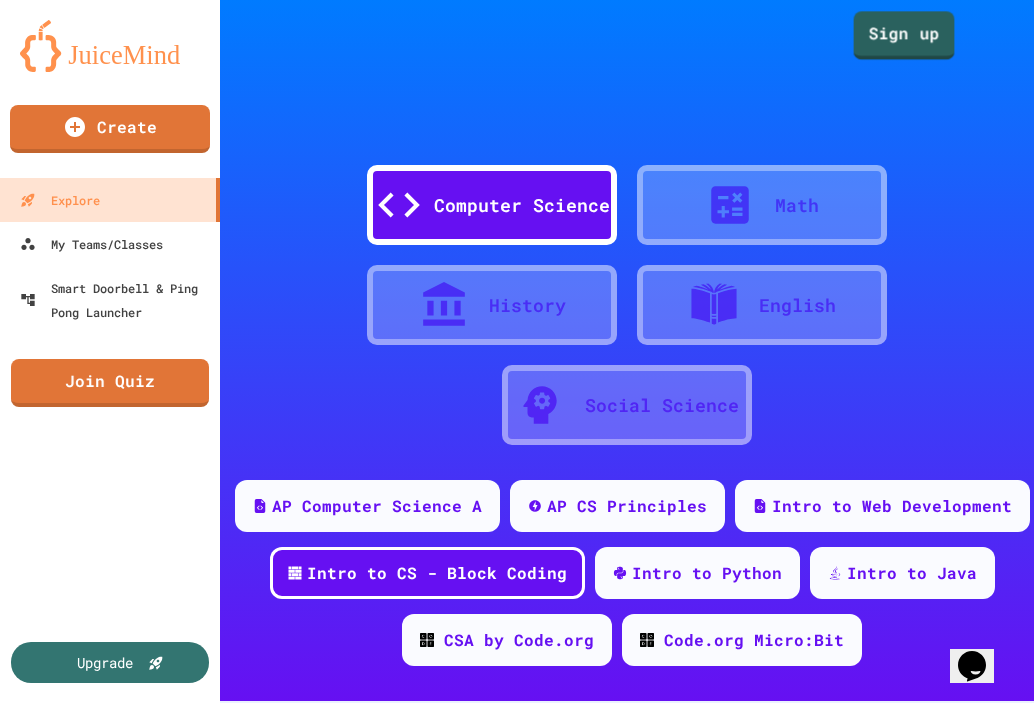 click on "Sign up" at bounding box center [904, 35] 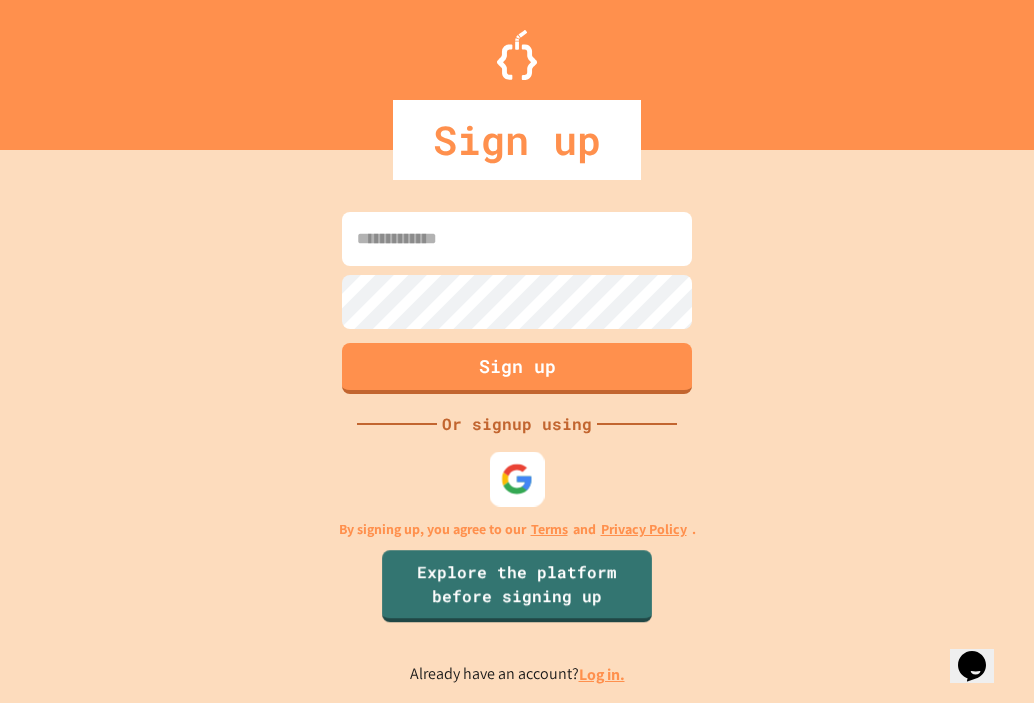 click at bounding box center (517, 478) 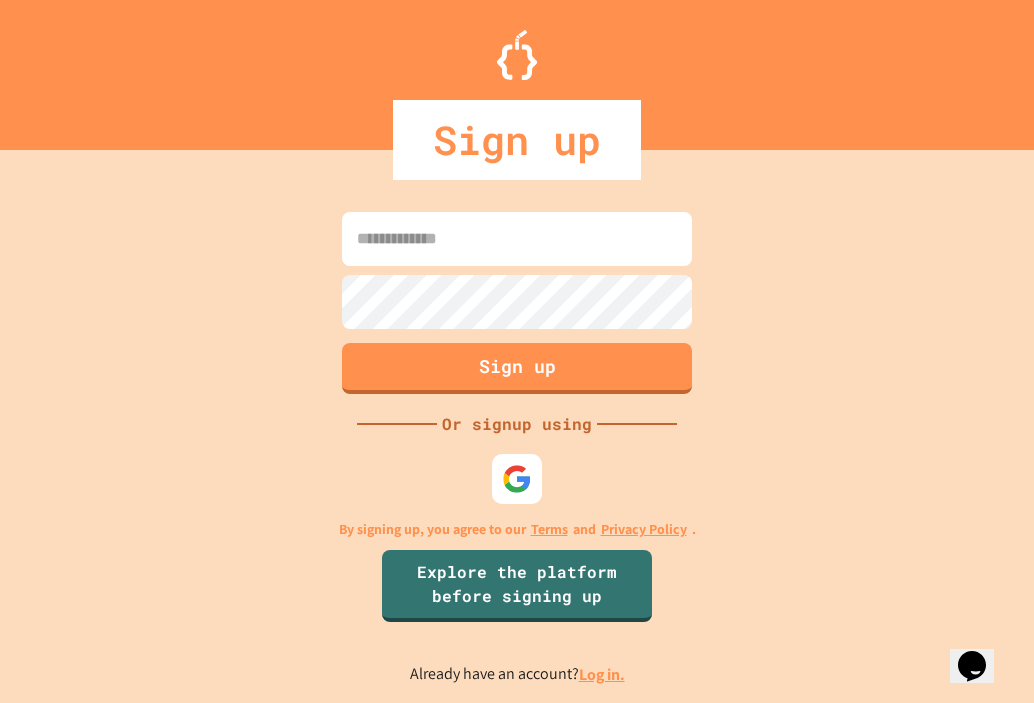 scroll, scrollTop: 0, scrollLeft: 0, axis: both 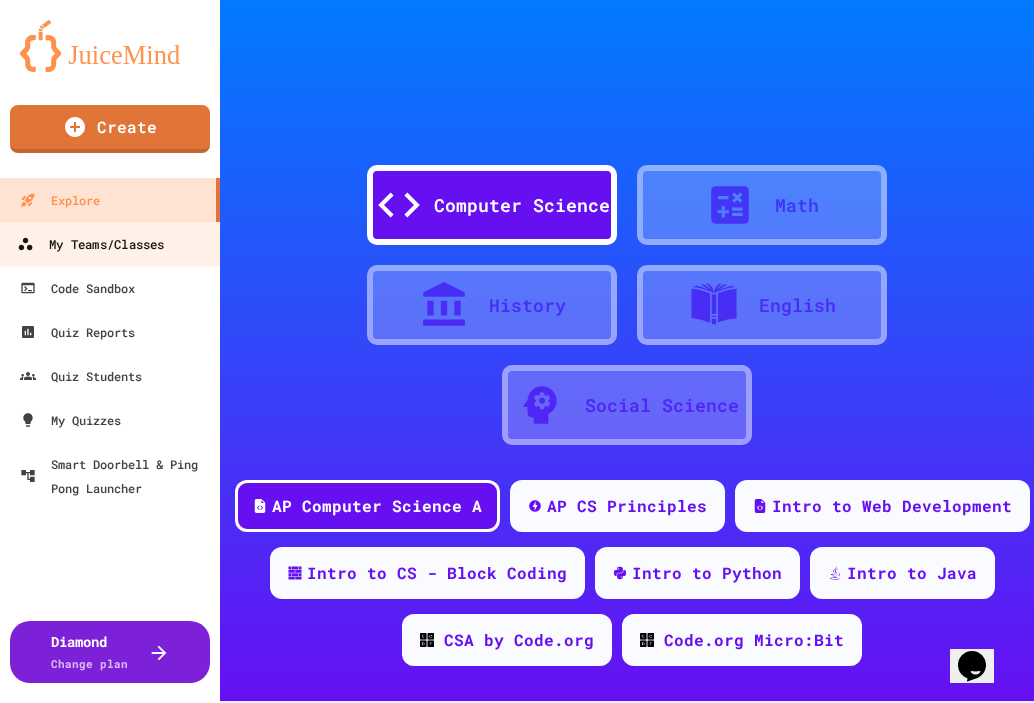 click on "My Teams/Classes" at bounding box center (90, 244) 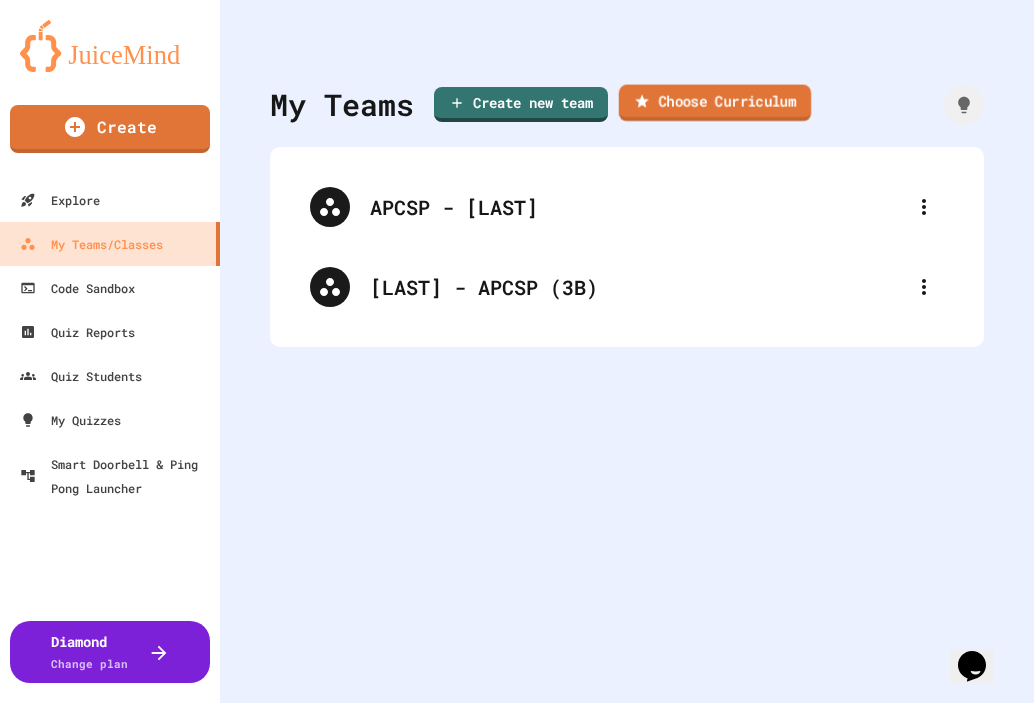 click on "Choose Curriculum" at bounding box center (715, 103) 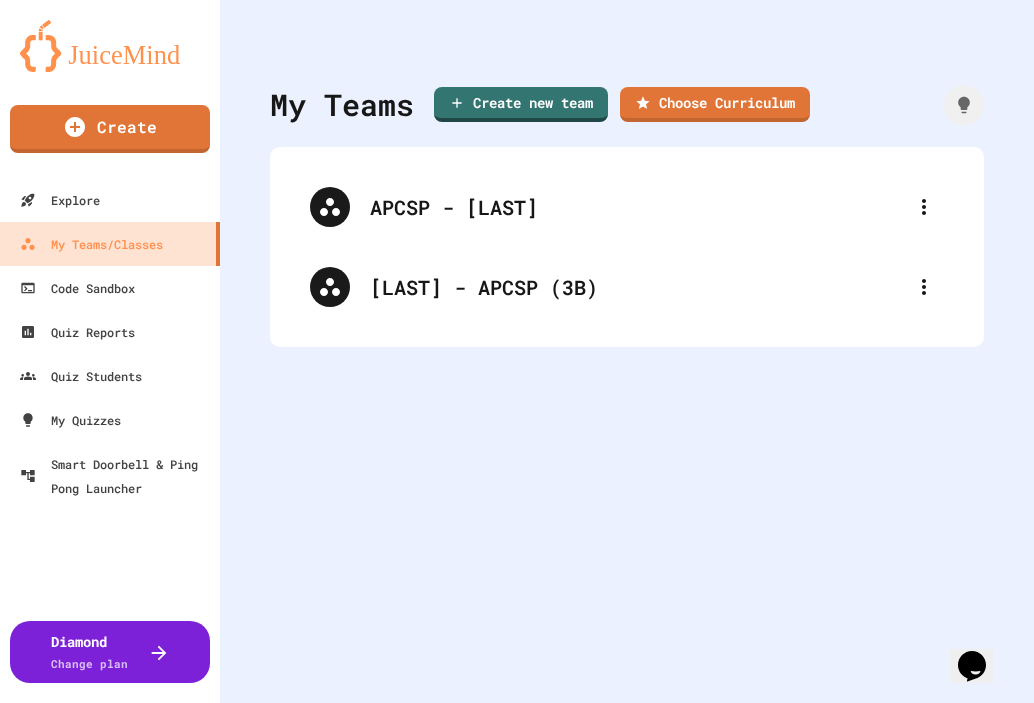 click on "JuiceMind Courses Complete curriculum with interactive lessons and coding environments 8   courses available" at bounding box center (517, 1026) 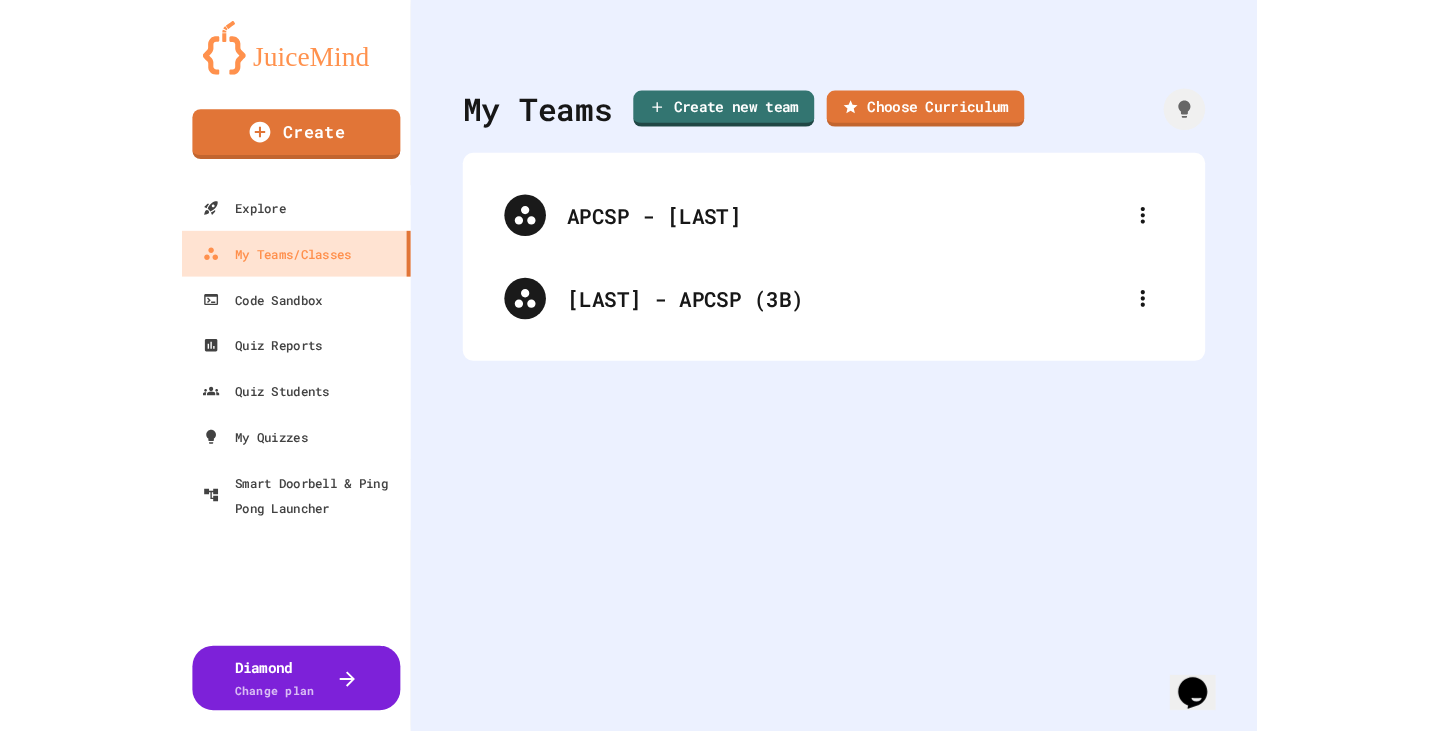 scroll, scrollTop: 0, scrollLeft: 0, axis: both 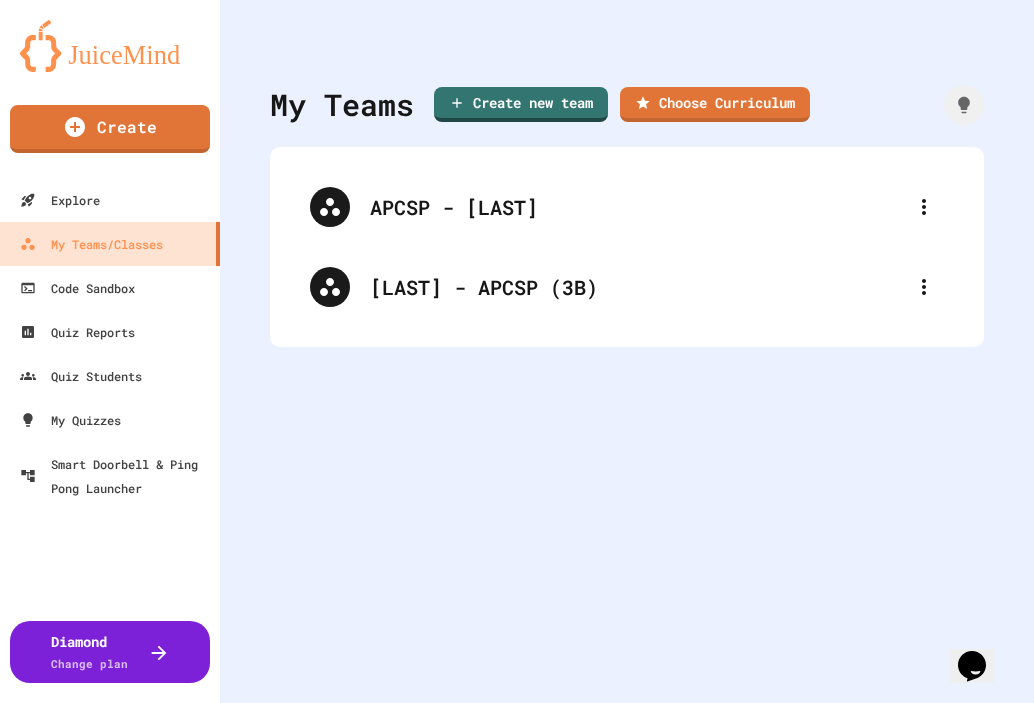 click at bounding box center [517, 1004] 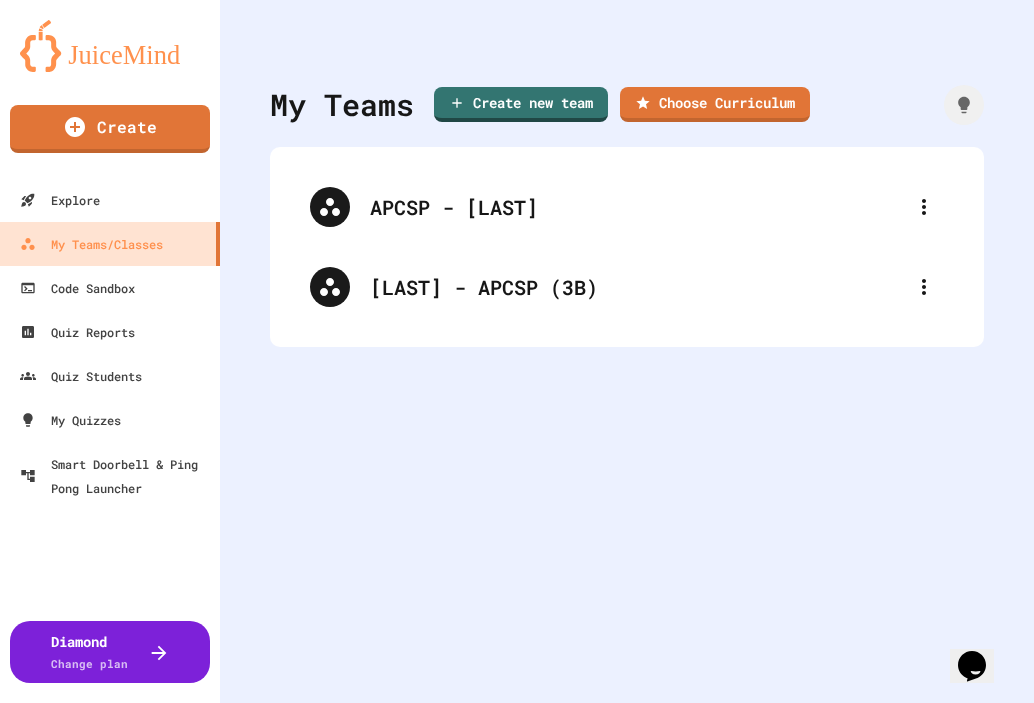 type on "*" 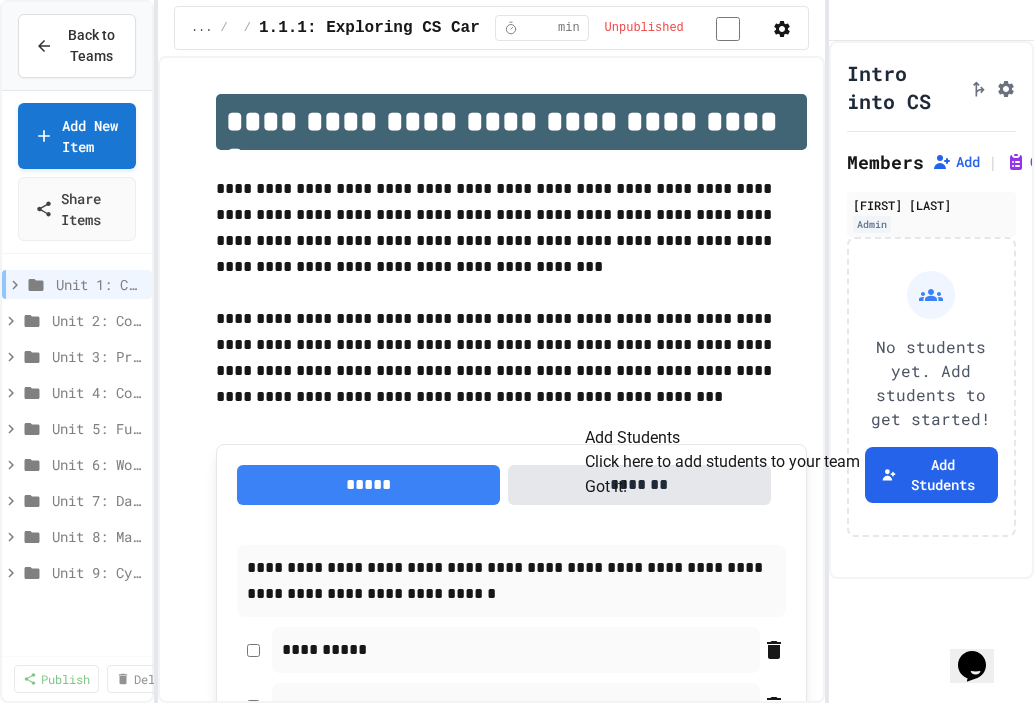 click on "Got it!" at bounding box center [606, 487] 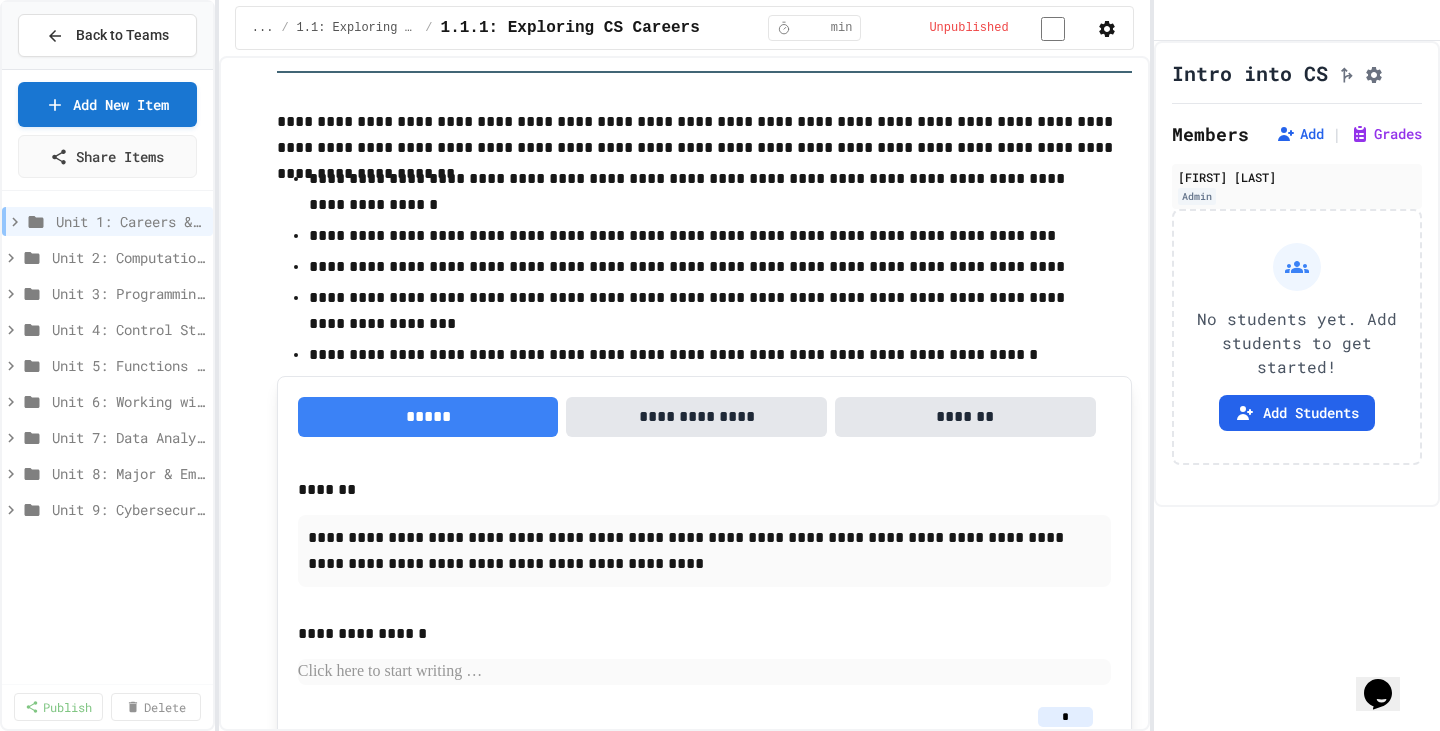 scroll, scrollTop: 1000, scrollLeft: 0, axis: vertical 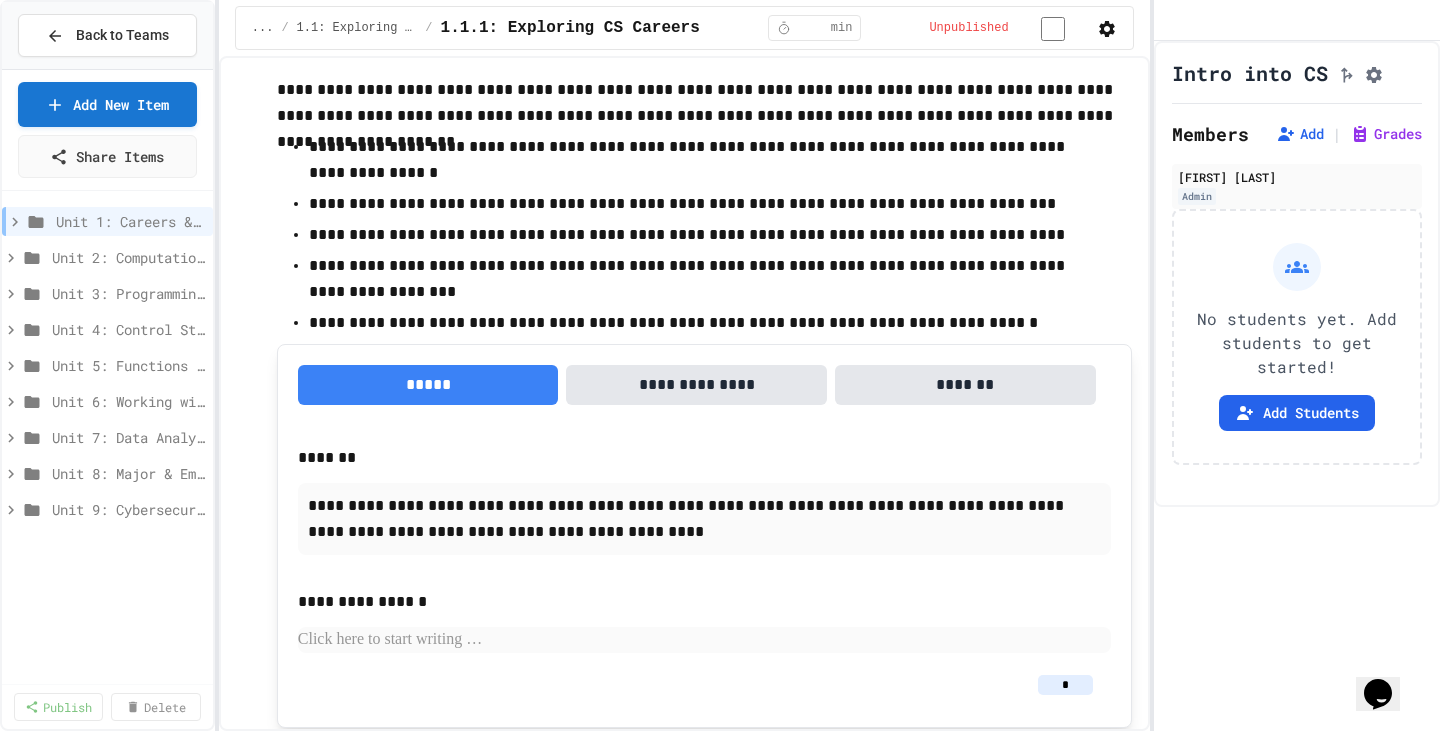 click on "**********" at bounding box center [696, 385] 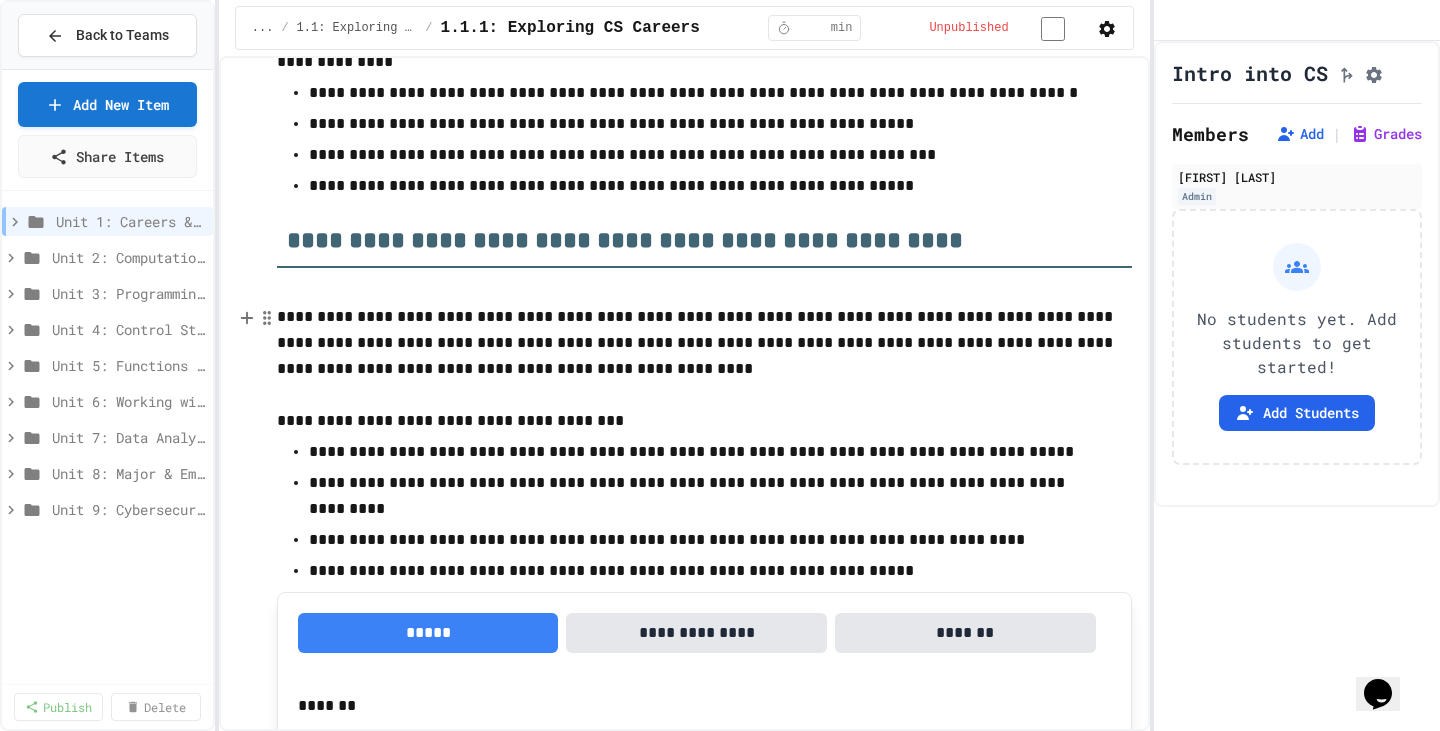 scroll, scrollTop: 4400, scrollLeft: 0, axis: vertical 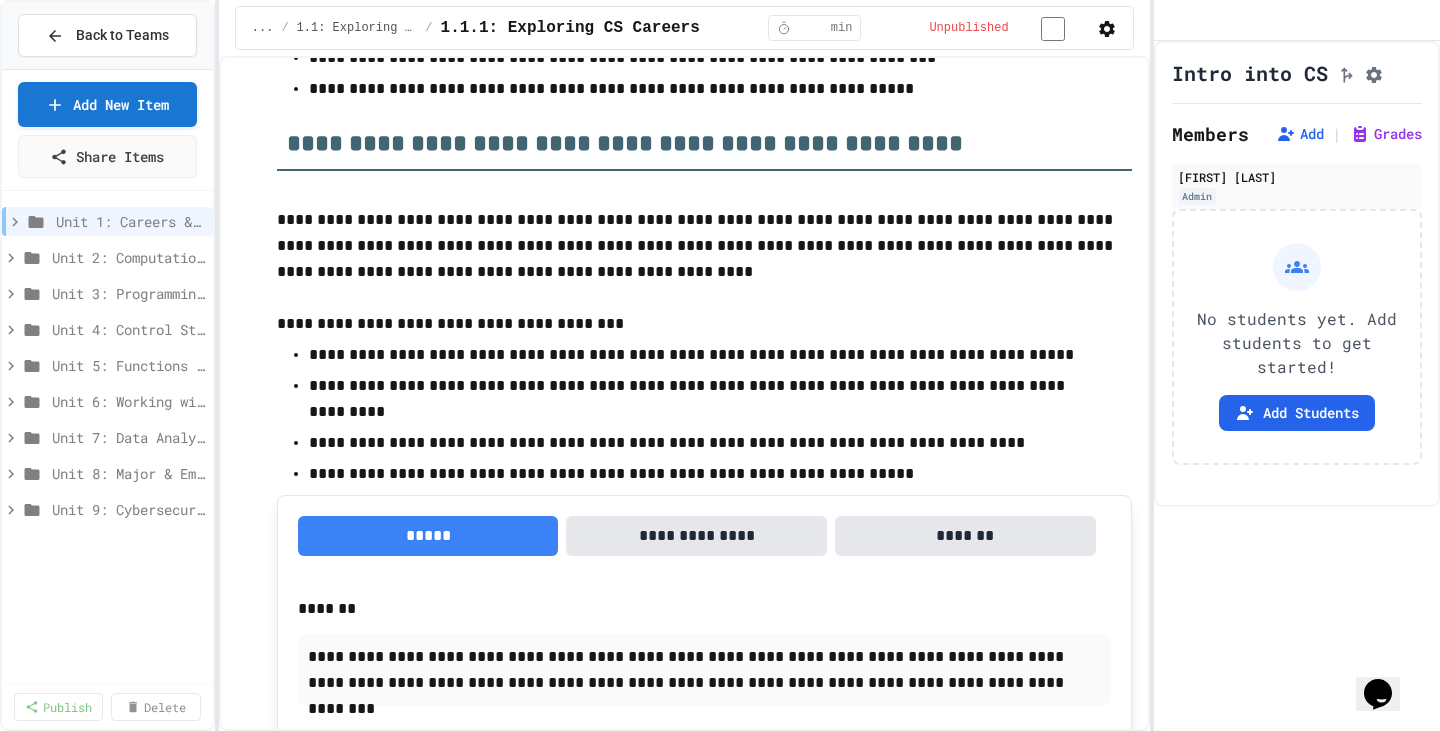 click on "*******" at bounding box center [965, 536] 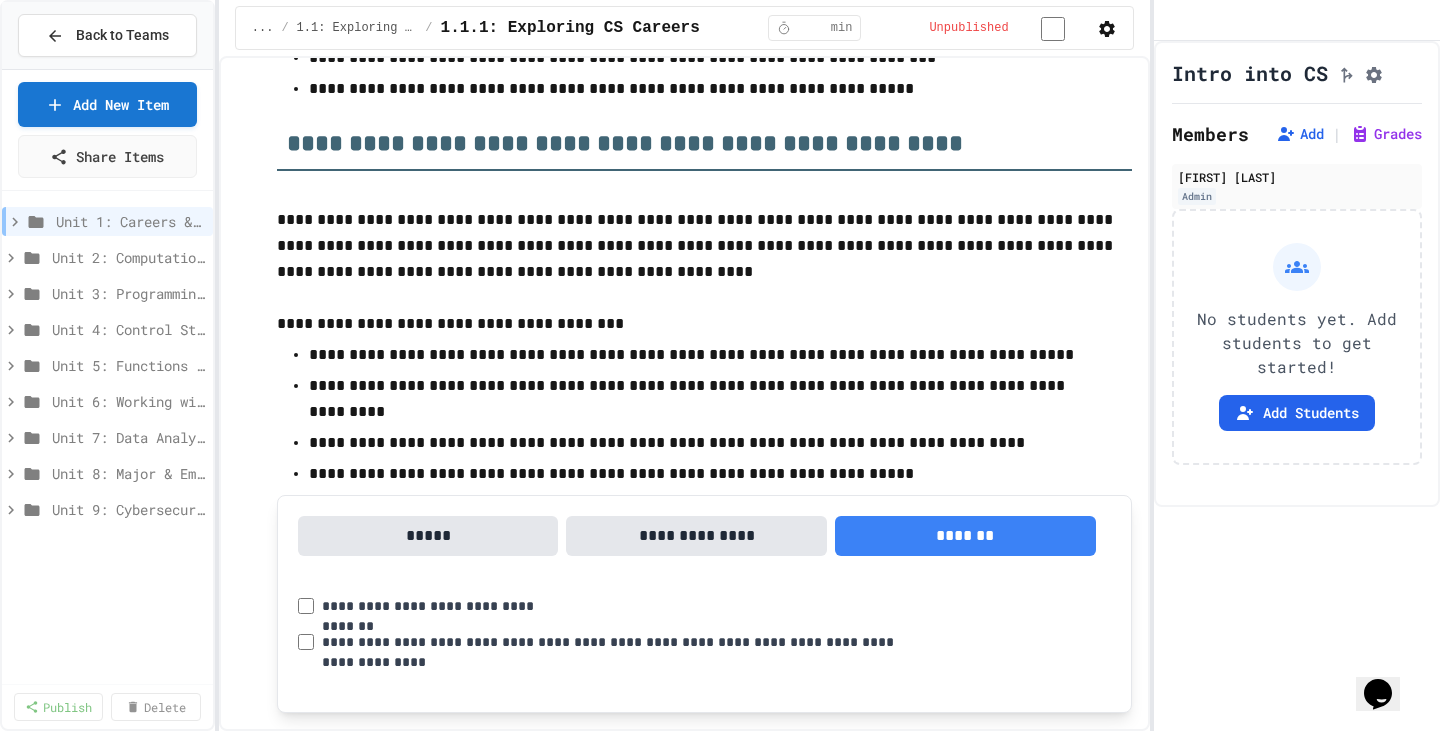 click on "*****" at bounding box center (428, 536) 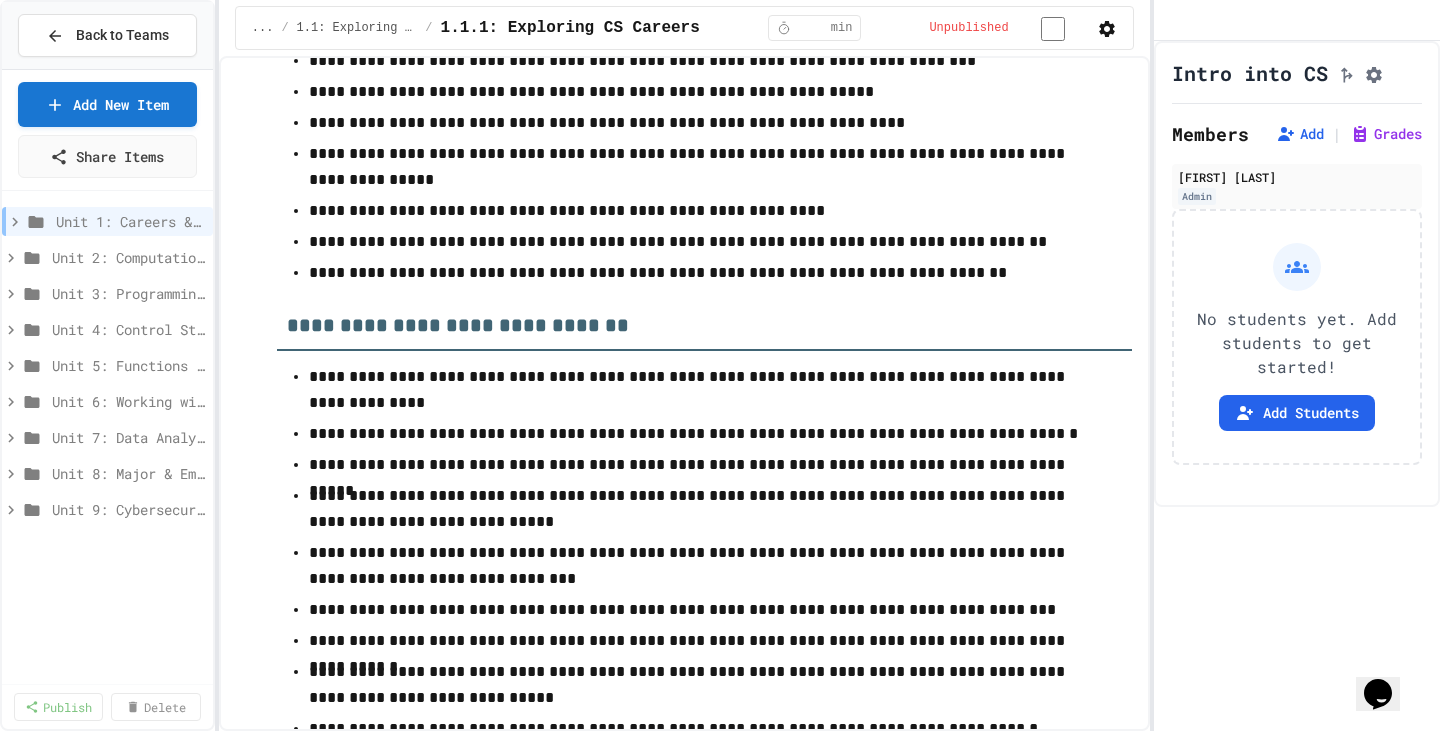 scroll, scrollTop: 8881, scrollLeft: 0, axis: vertical 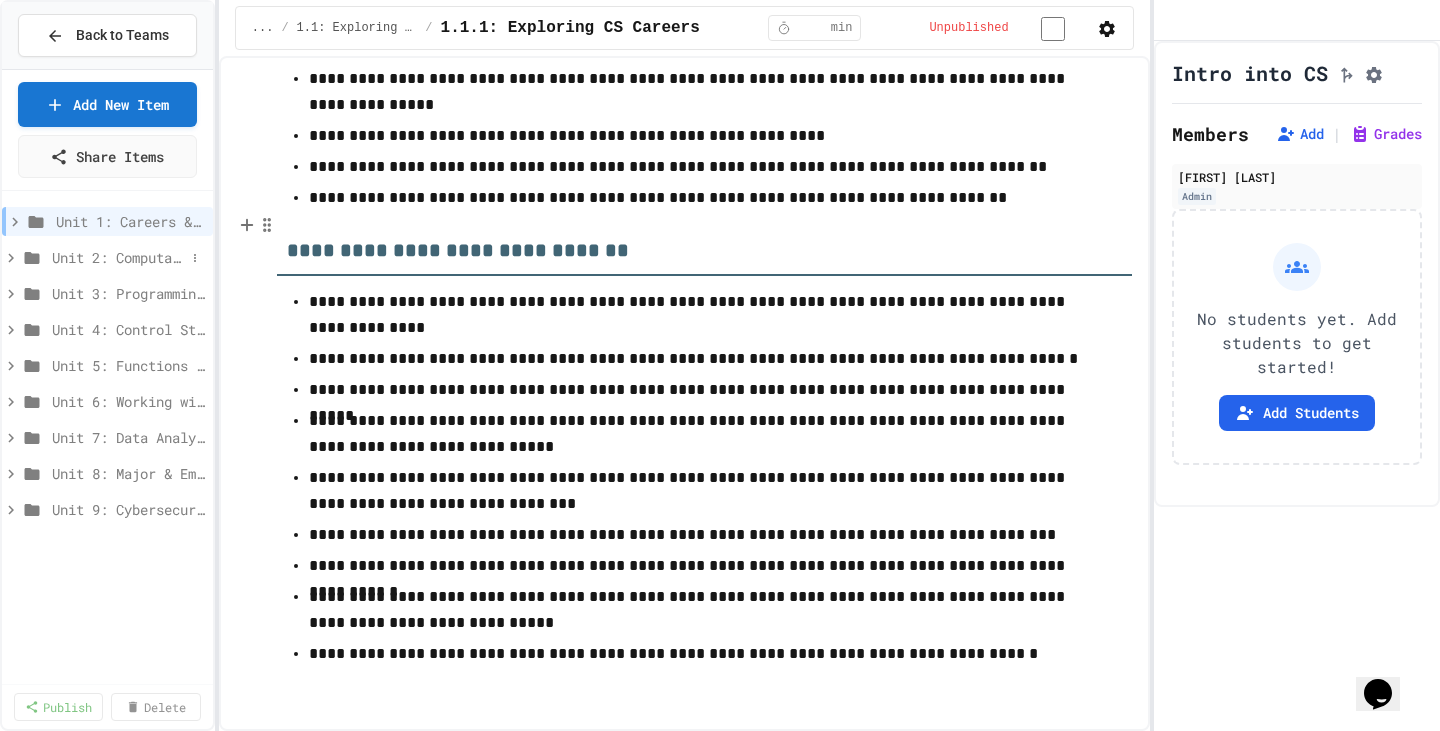 click on "Unit 2: Computational Thinking & Problem-Solving" at bounding box center [118, 257] 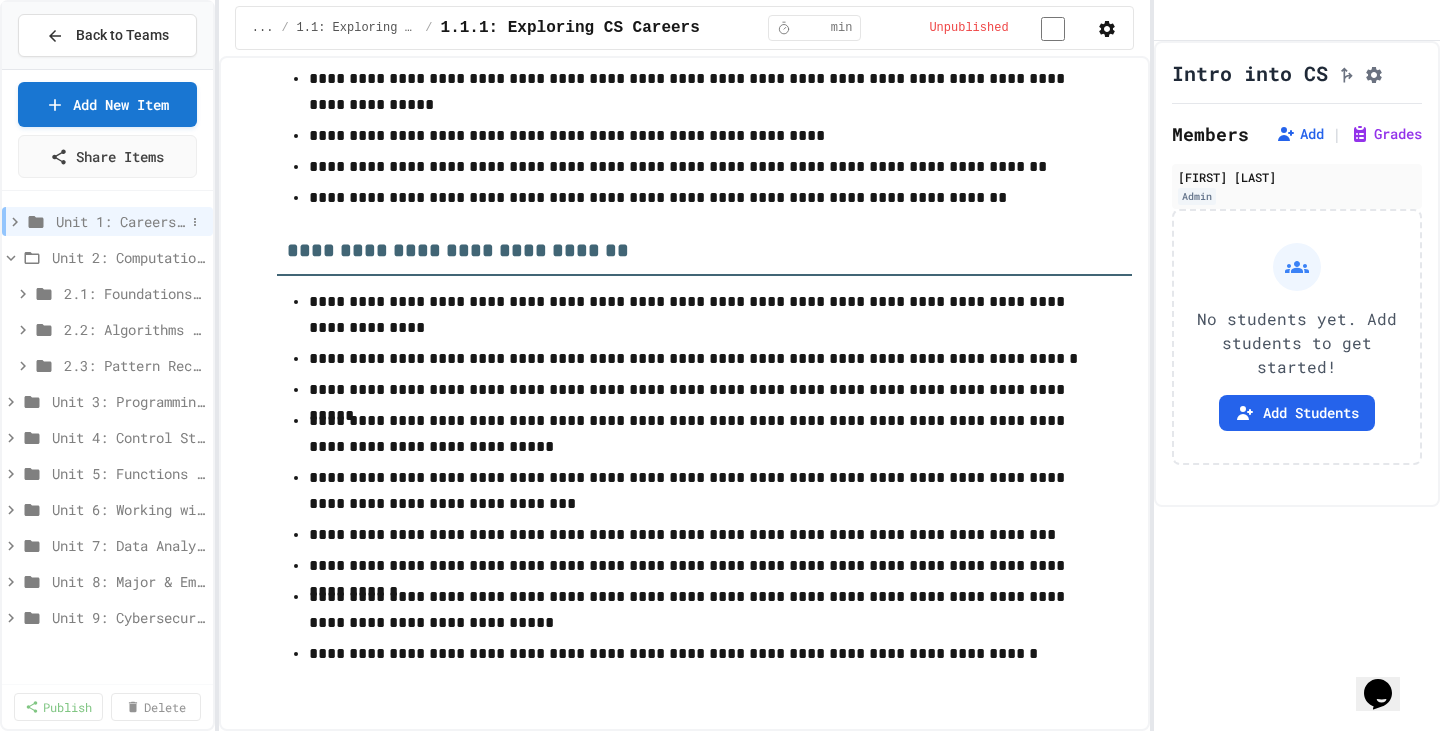 click on "Unit 1: Careers & Professionalism" at bounding box center (120, 221) 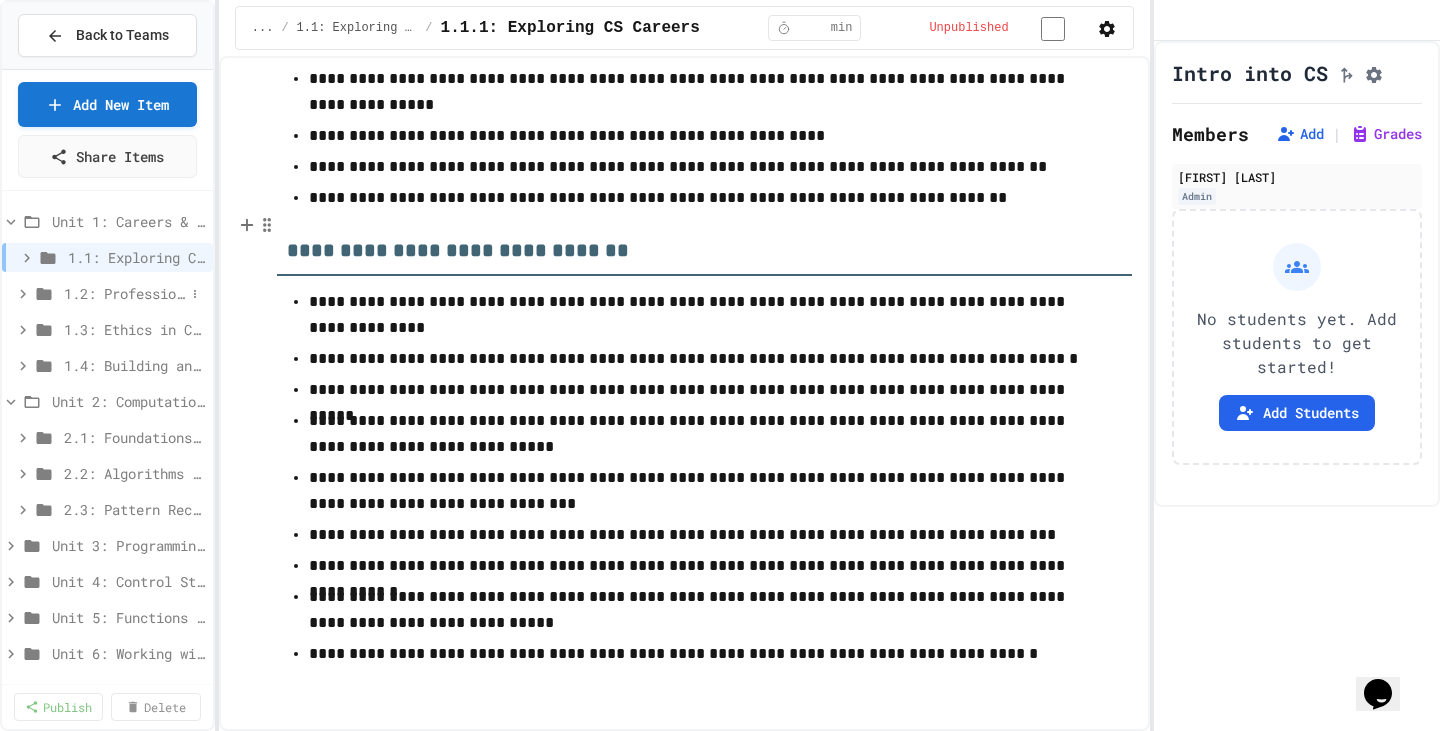 click on "1.2: Professional Communication" at bounding box center (124, 293) 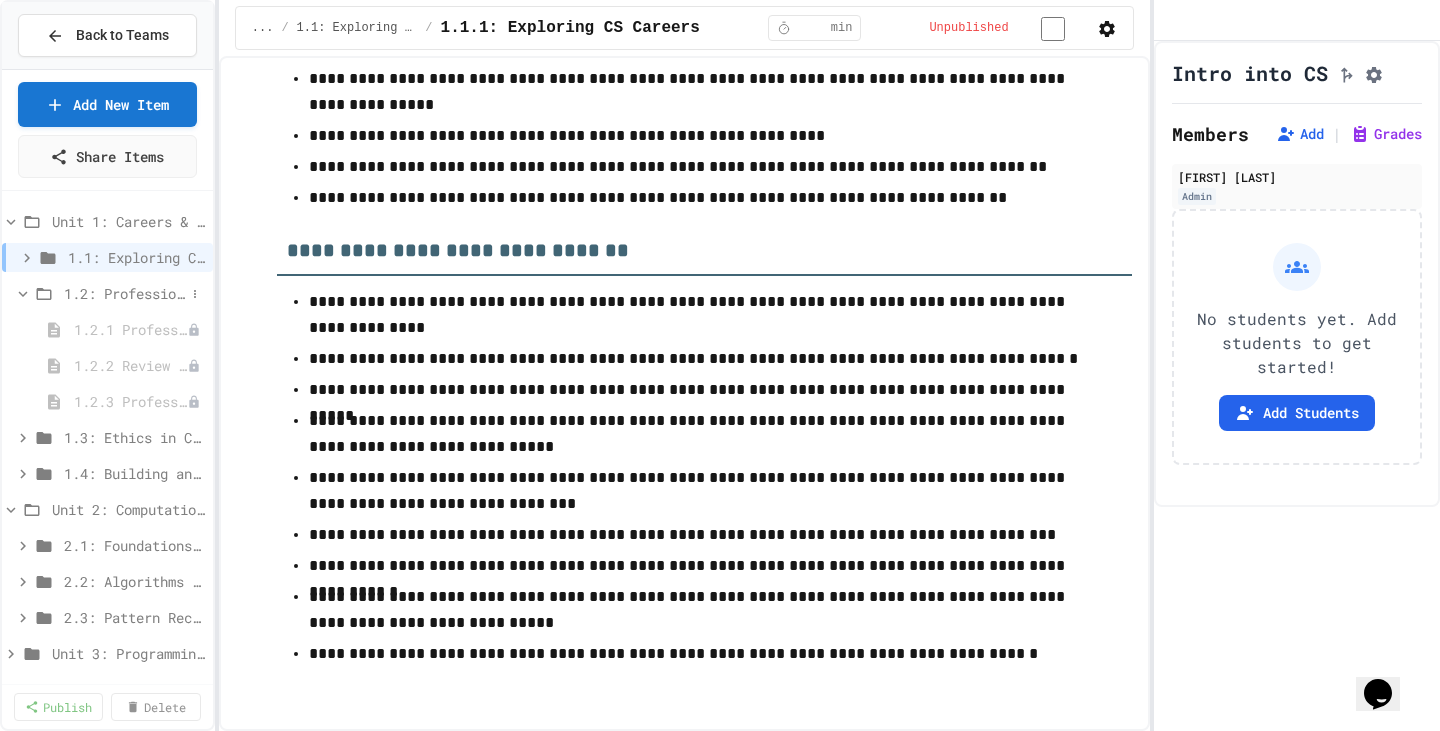 click on "1.2: Professional Communication" at bounding box center (124, 293) 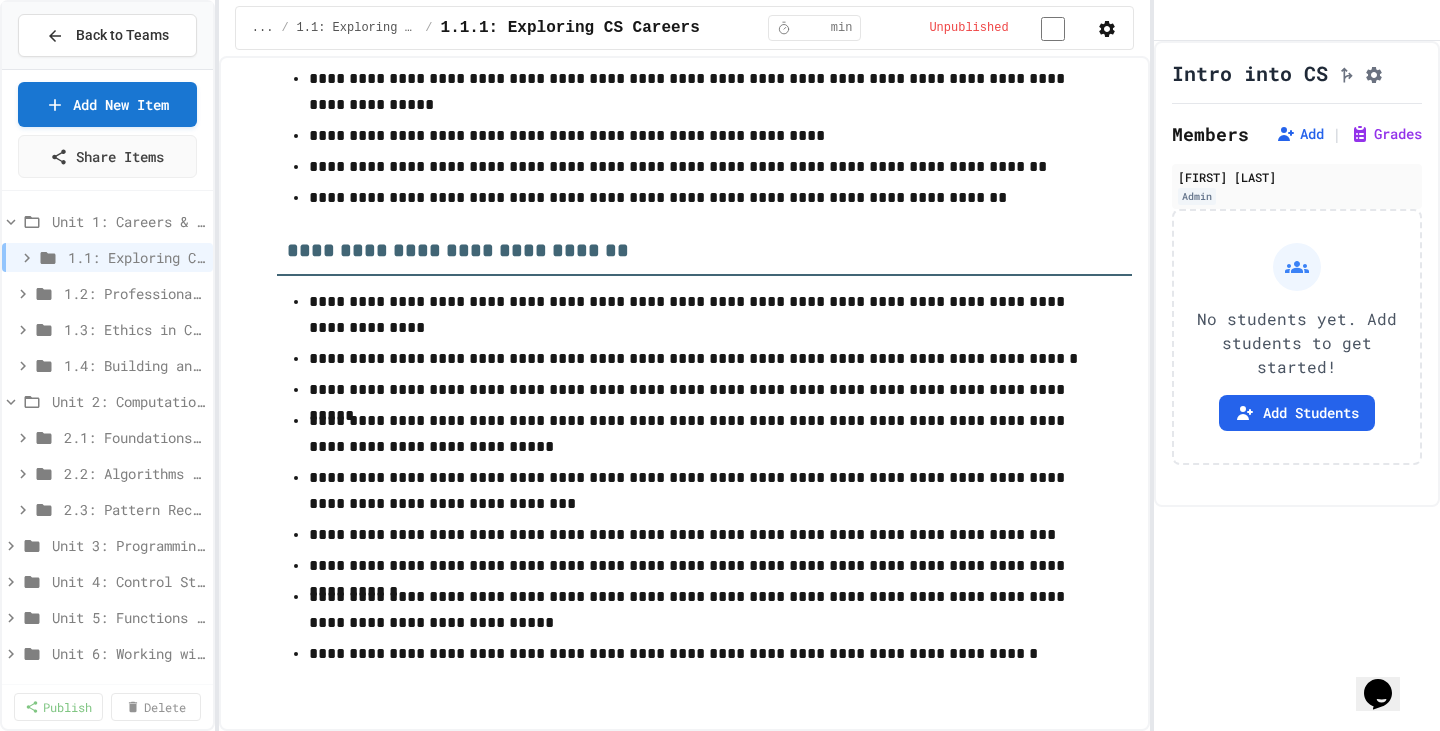 click on "1.2: Professional Communication" at bounding box center (134, 293) 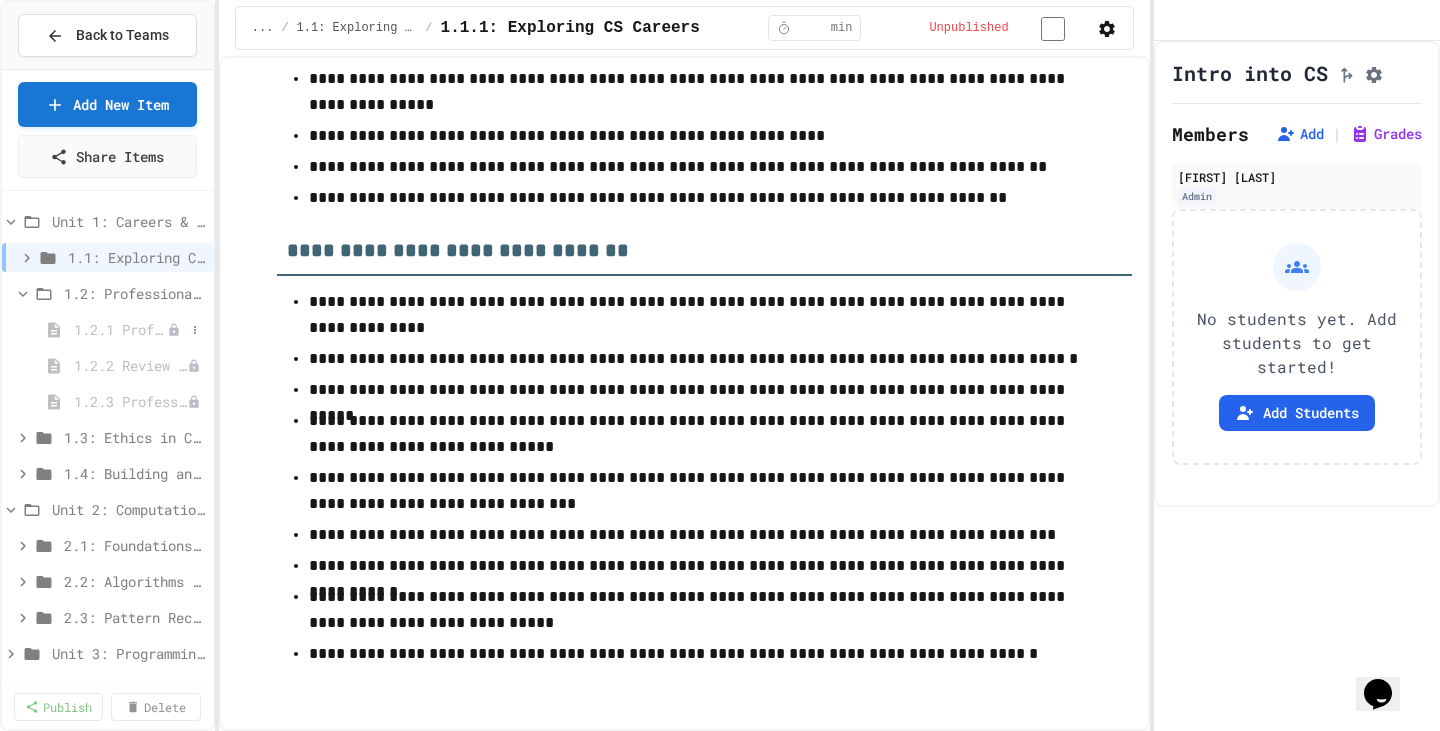 click on "1.2.1 Professional Communication" at bounding box center (120, 329) 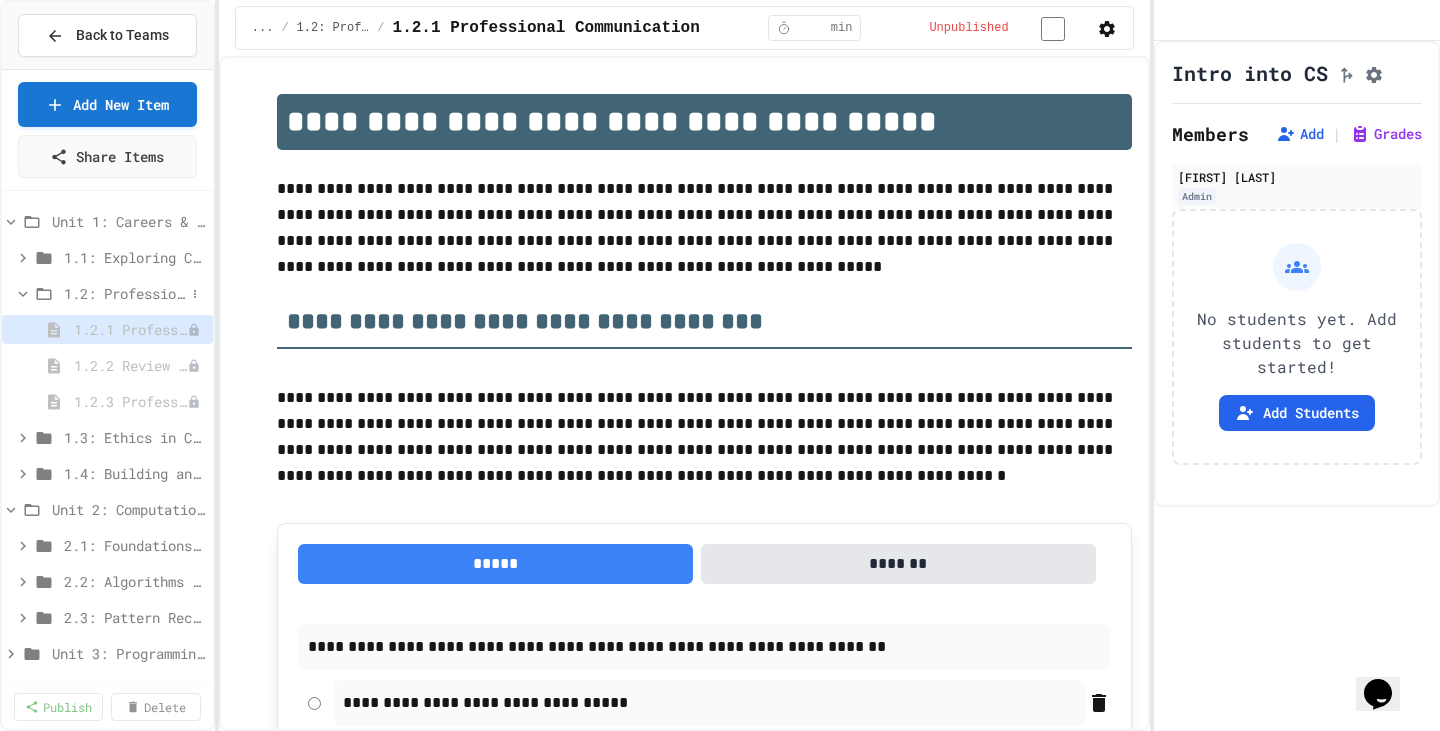 click on "1.2: Professional Communication" at bounding box center (124, 293) 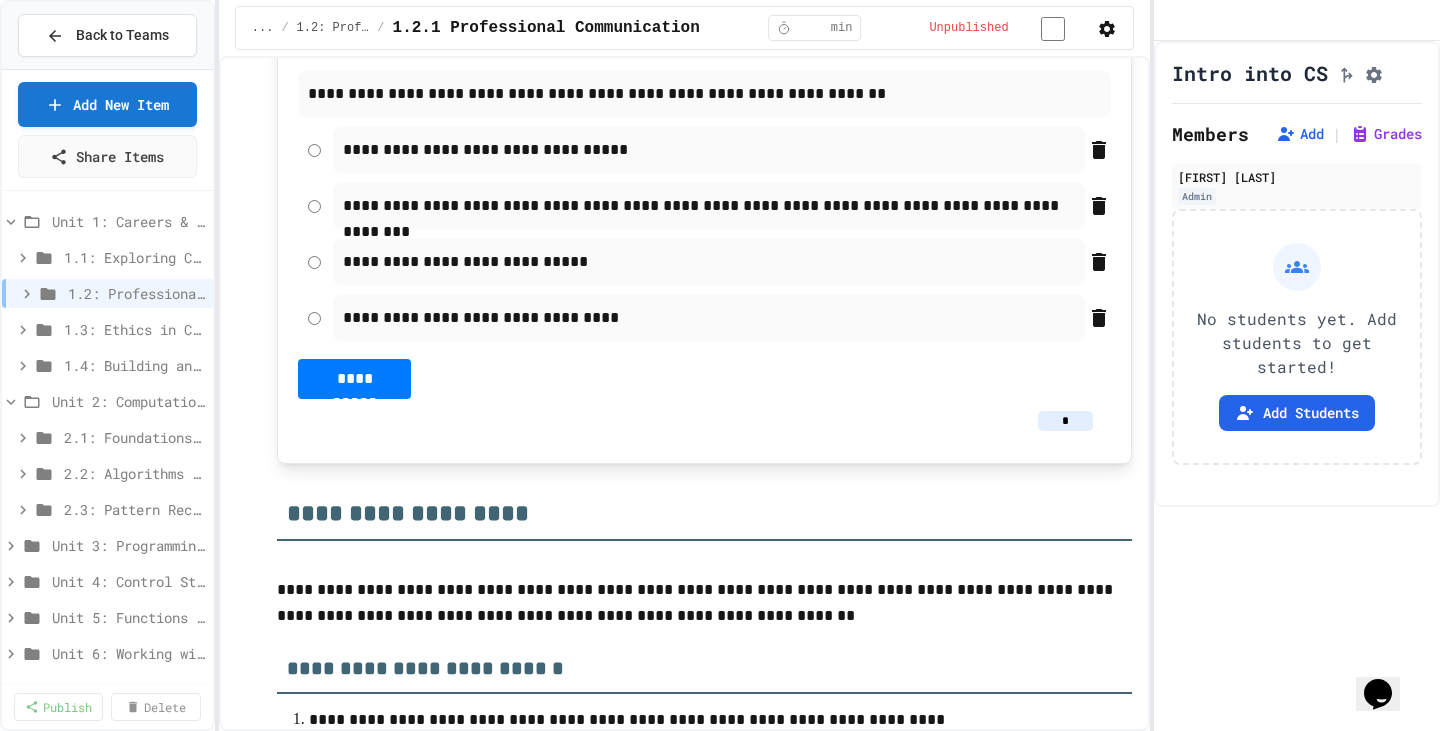 scroll, scrollTop: 700, scrollLeft: 0, axis: vertical 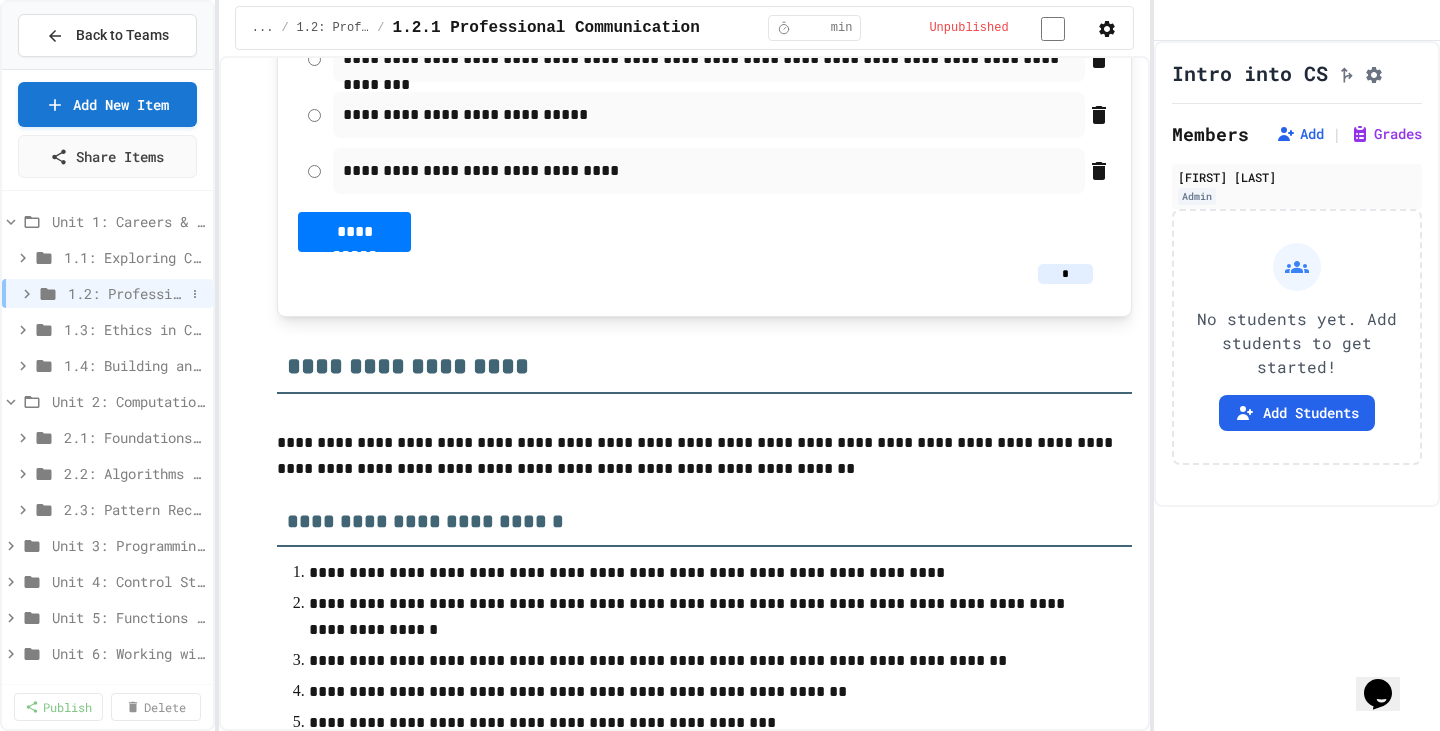 click on "1.2: Professional Communication" at bounding box center (126, 293) 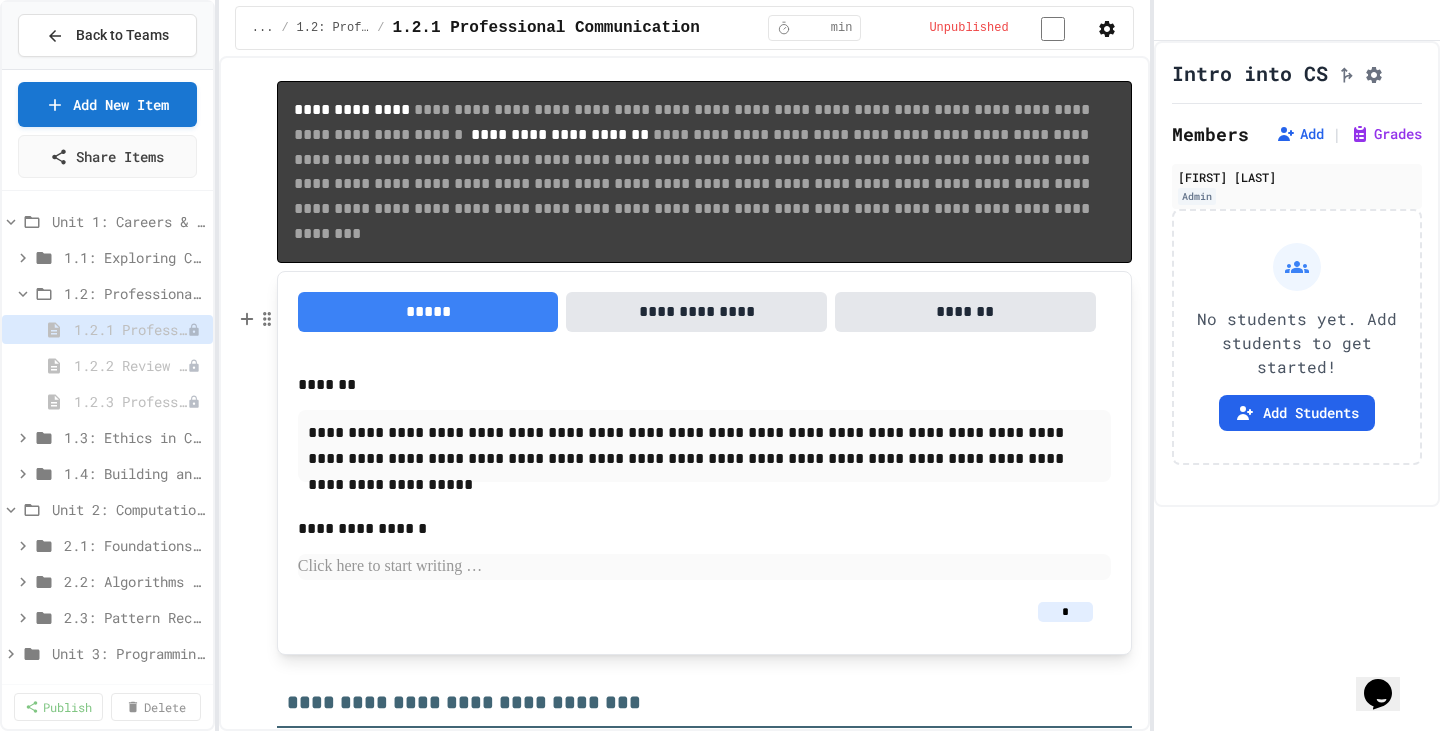 scroll, scrollTop: 8500, scrollLeft: 0, axis: vertical 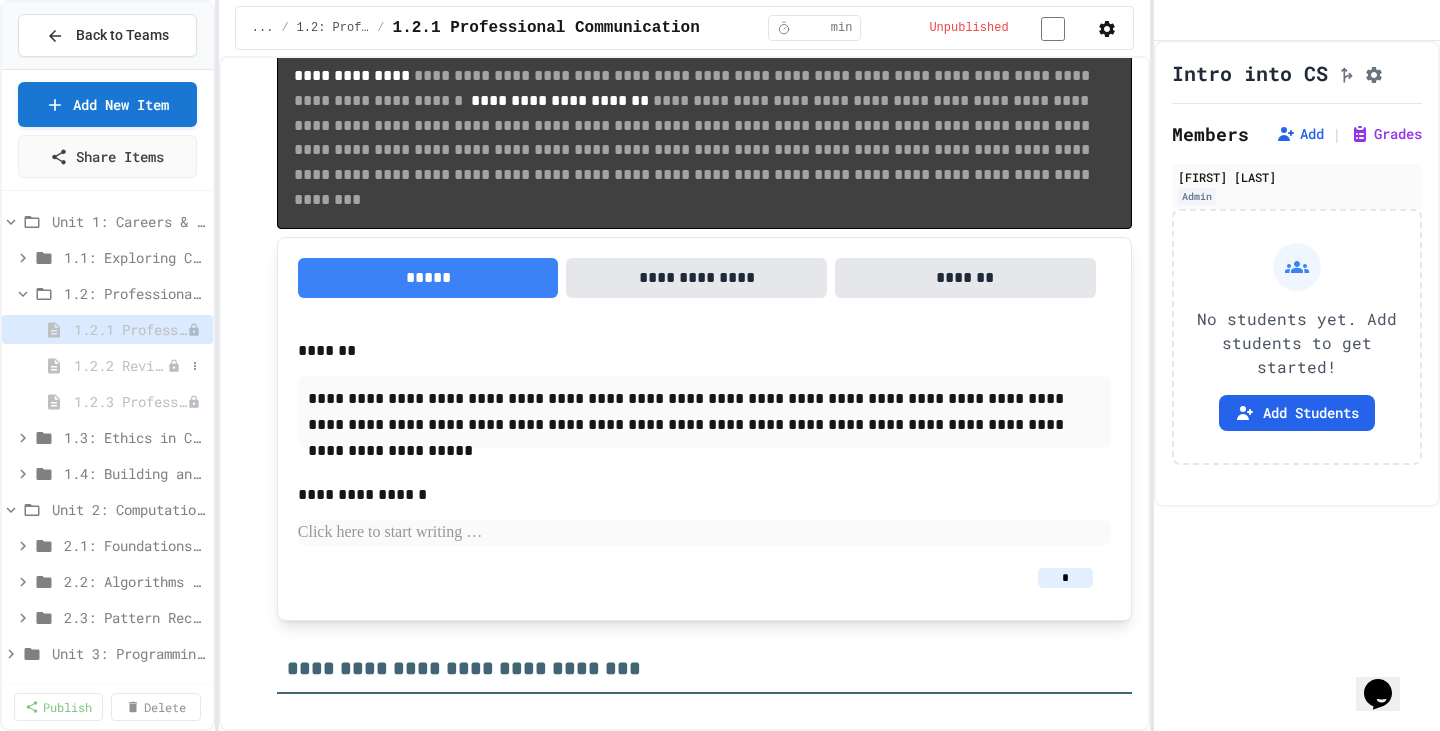 click on "1.2.2 Review - Professional Communication" at bounding box center [120, 365] 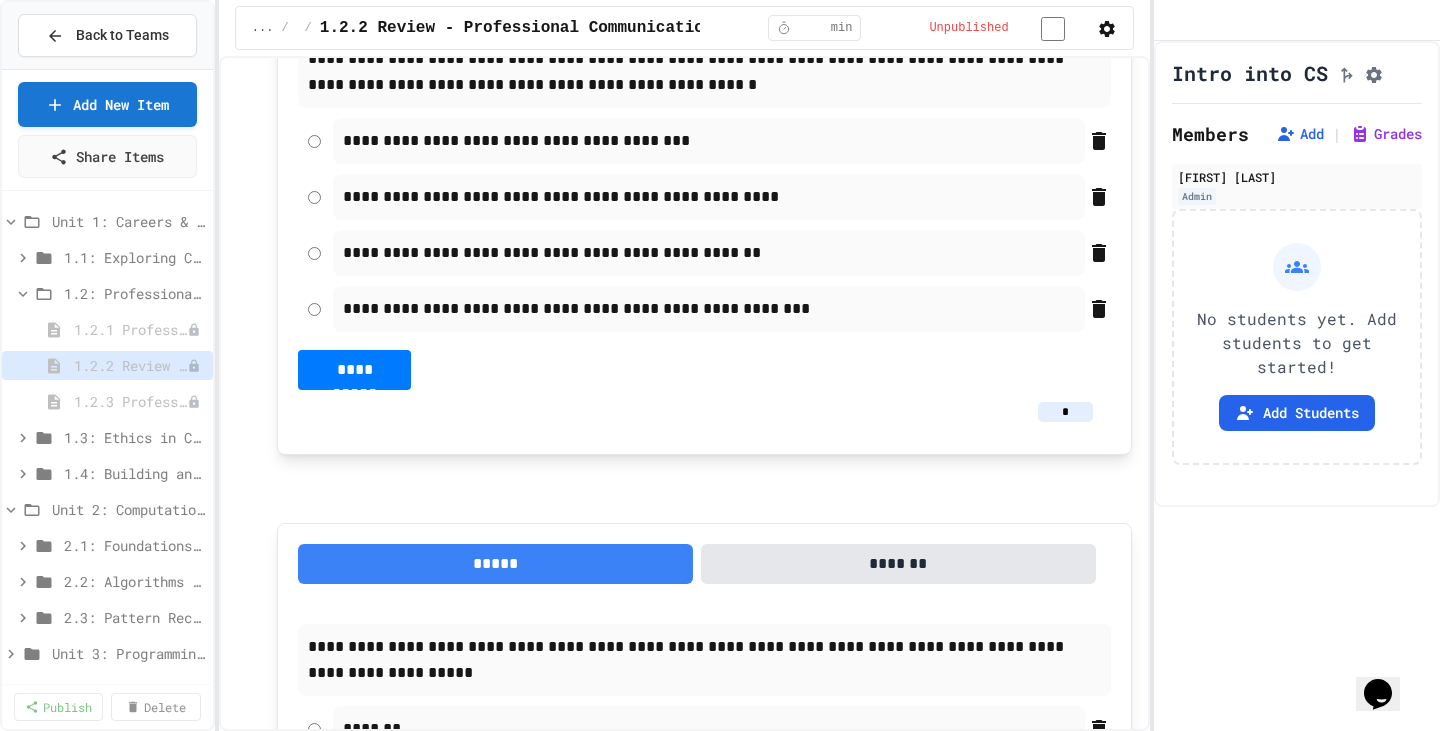 scroll, scrollTop: 2900, scrollLeft: 0, axis: vertical 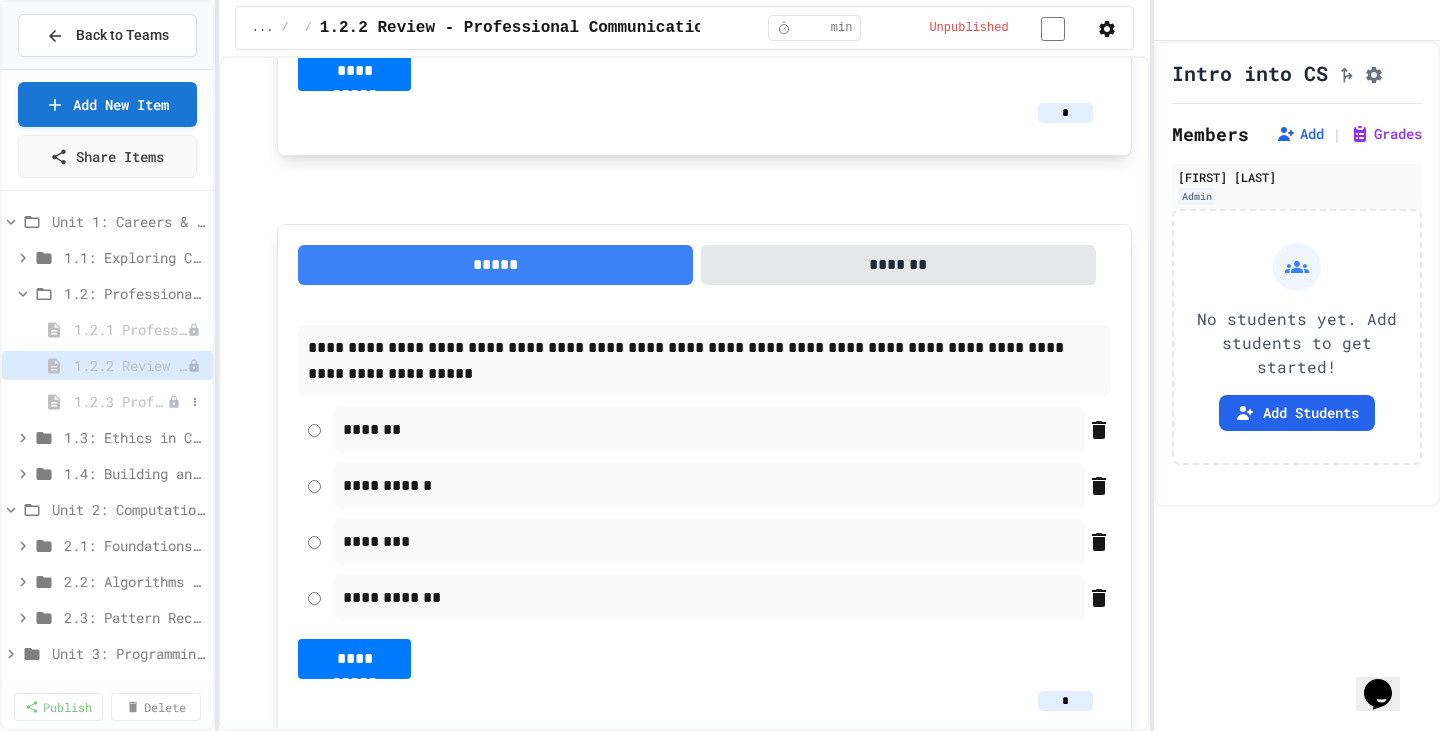 click on "1.2.3 Professional Communication Challenge" at bounding box center (120, 401) 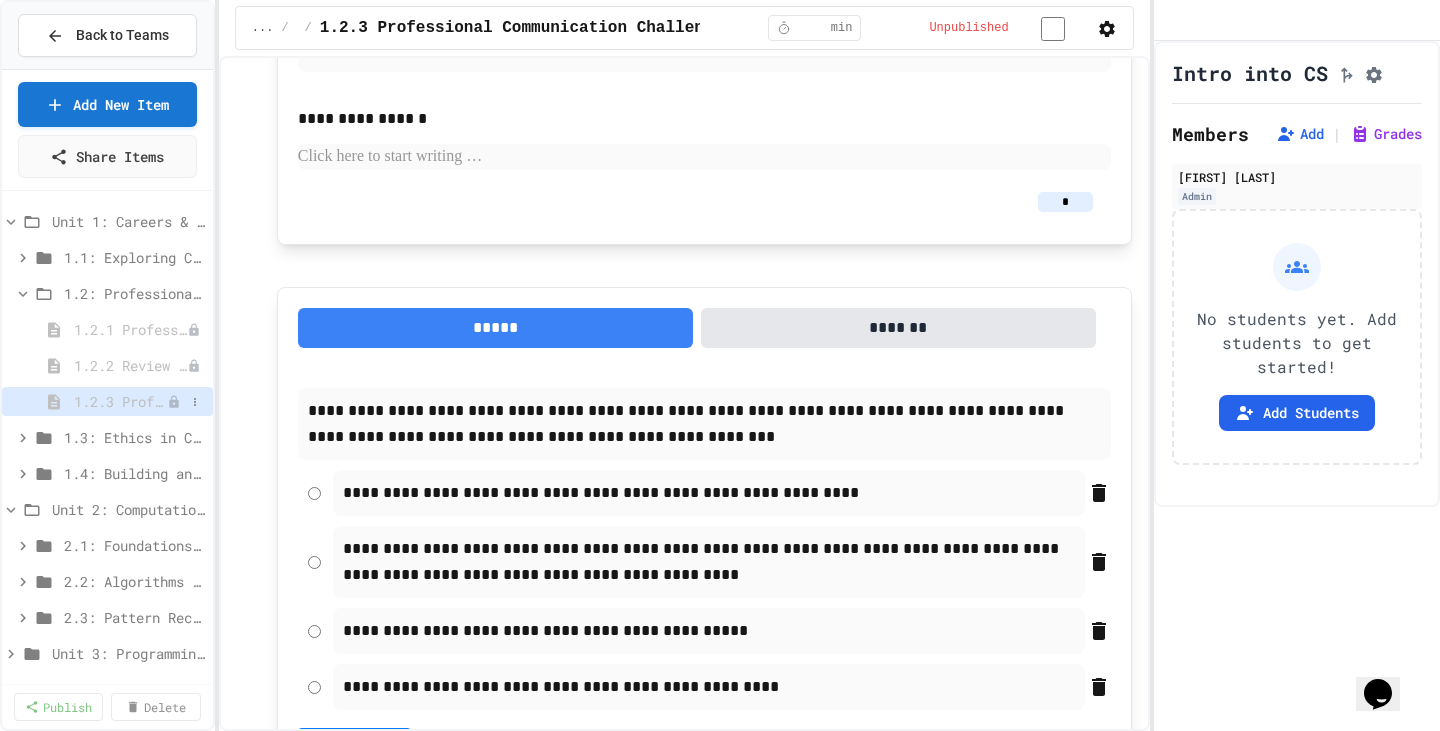 scroll, scrollTop: 2700, scrollLeft: 0, axis: vertical 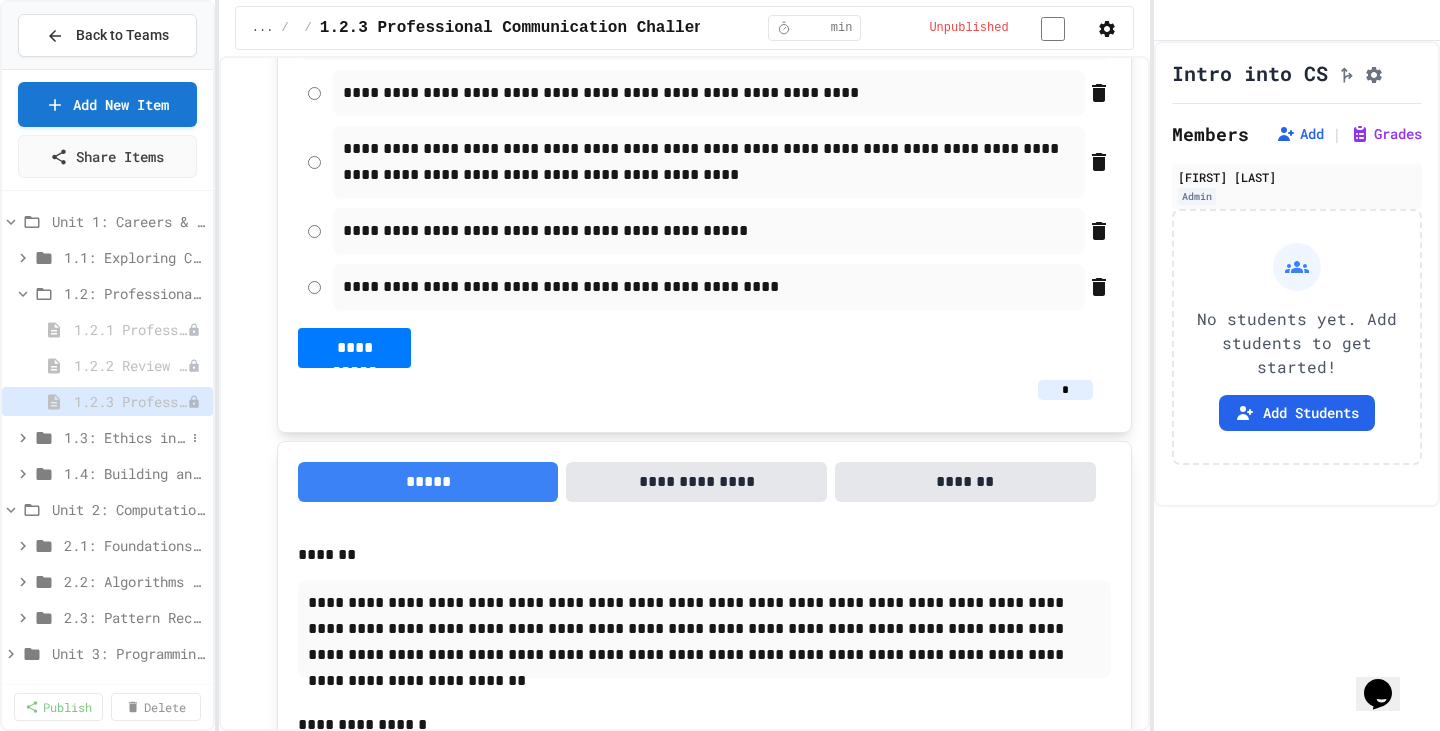 click on "1.3: Ethics in Computing" at bounding box center (124, 437) 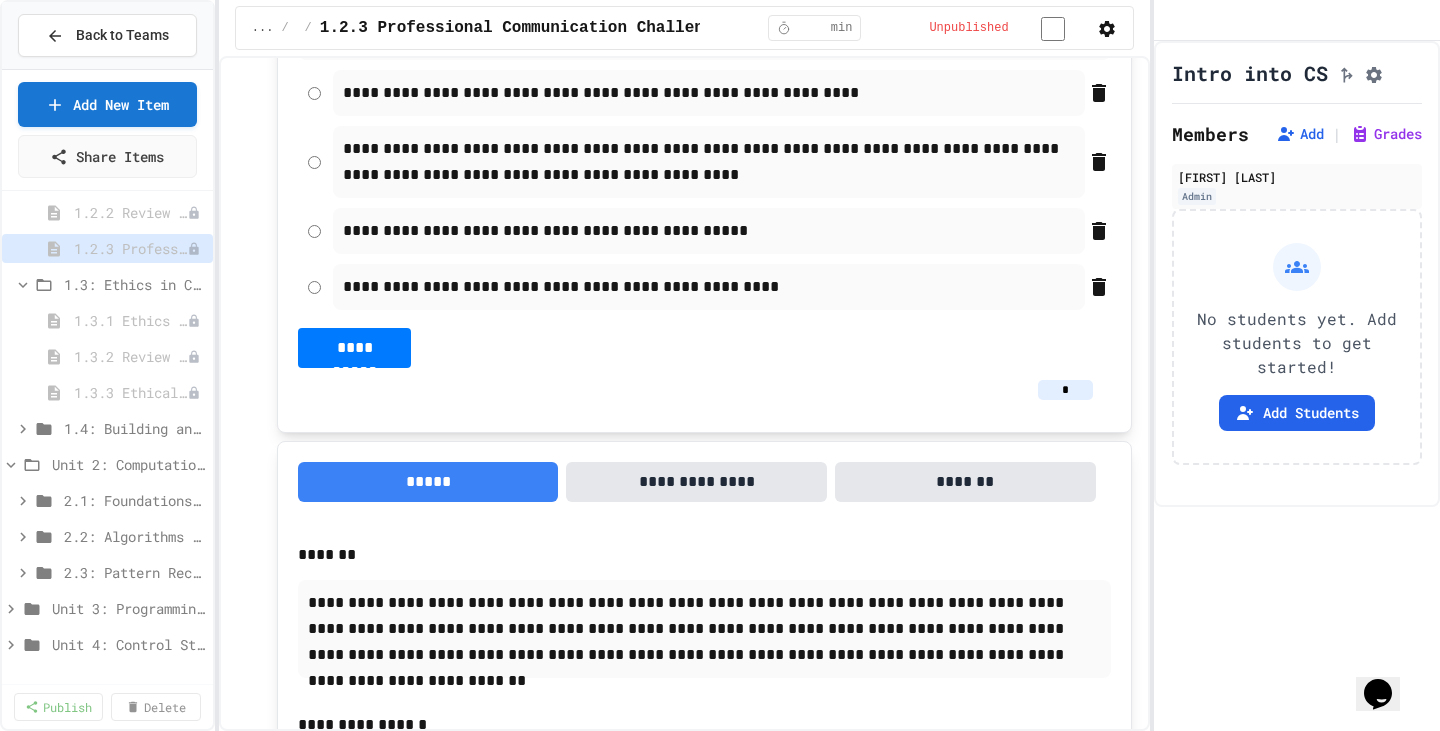 scroll, scrollTop: 200, scrollLeft: 0, axis: vertical 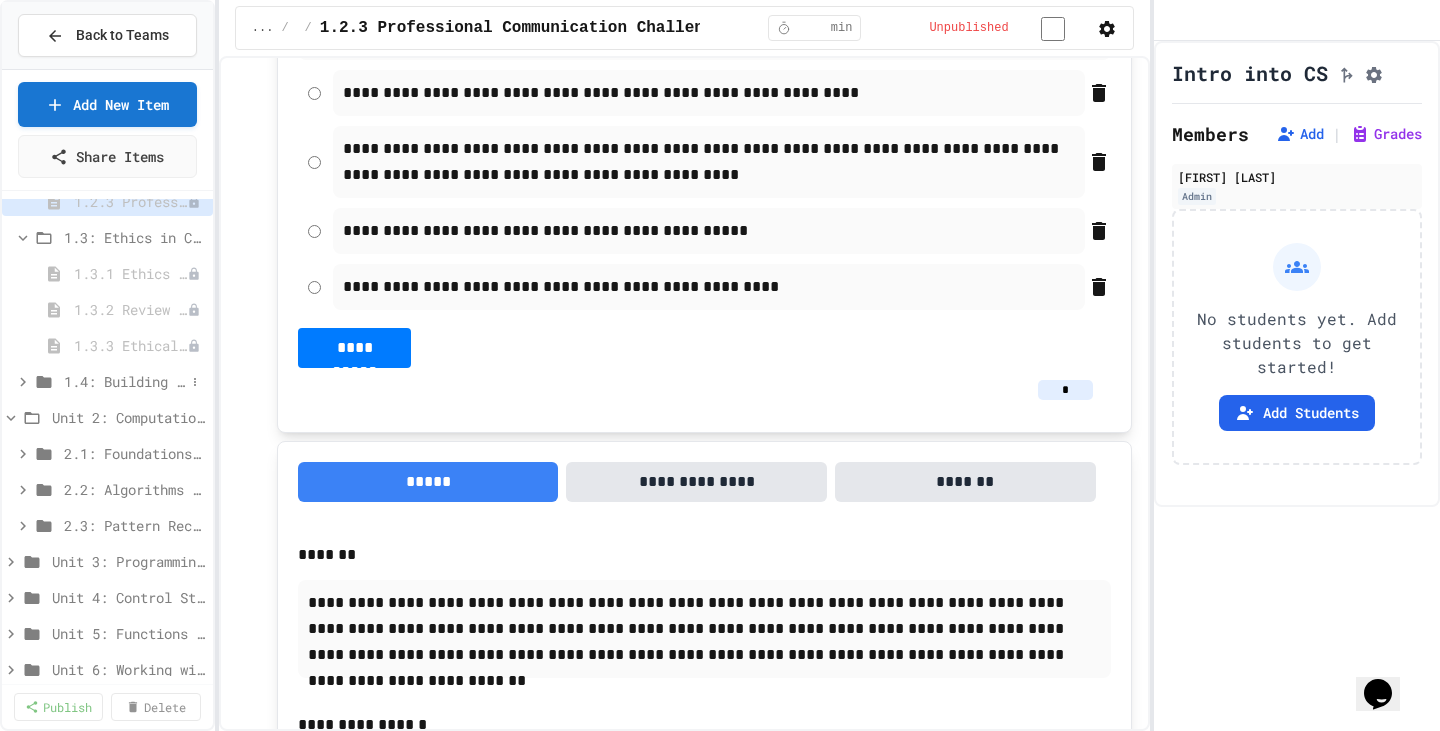 click on "1.4: Building an Online Presence" at bounding box center [124, 381] 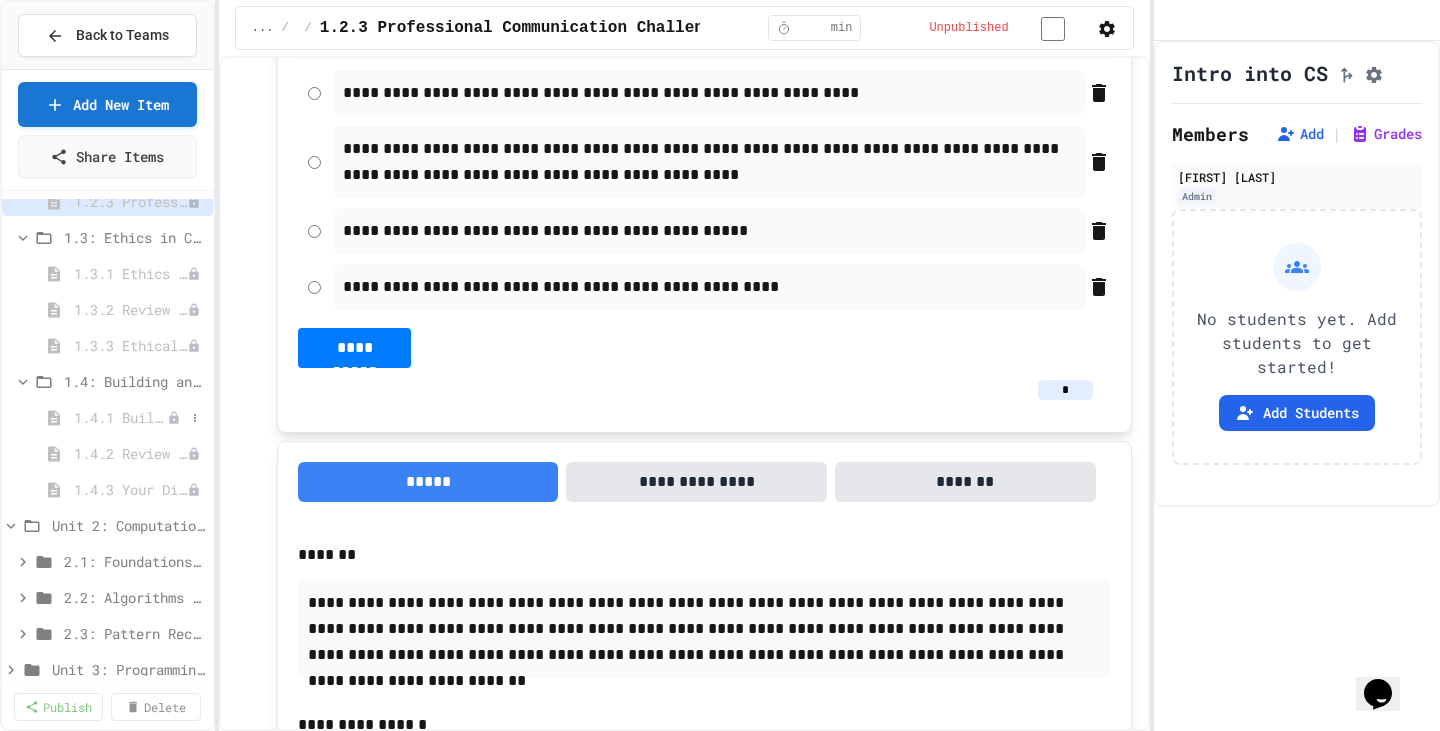 click on "1.4.1 Building Your Professional Online Presence" at bounding box center [120, 417] 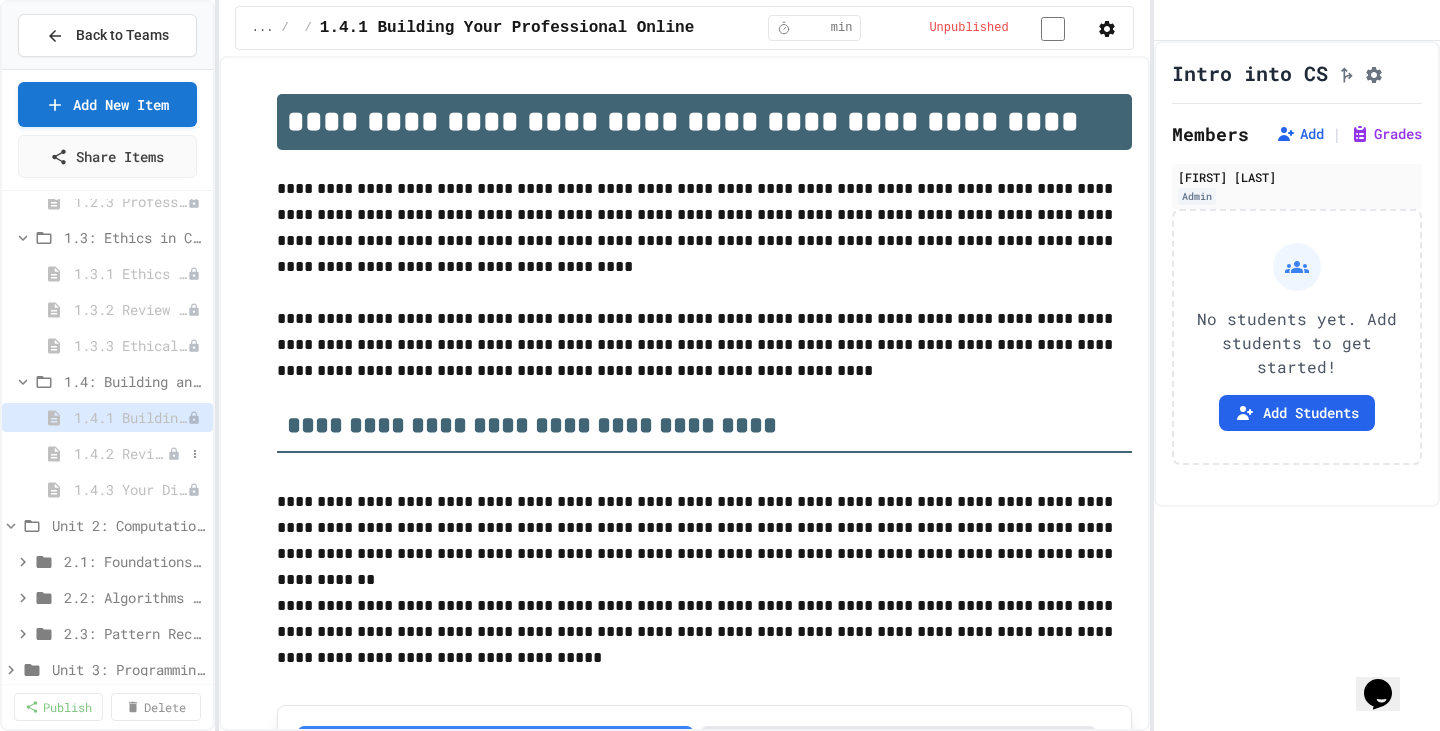 click on "1.4.2 Review - Building Your Professional Online Presence" at bounding box center (120, 453) 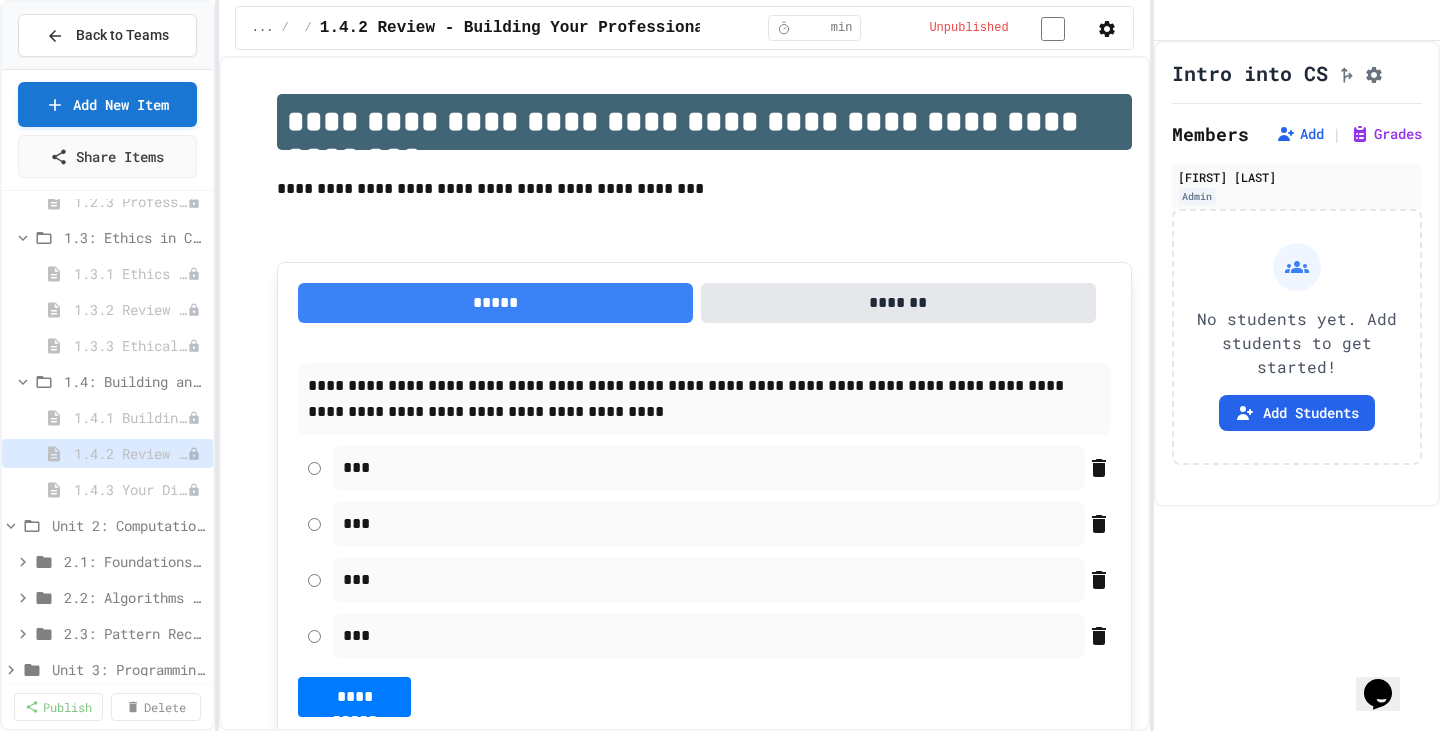 scroll, scrollTop: 300, scrollLeft: 0, axis: vertical 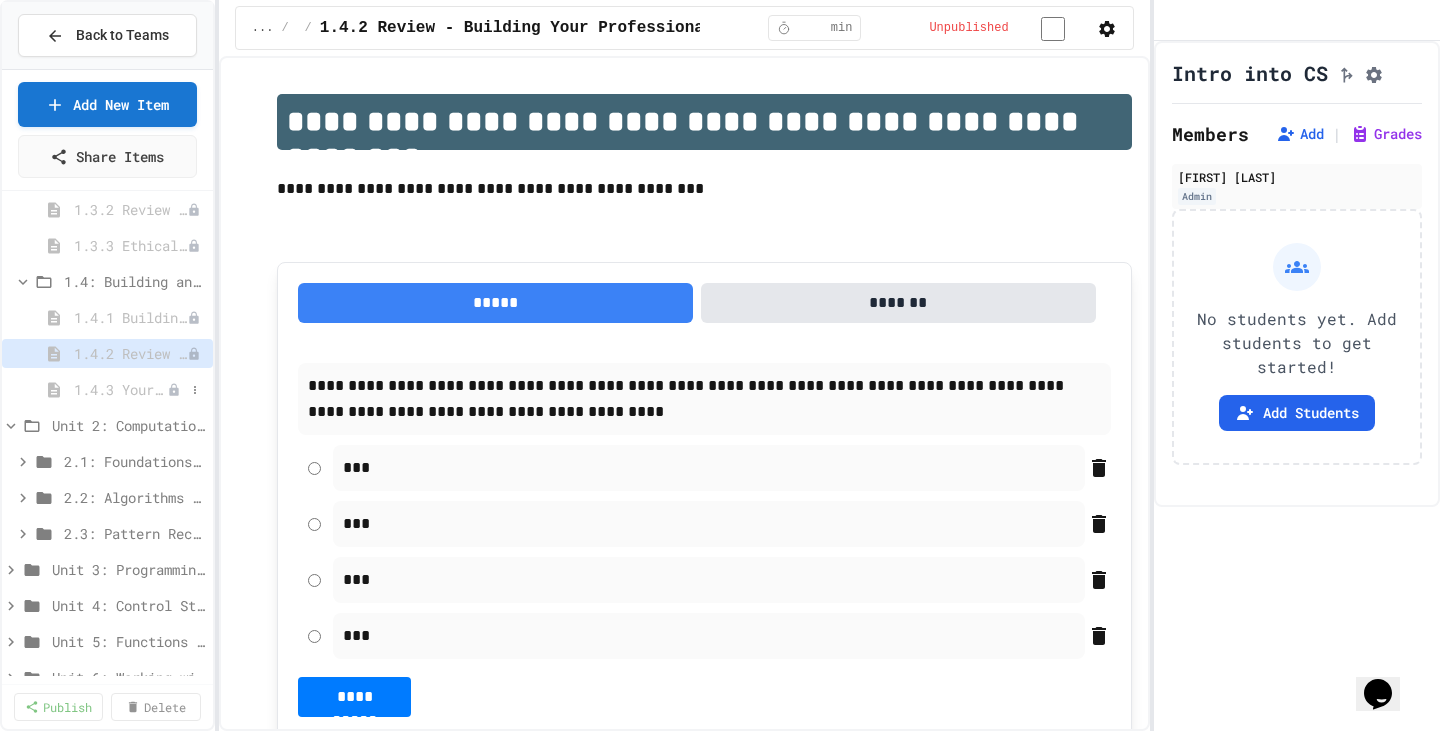 click on "1.4.3 Your Digital Portfolio Challenge" at bounding box center (120, 389) 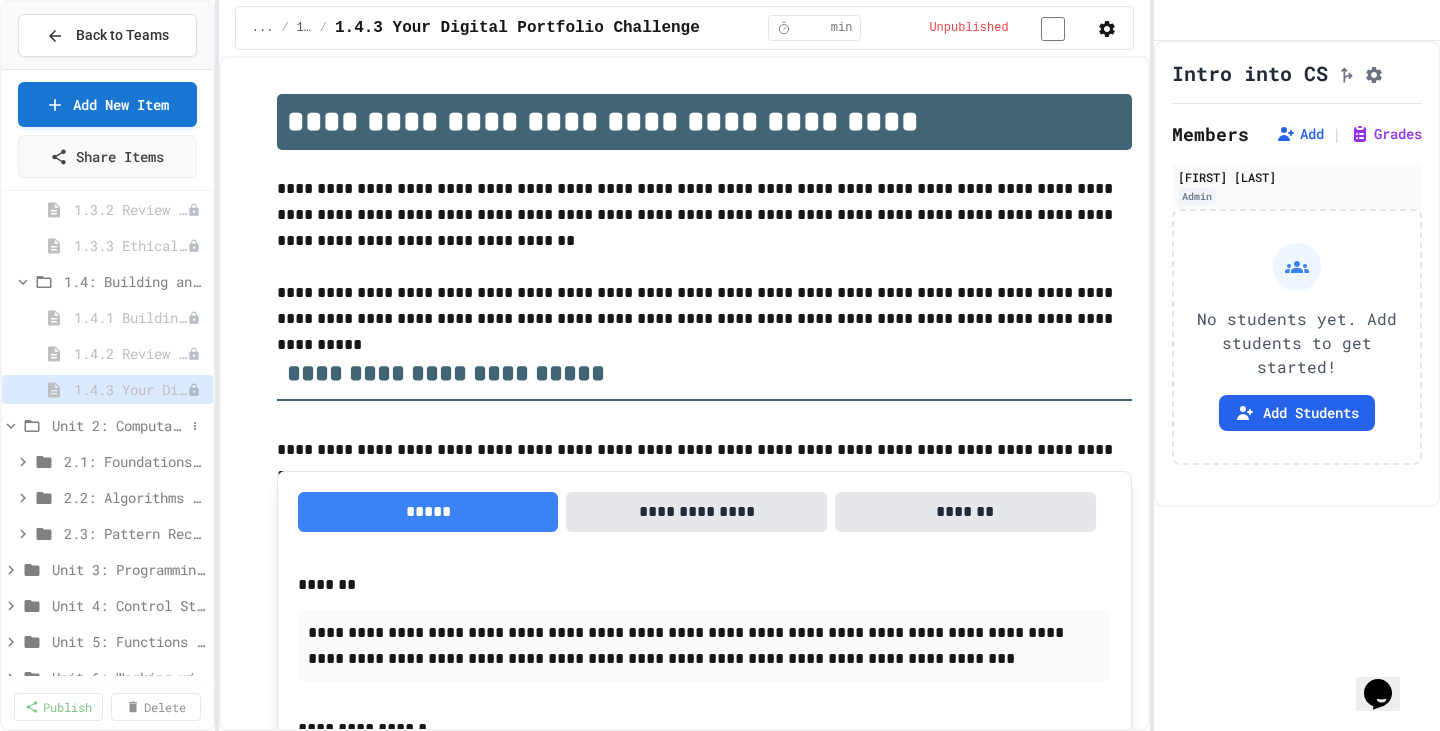click on "Unit 2: Computational Thinking & Problem-Solving" at bounding box center [118, 425] 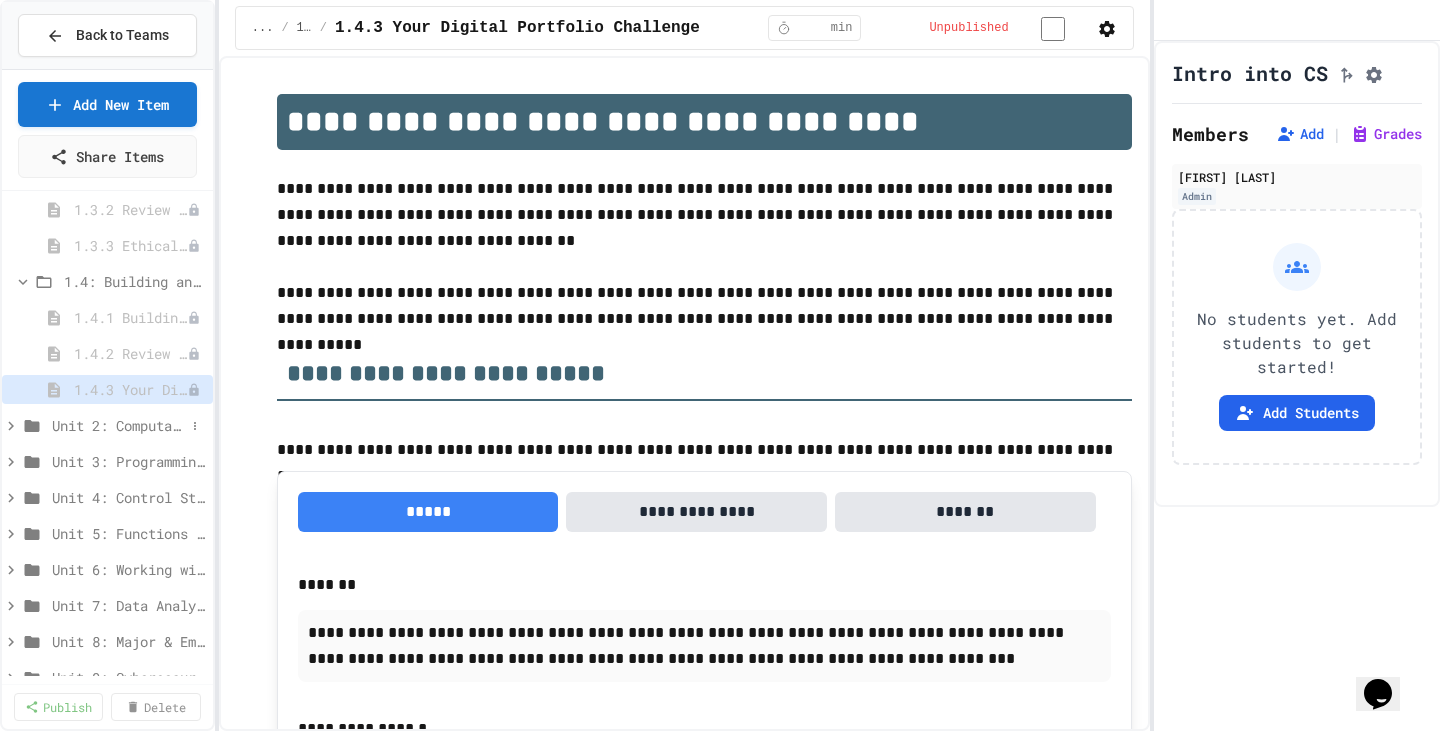 click on "Unit 2: Computational Thinking & Problem-Solving" at bounding box center (118, 425) 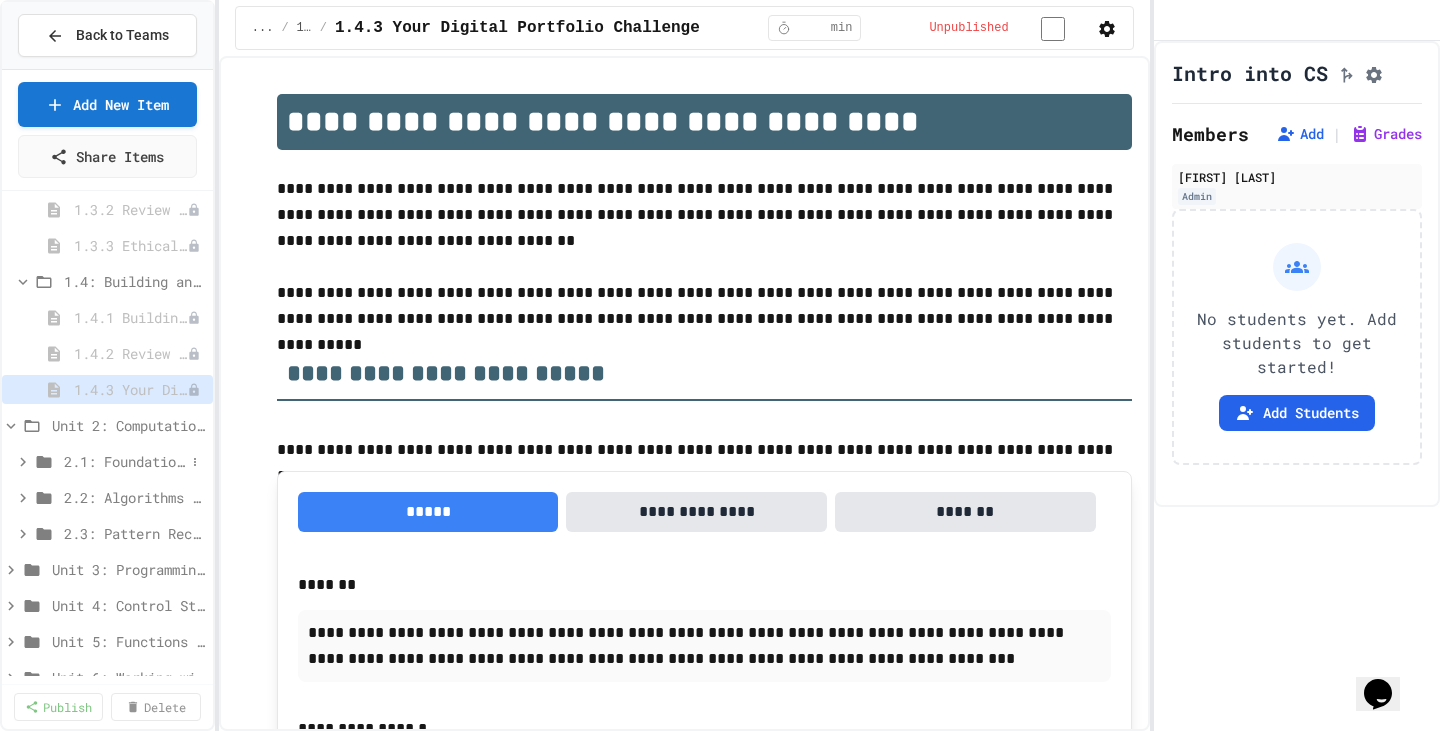 click on "2.1: Foundations of Computational Thinking" at bounding box center (124, 461) 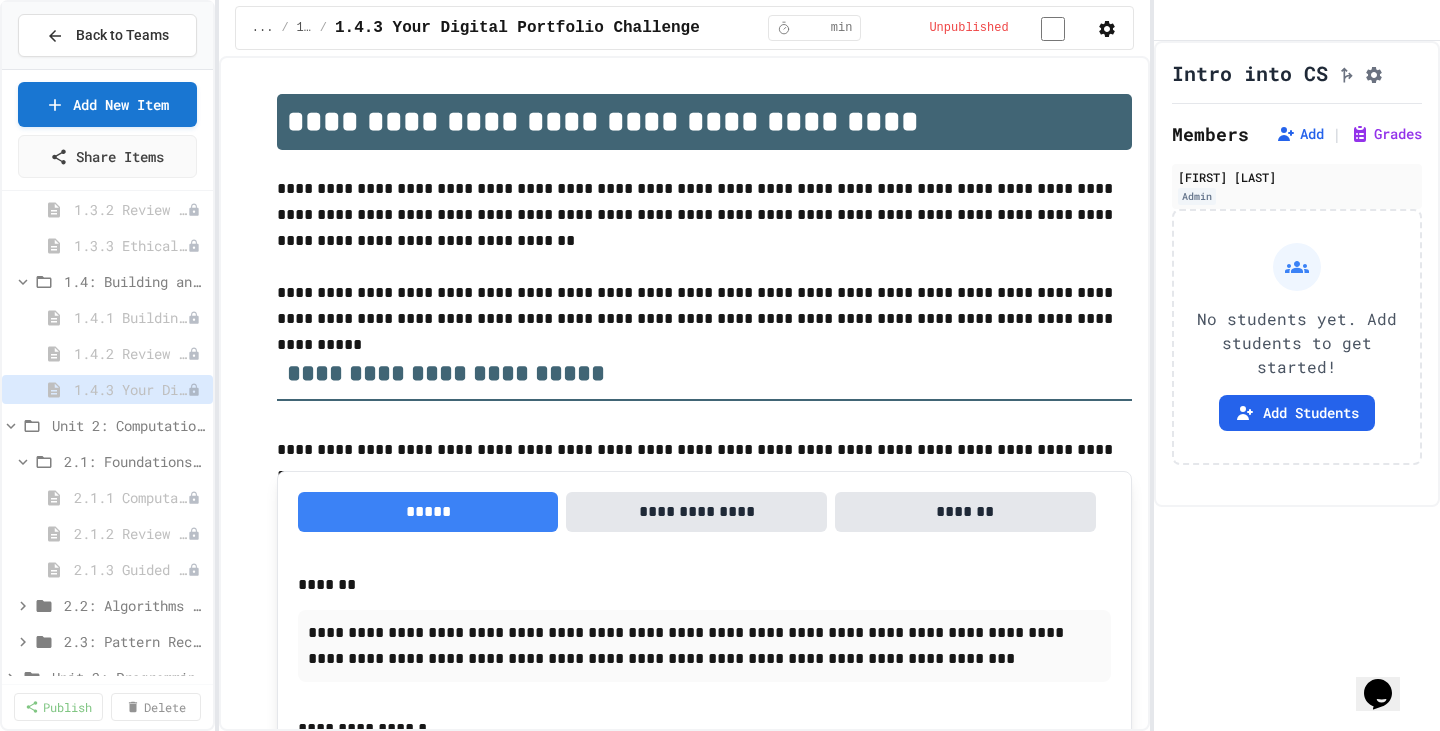 click on "2.1: Foundations of Computational Thinking" at bounding box center [134, 461] 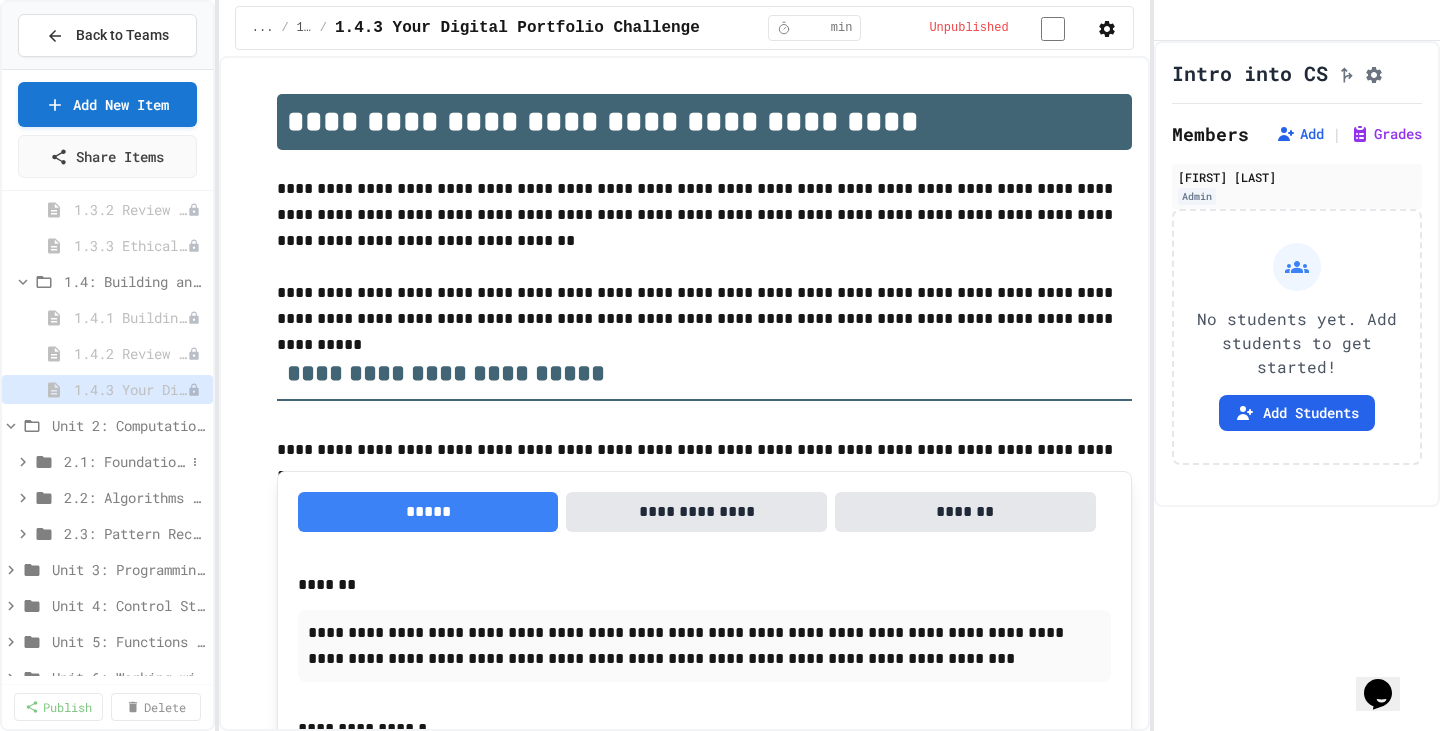 click on "2.1: Foundations of Computational Thinking" at bounding box center [124, 461] 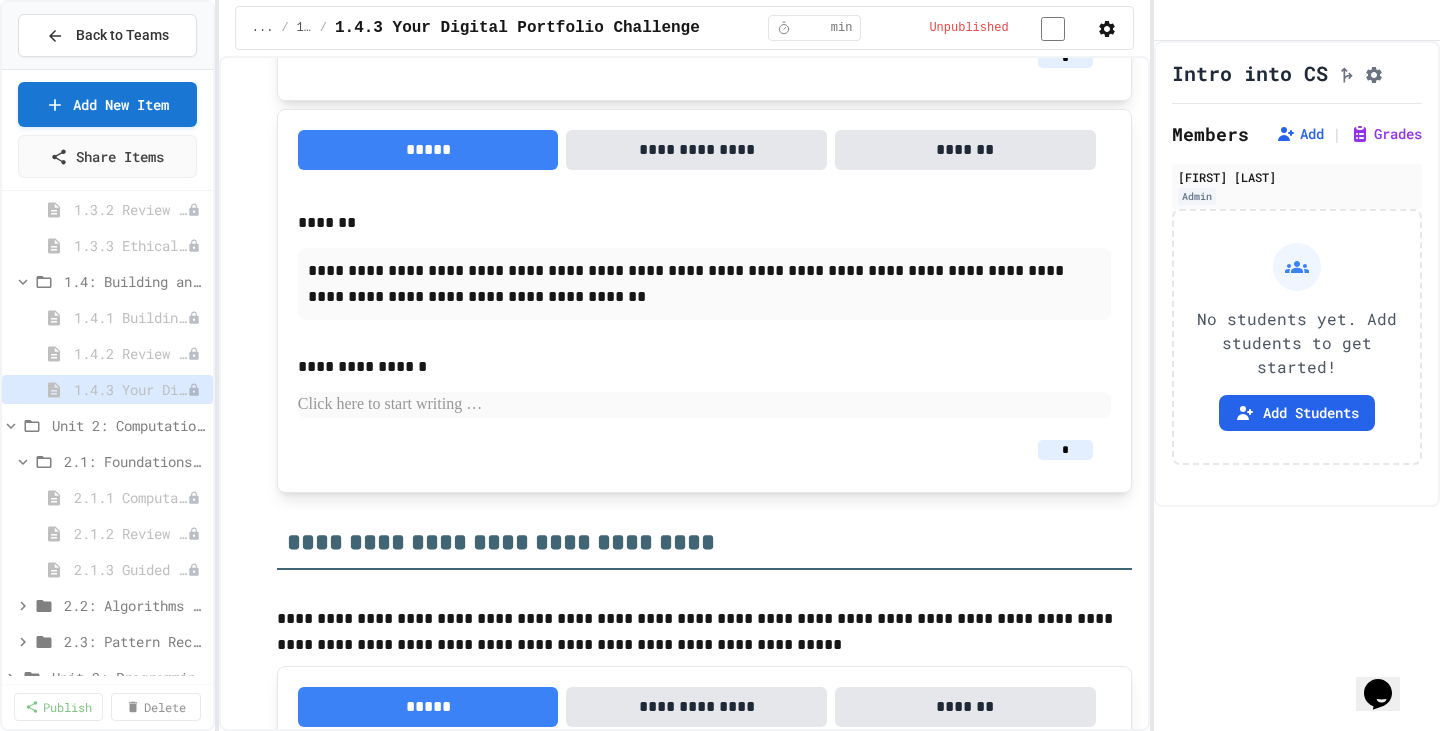 scroll, scrollTop: 1600, scrollLeft: 0, axis: vertical 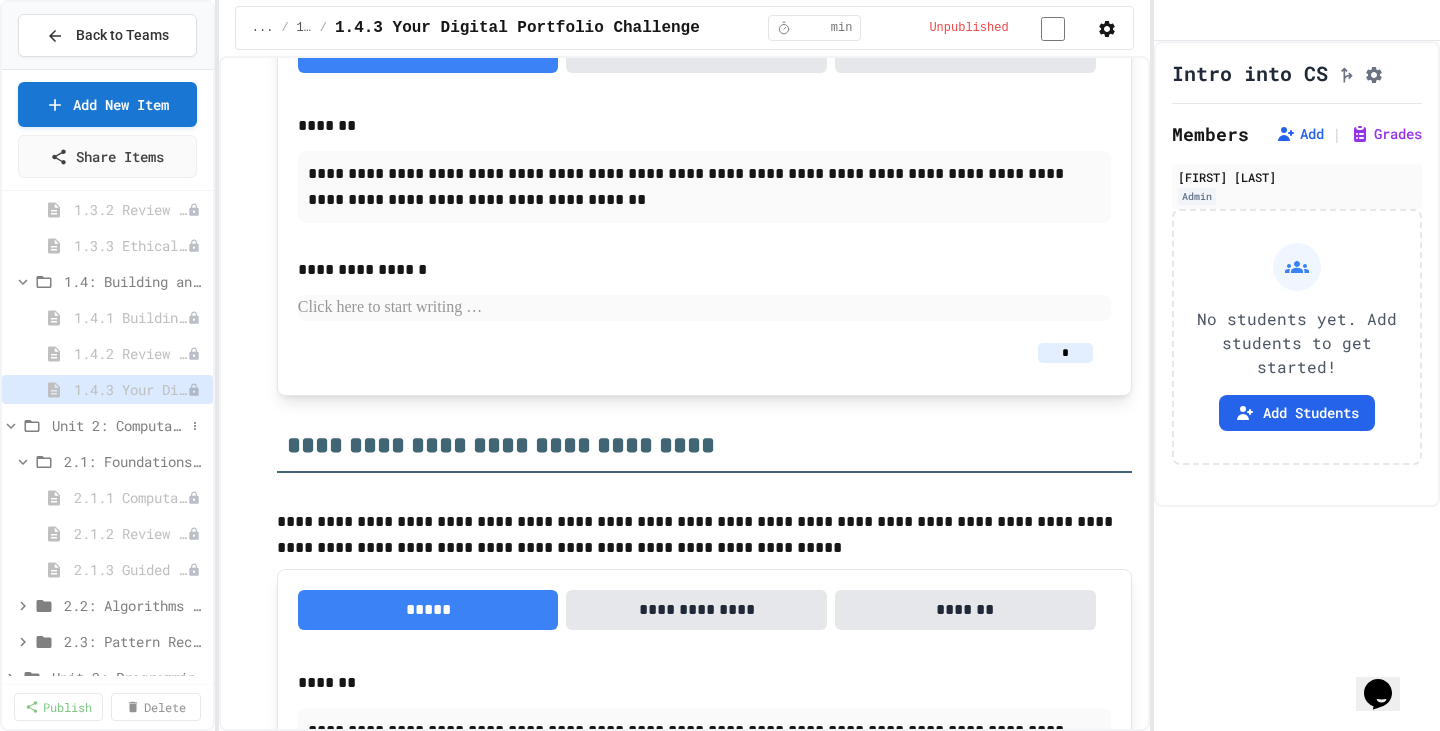 click on "Unit 2: Computational Thinking & Problem-Solving" at bounding box center (118, 425) 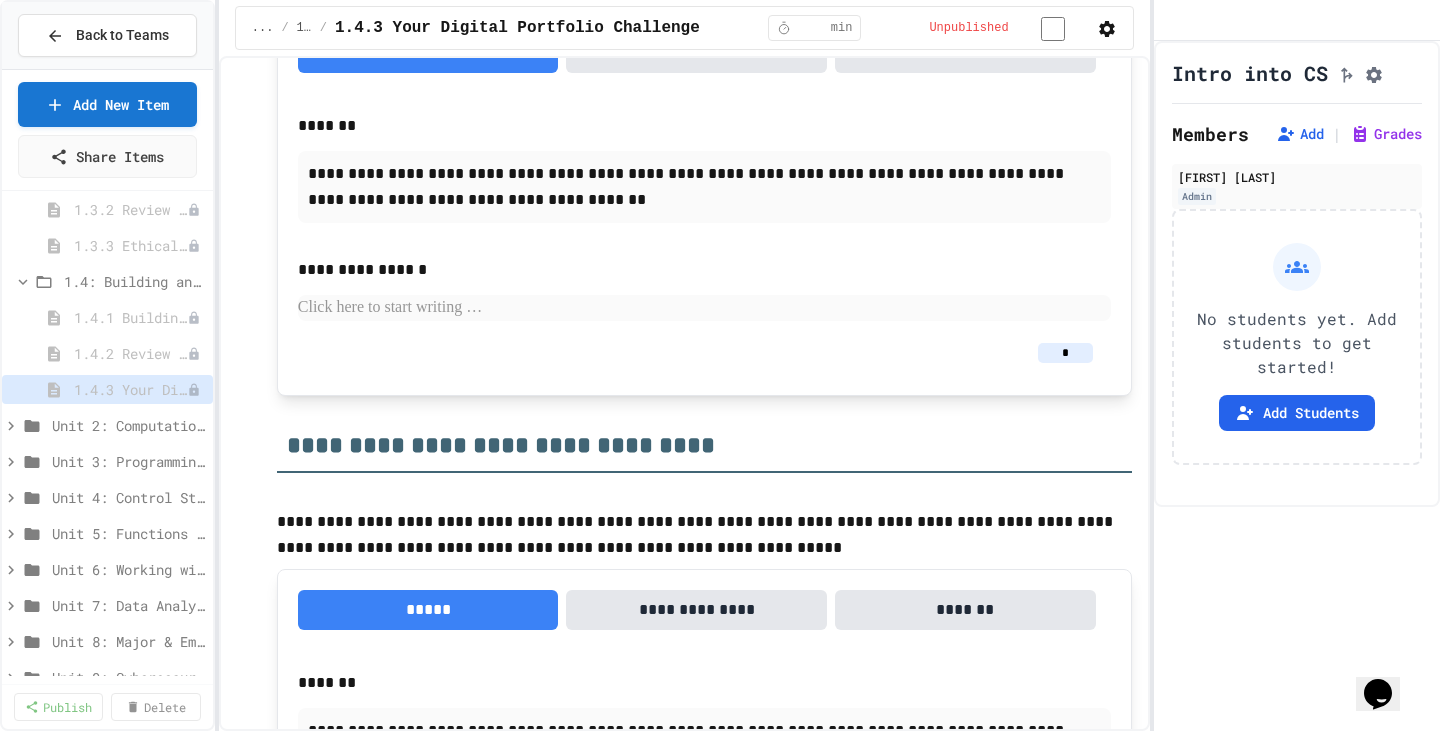 click on "Unit 2: Computational Thinking & Problem-Solving" at bounding box center [128, 425] 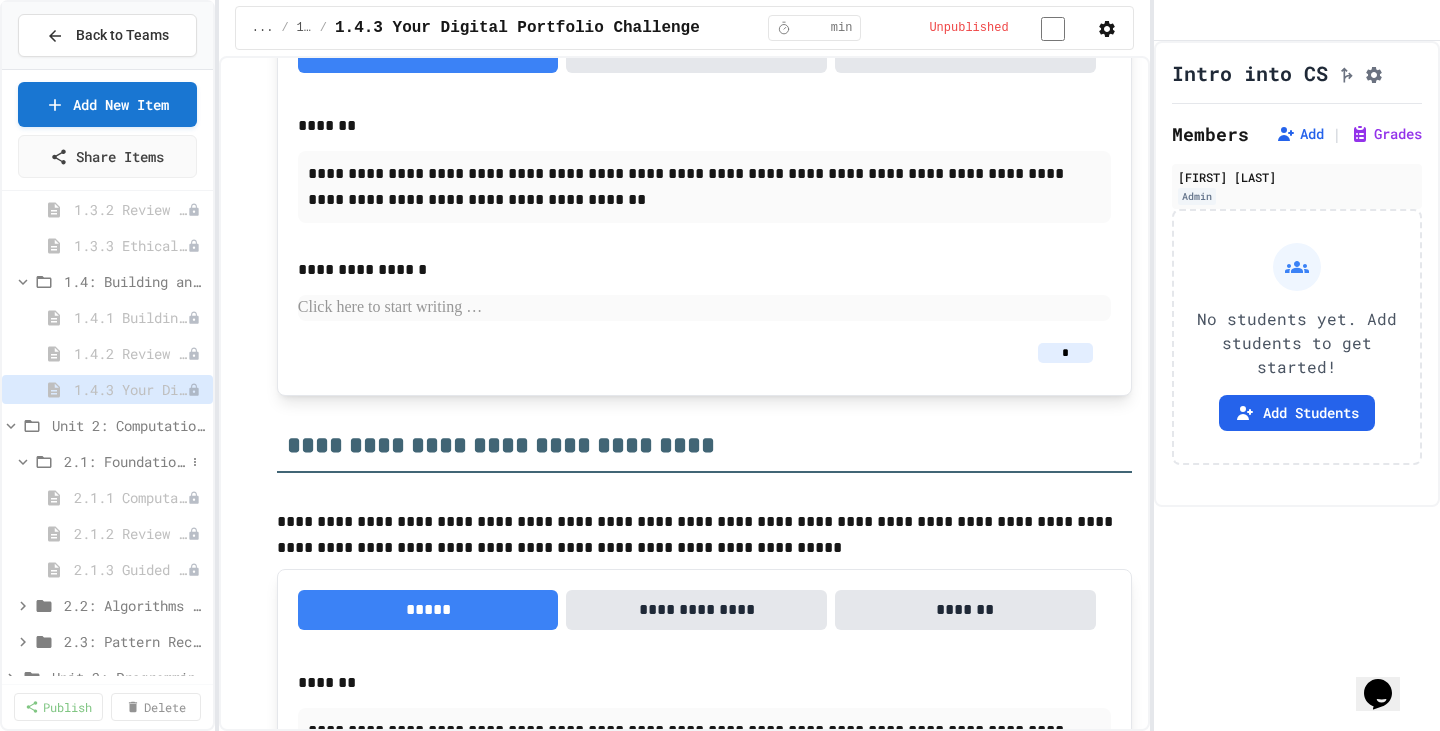 click on "2.1: Foundations of Computational Thinking" at bounding box center [124, 461] 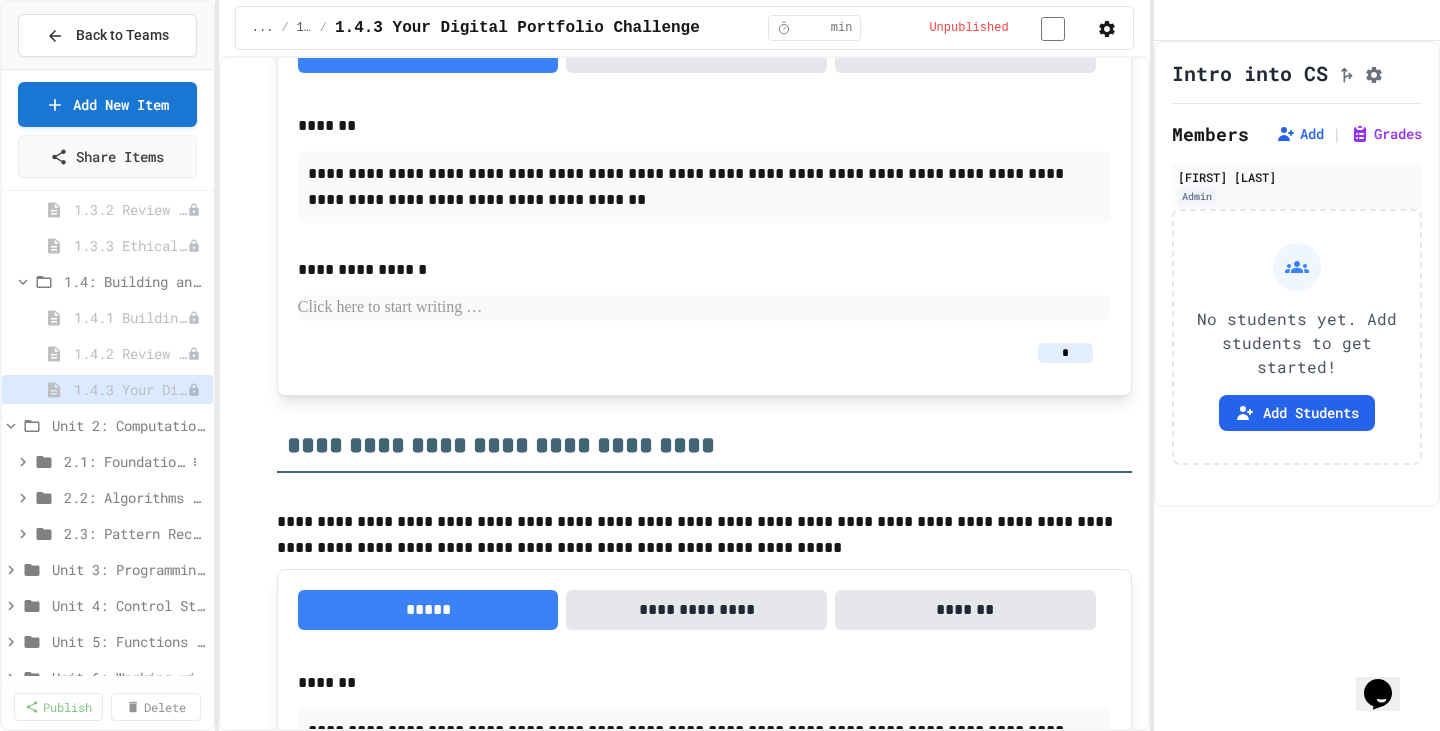 click on "2.1: Foundations of Computational Thinking" at bounding box center (124, 461) 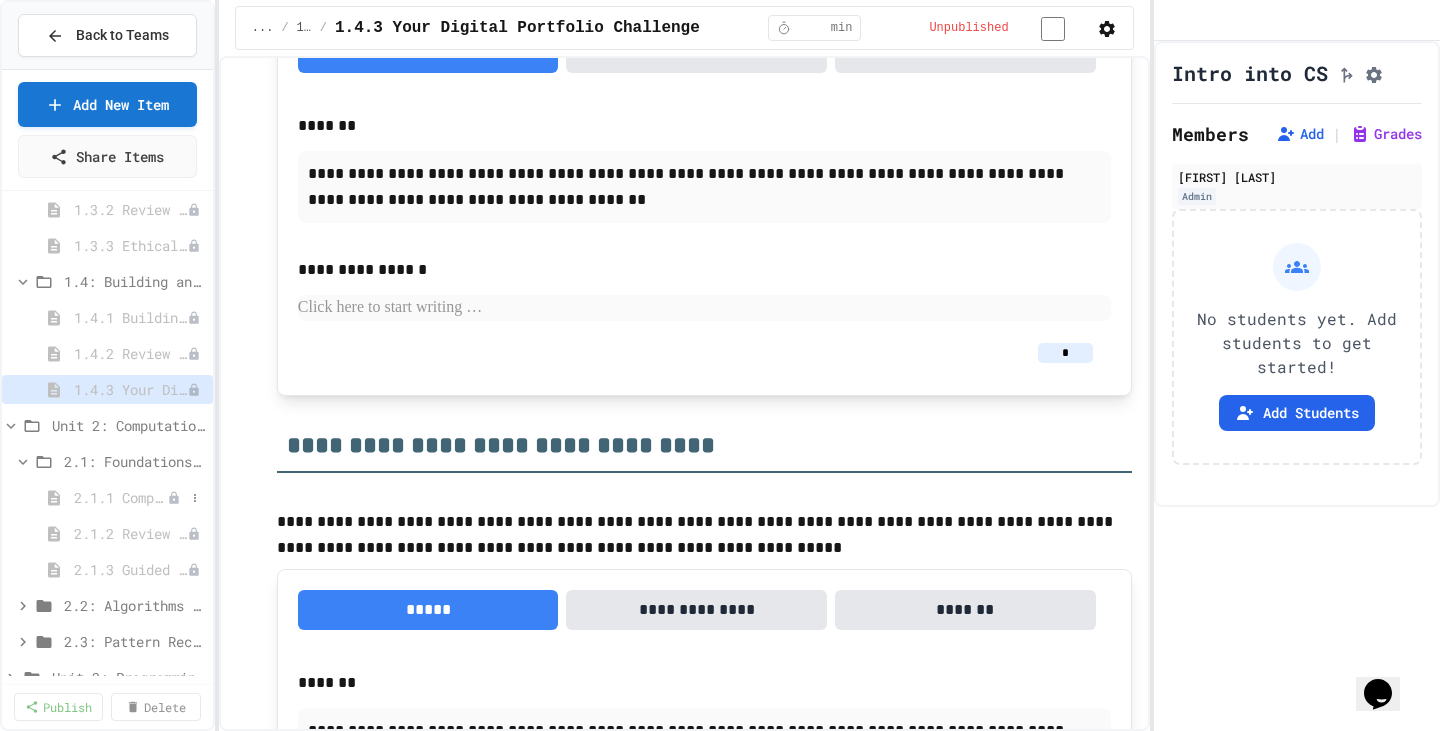 click on "2.1.1 Computational Thinking and Problem Solving" at bounding box center [120, 497] 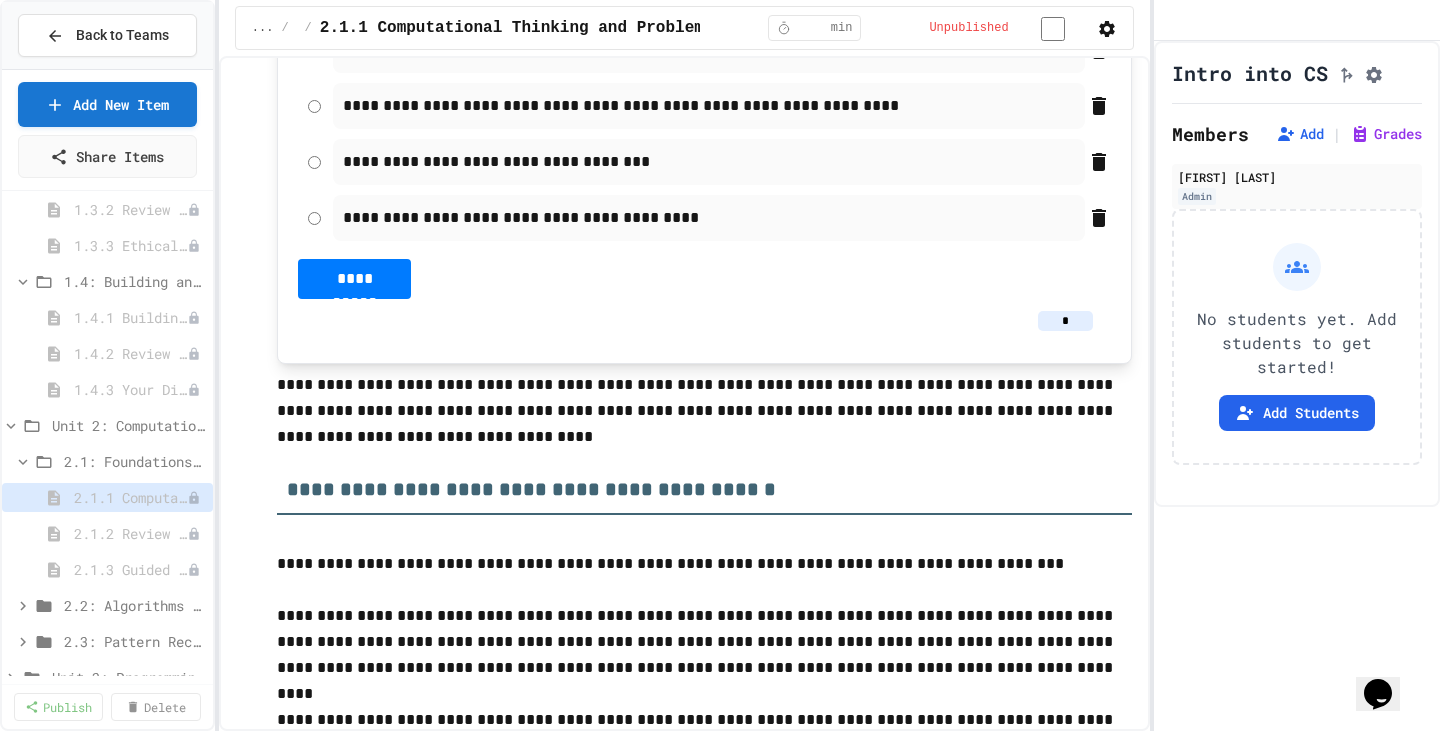 scroll, scrollTop: 1000, scrollLeft: 0, axis: vertical 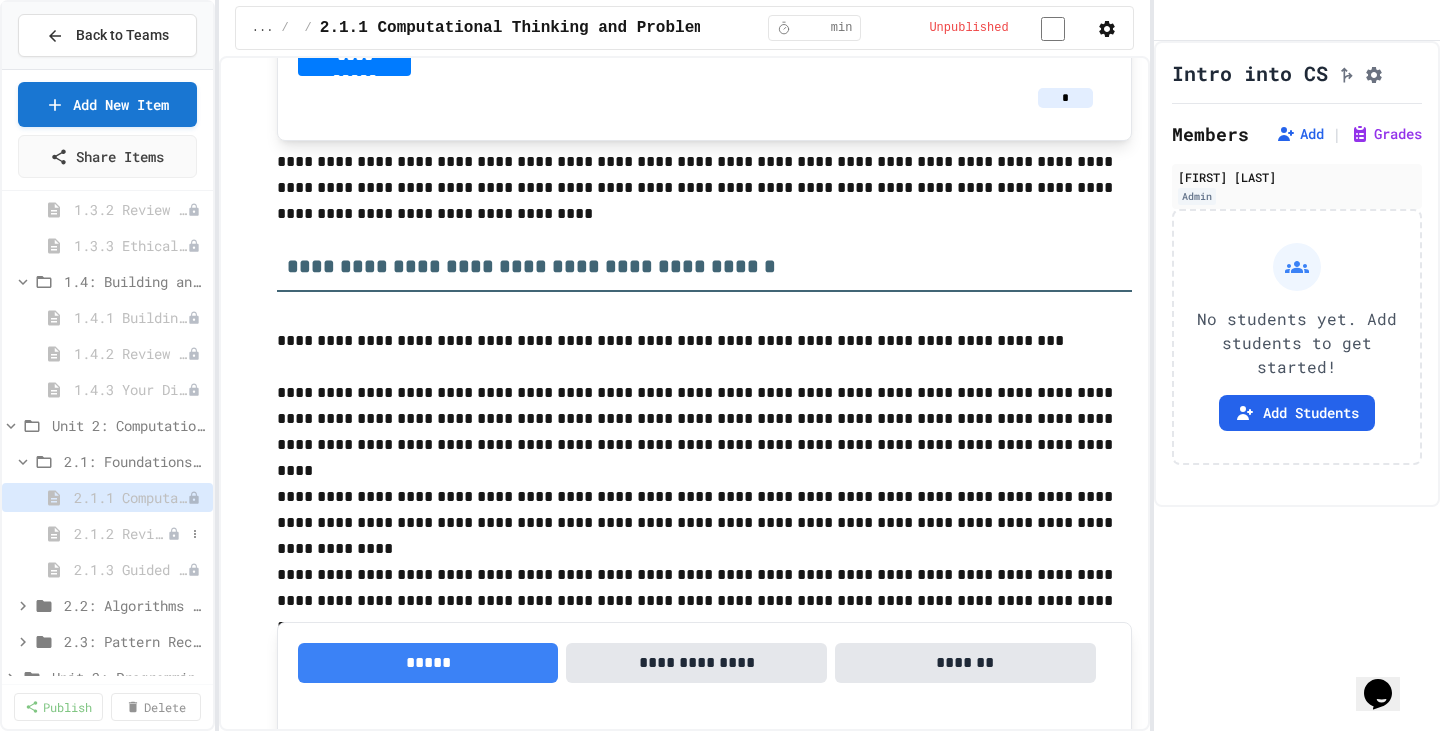 click on "2.1.2 Review - Computational Thinking and Problem Solving" at bounding box center [120, 533] 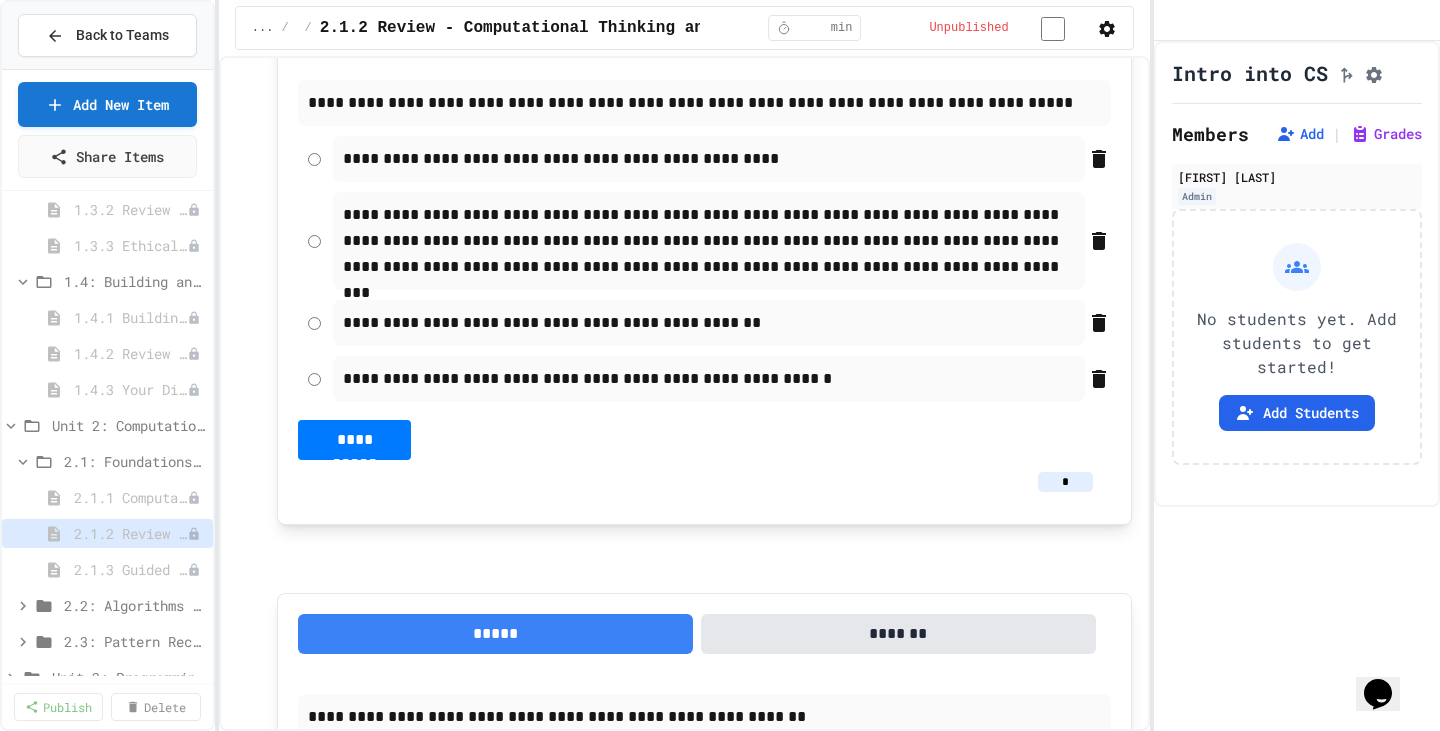 scroll, scrollTop: 4000, scrollLeft: 0, axis: vertical 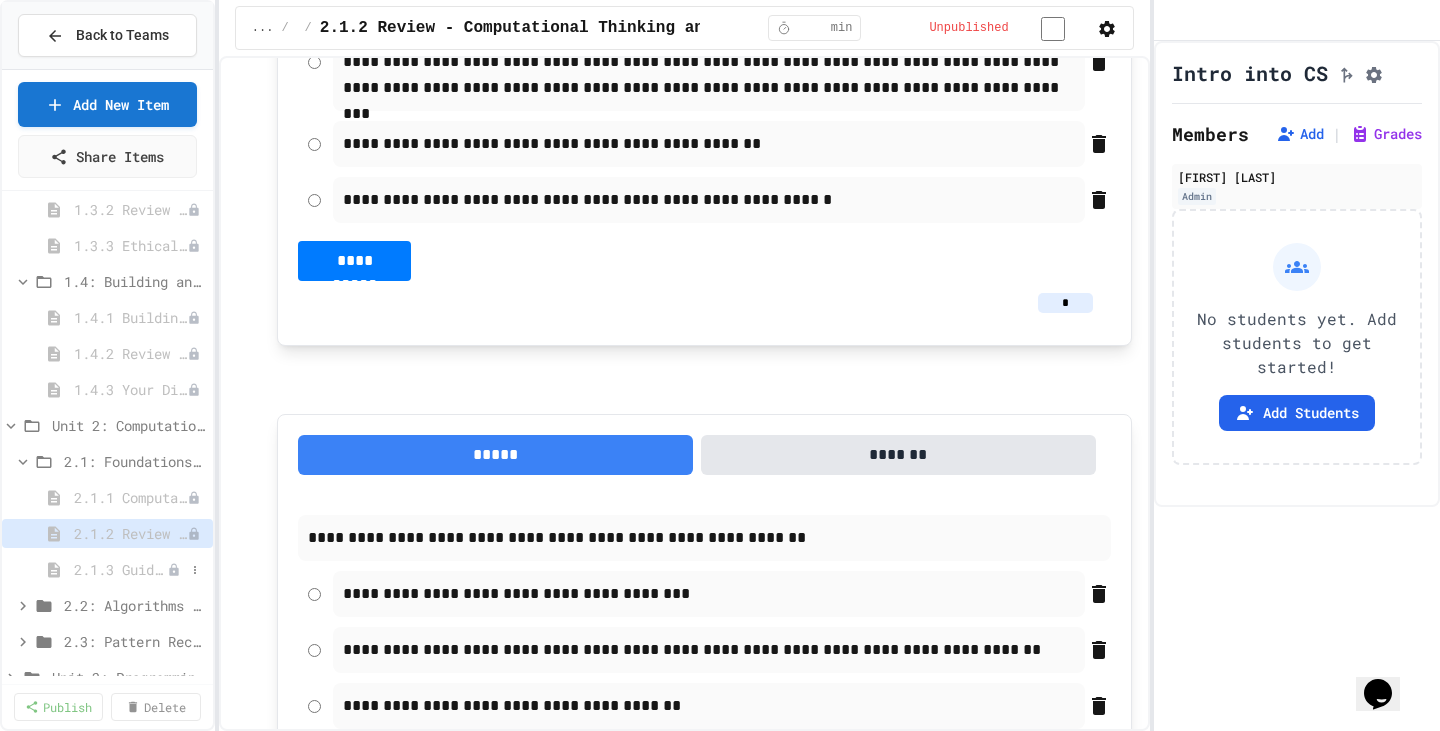 click on "2.1.3 Guided morning routine flowchart" at bounding box center (120, 569) 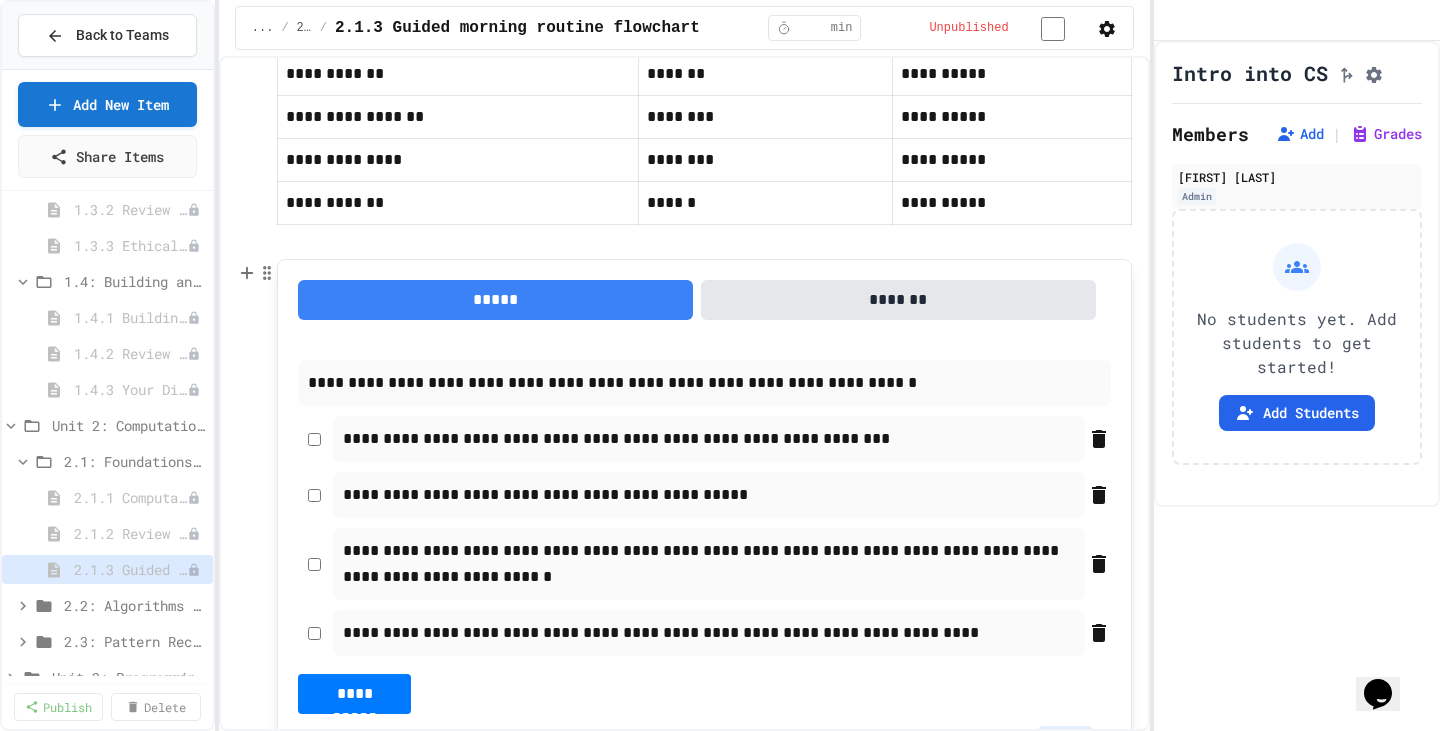 scroll, scrollTop: 1100, scrollLeft: 0, axis: vertical 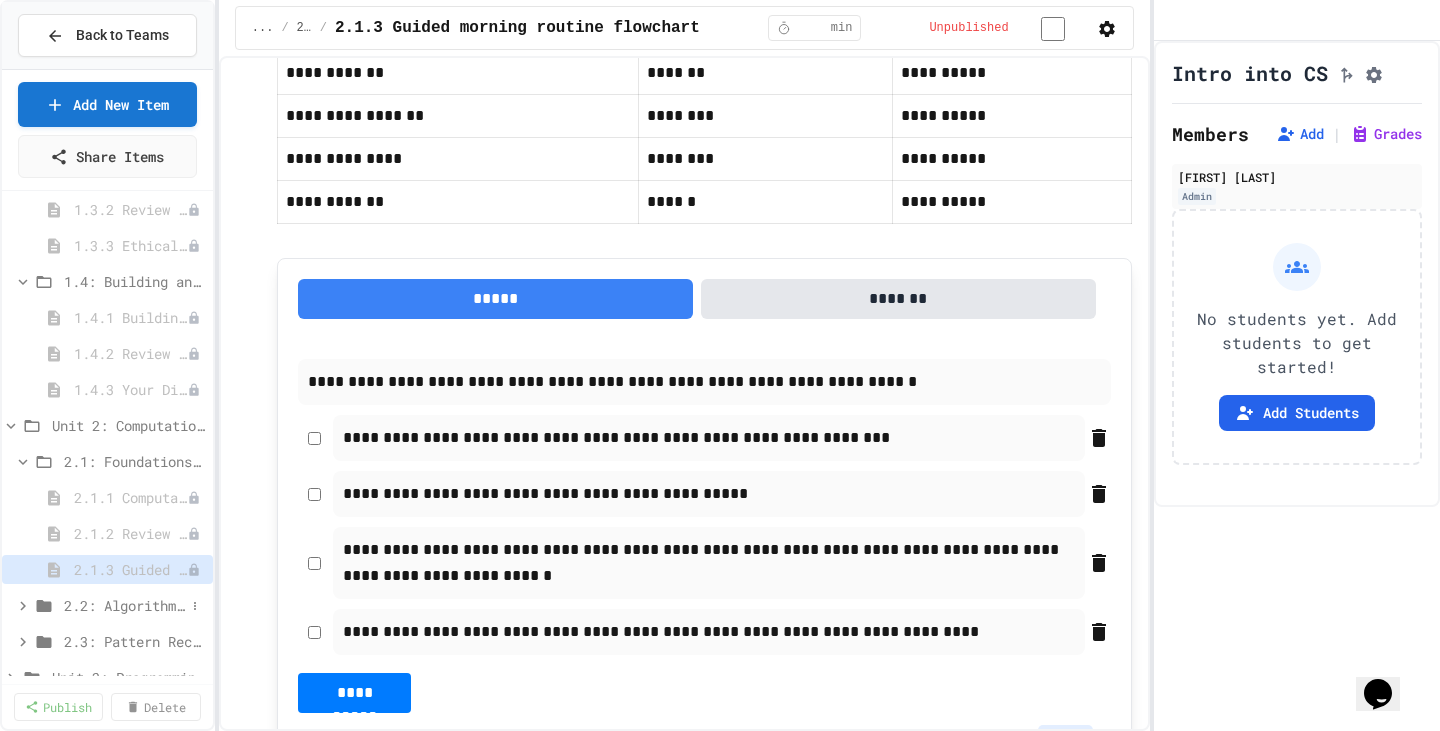 click on "2.2: Algorithms from Idea to Flowchart" at bounding box center [124, 605] 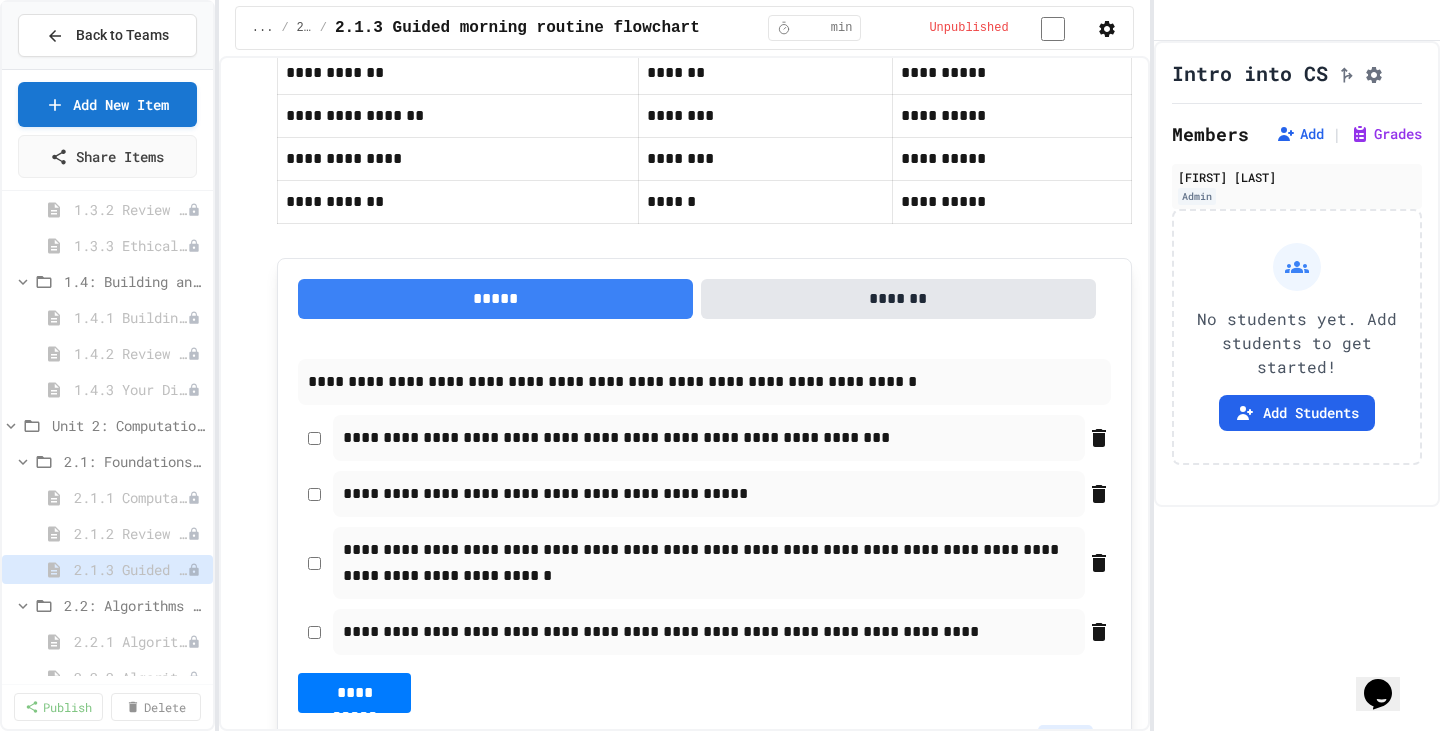 click on "2.2: Algorithms from Idea to Flowchart" at bounding box center [134, 605] 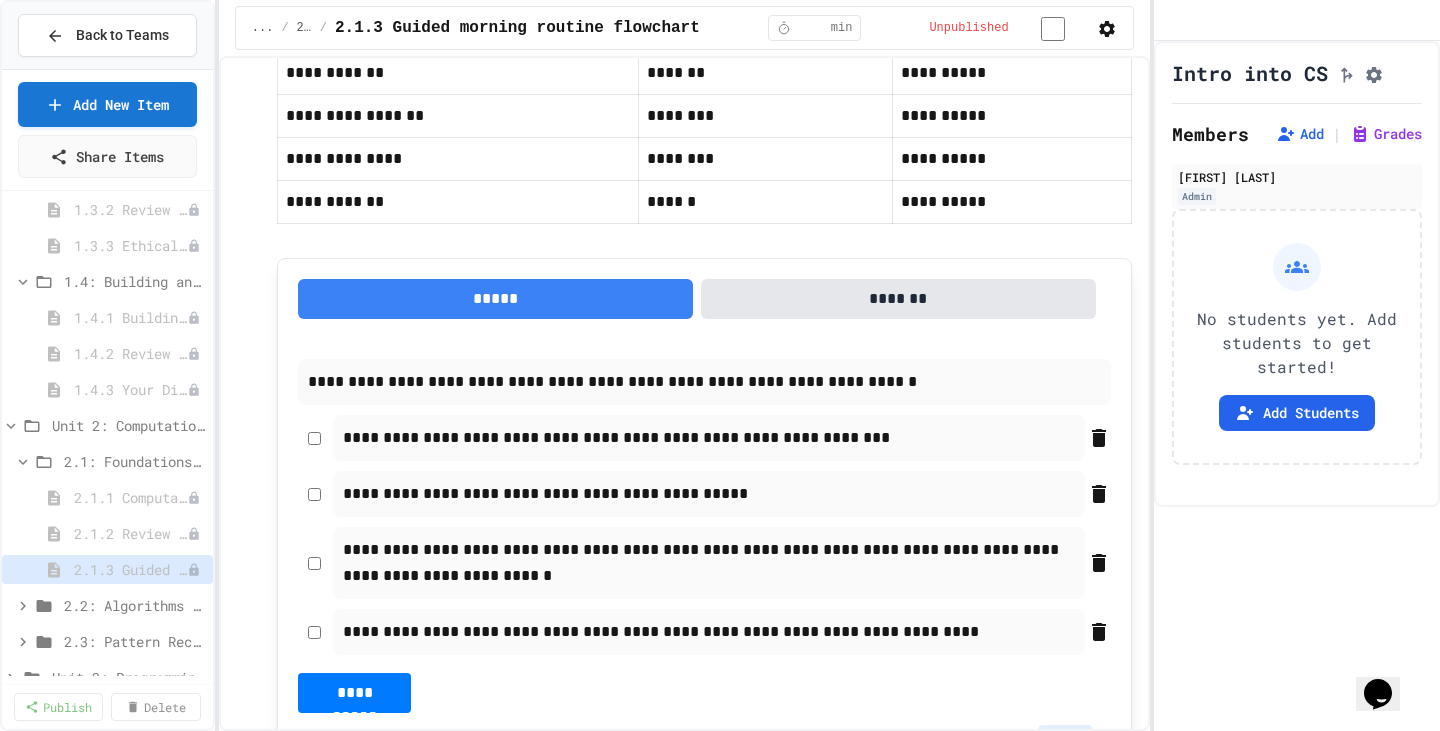 click on "2.2: Algorithms from Idea to Flowchart" at bounding box center [134, 605] 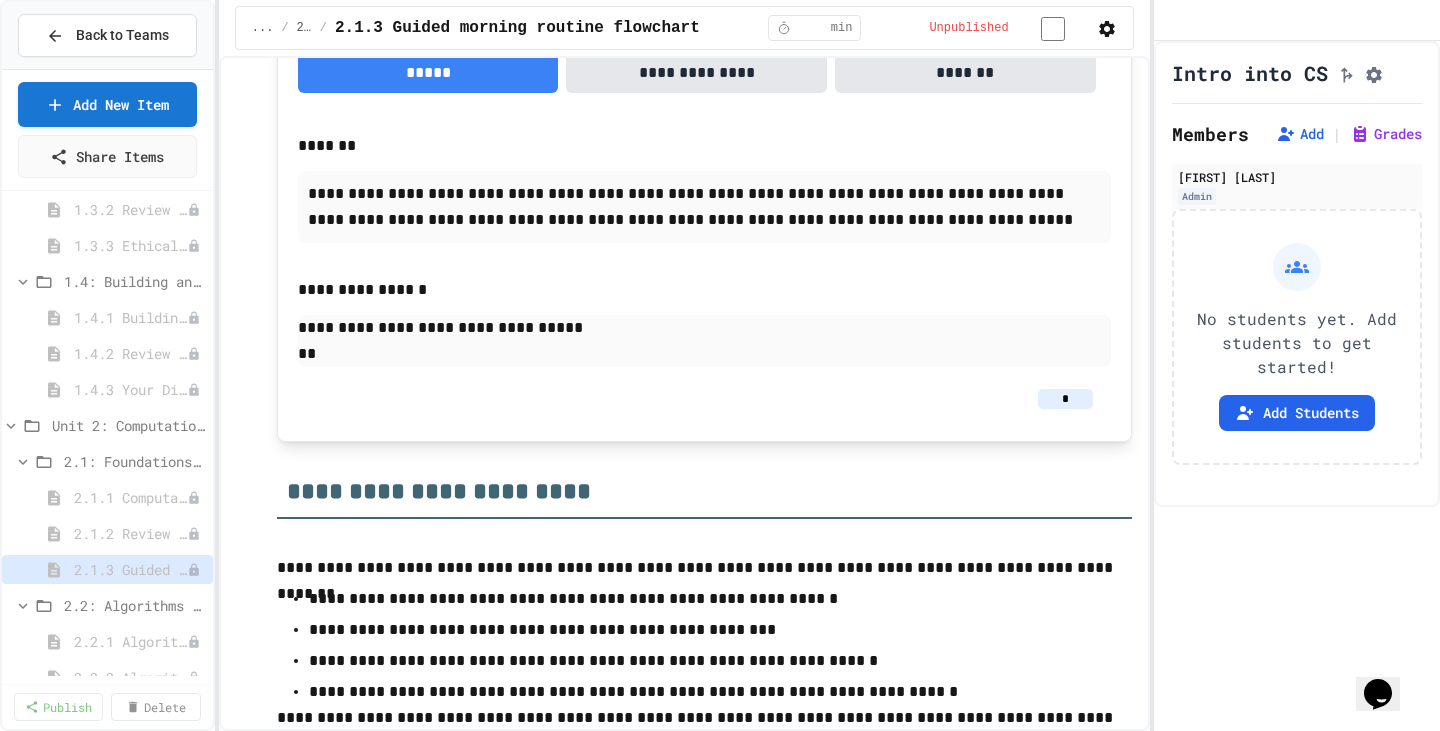 scroll, scrollTop: 3268, scrollLeft: 0, axis: vertical 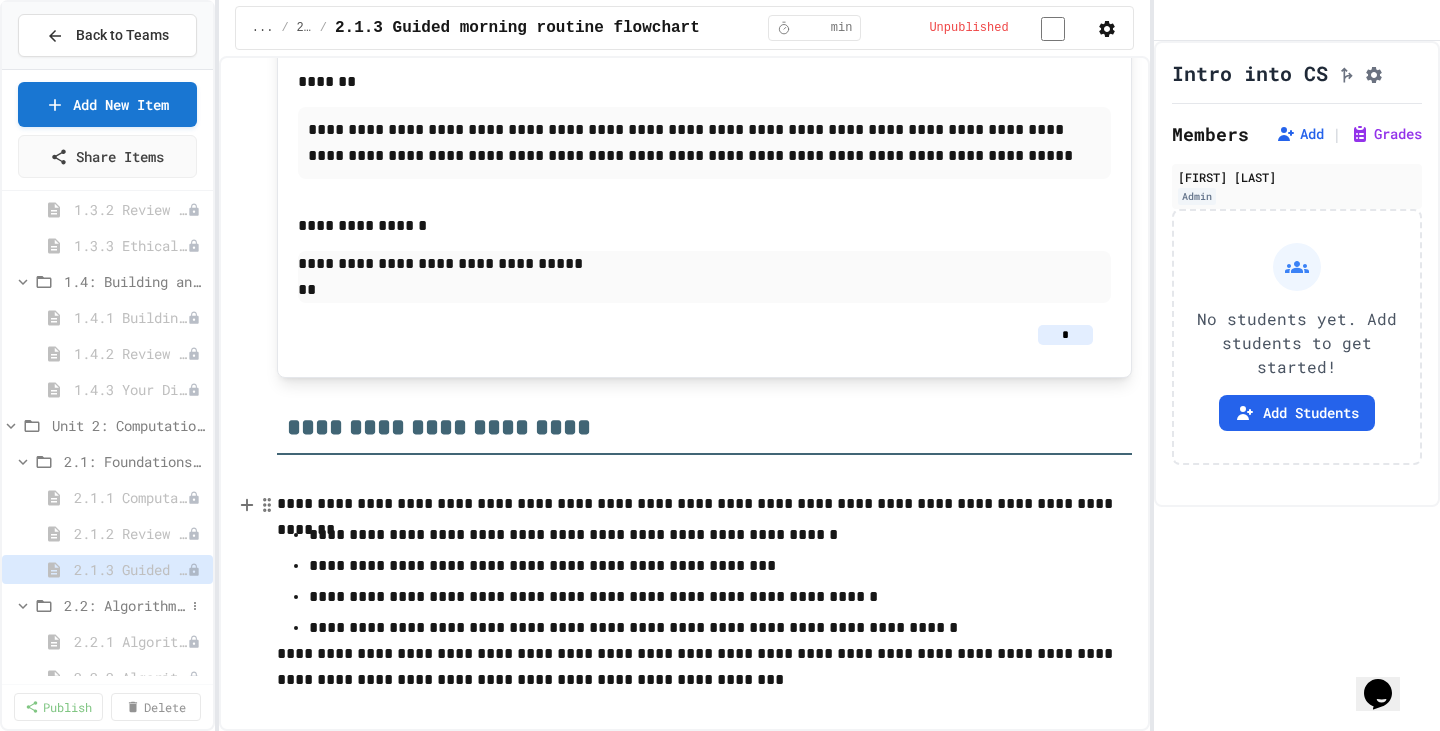 click on "2.2: Algorithms from Idea to Flowchart" at bounding box center (124, 605) 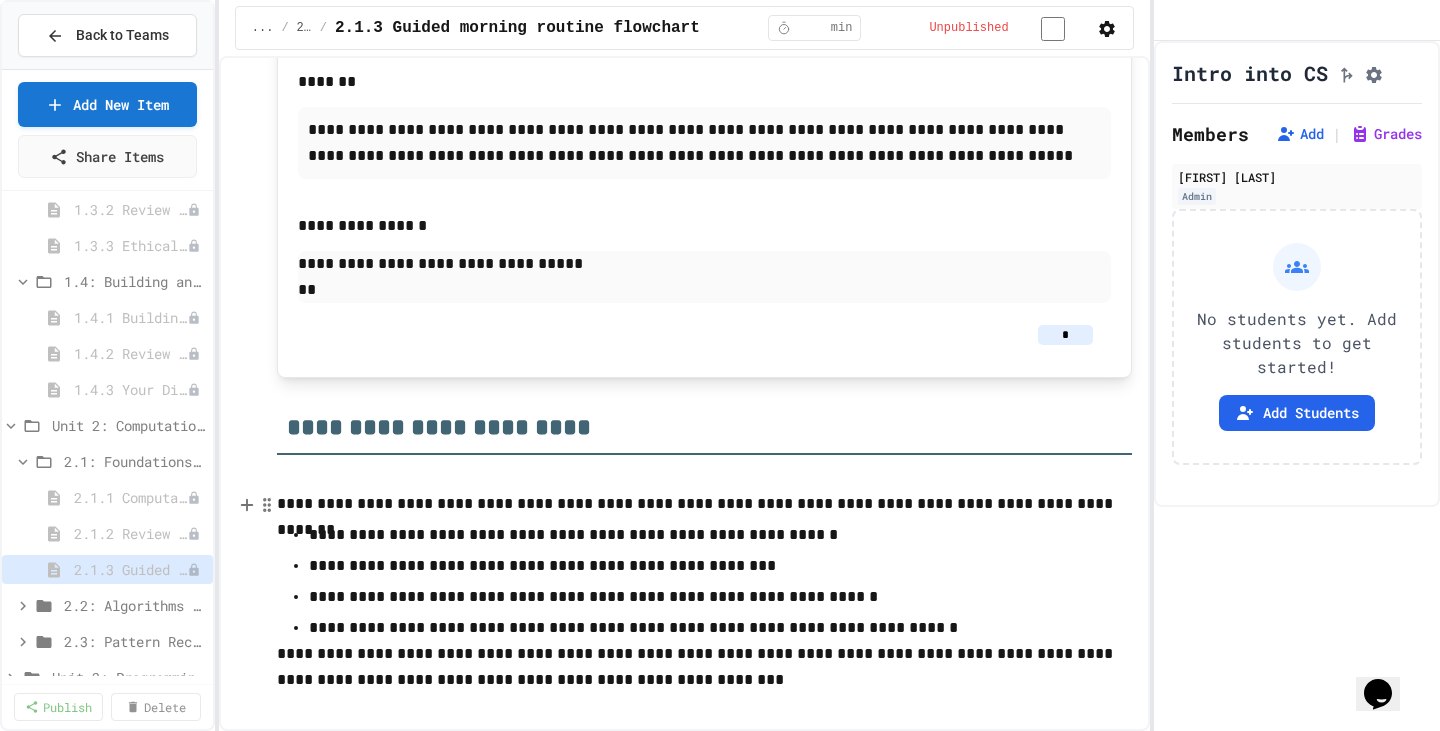 click on "2.2: Algorithms from Idea to Flowchart" at bounding box center (134, 605) 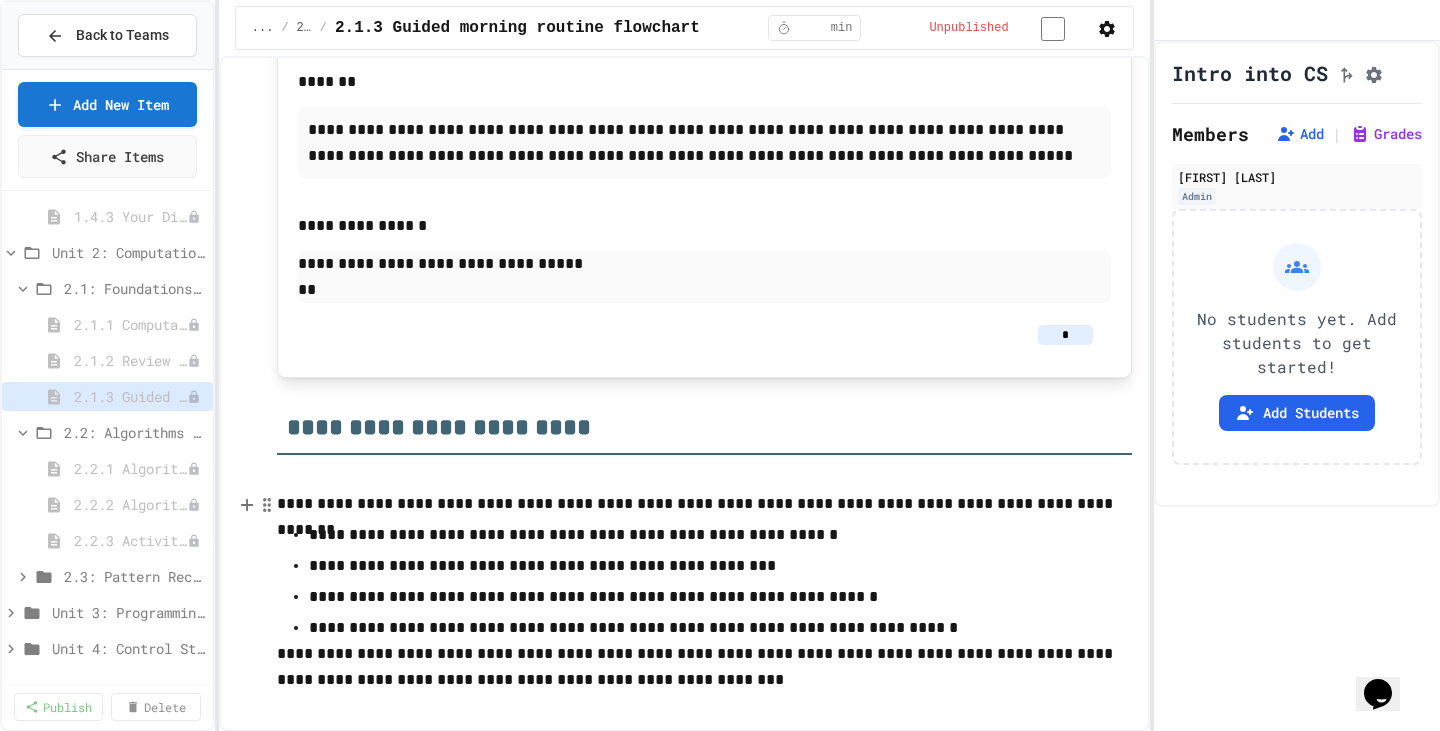 scroll, scrollTop: 500, scrollLeft: 0, axis: vertical 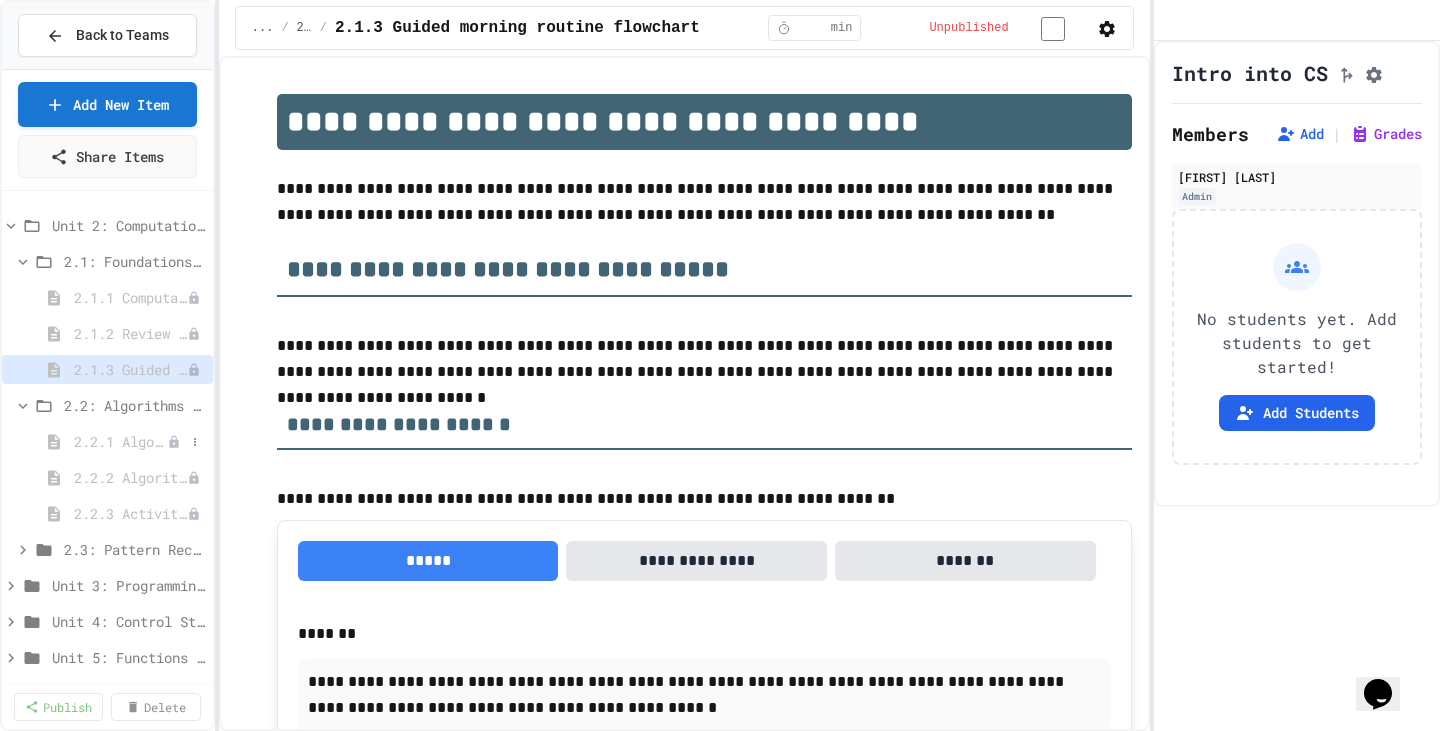 click on "2.2.1 Algorithms from Idea to Flowchart" at bounding box center [120, 441] 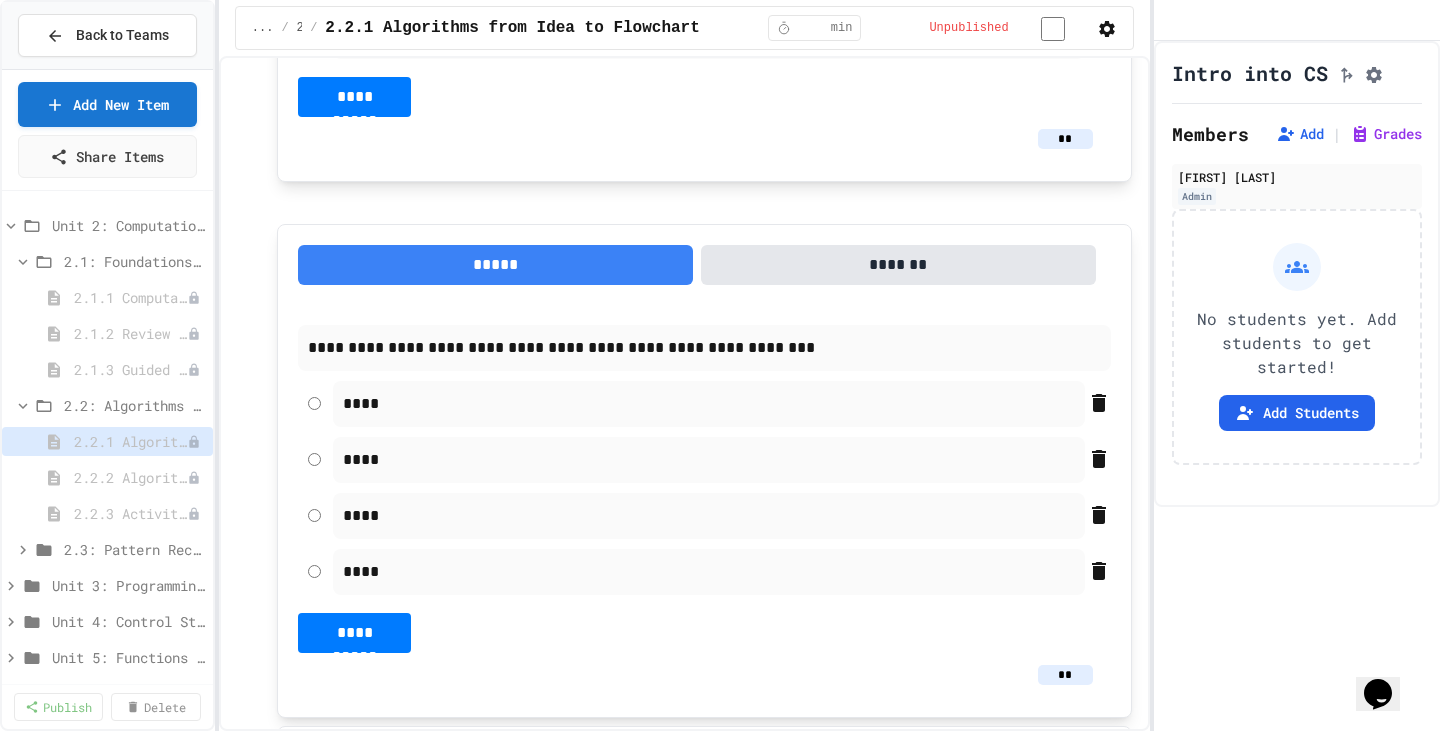 scroll, scrollTop: 11400, scrollLeft: 0, axis: vertical 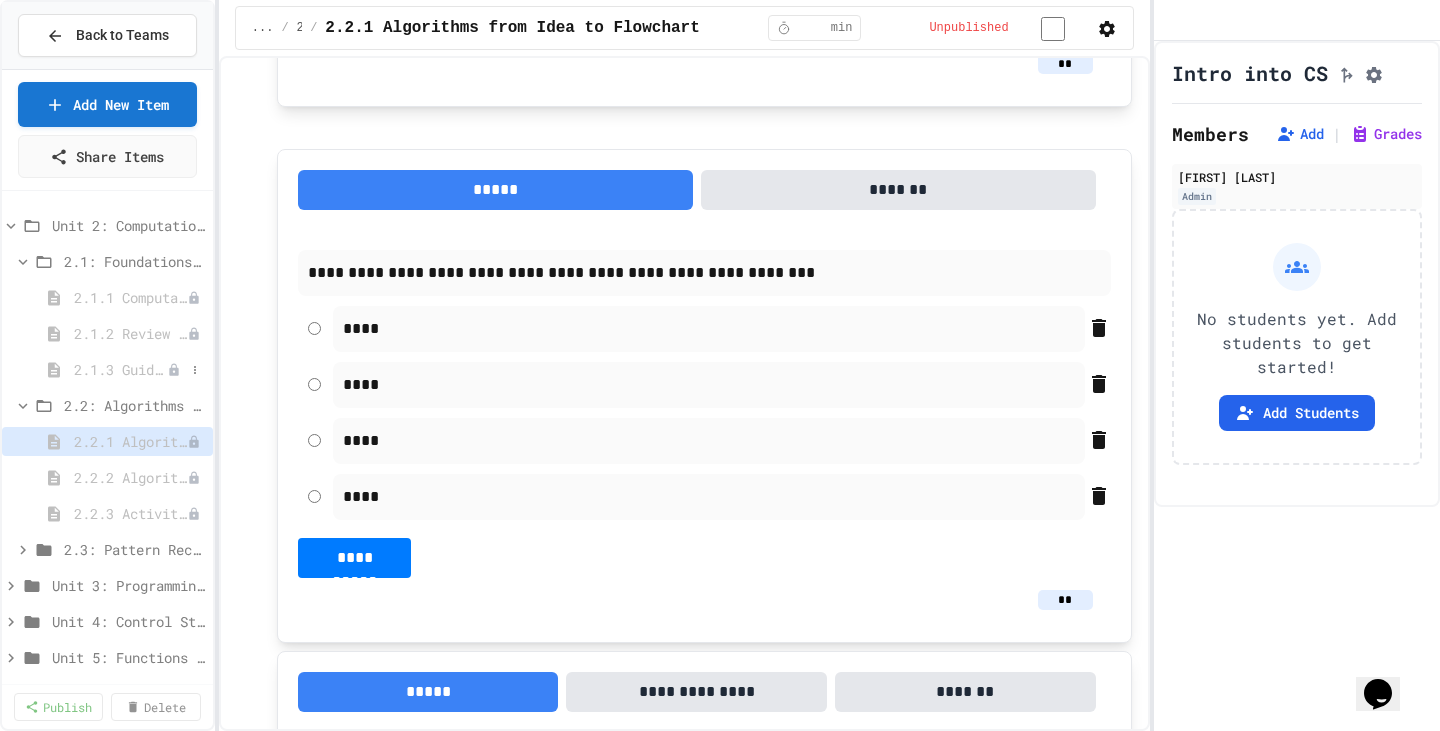 click 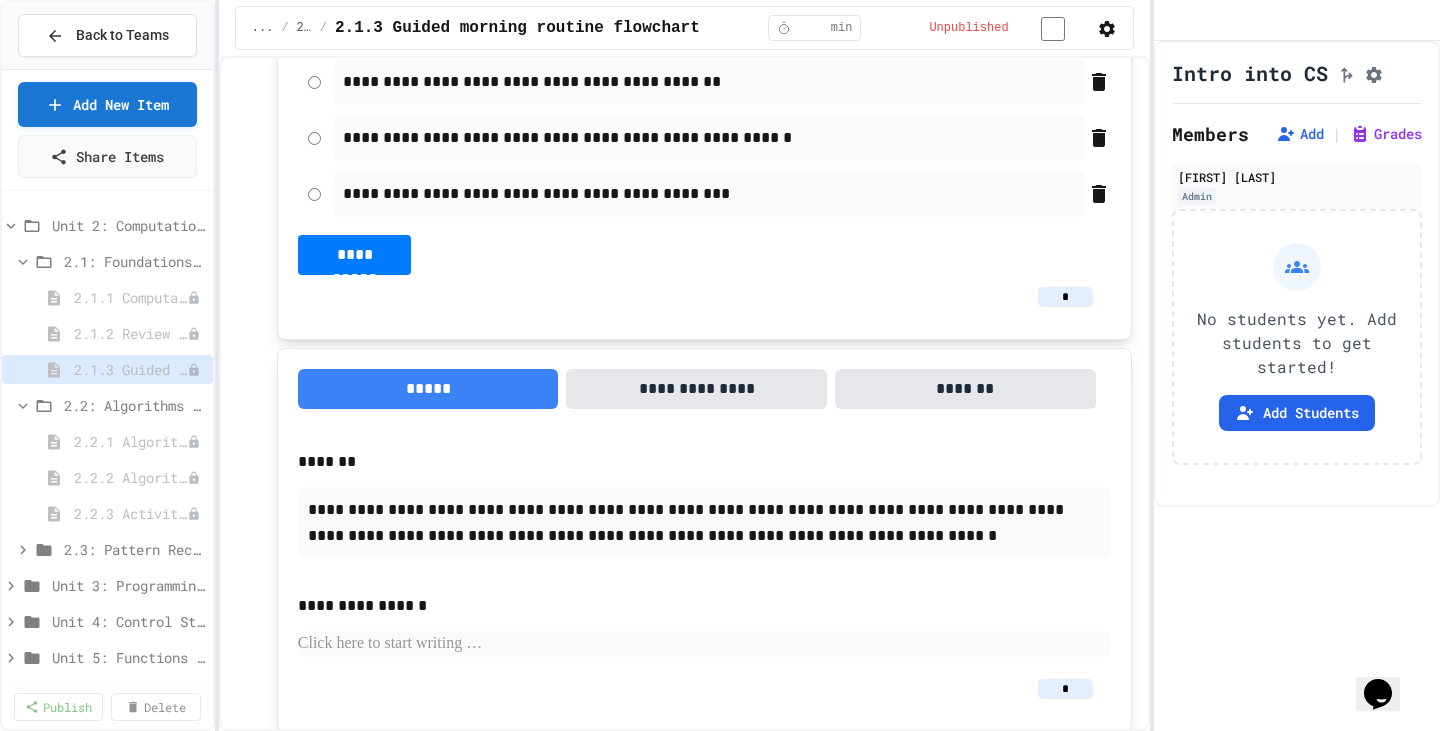 scroll, scrollTop: 2400, scrollLeft: 0, axis: vertical 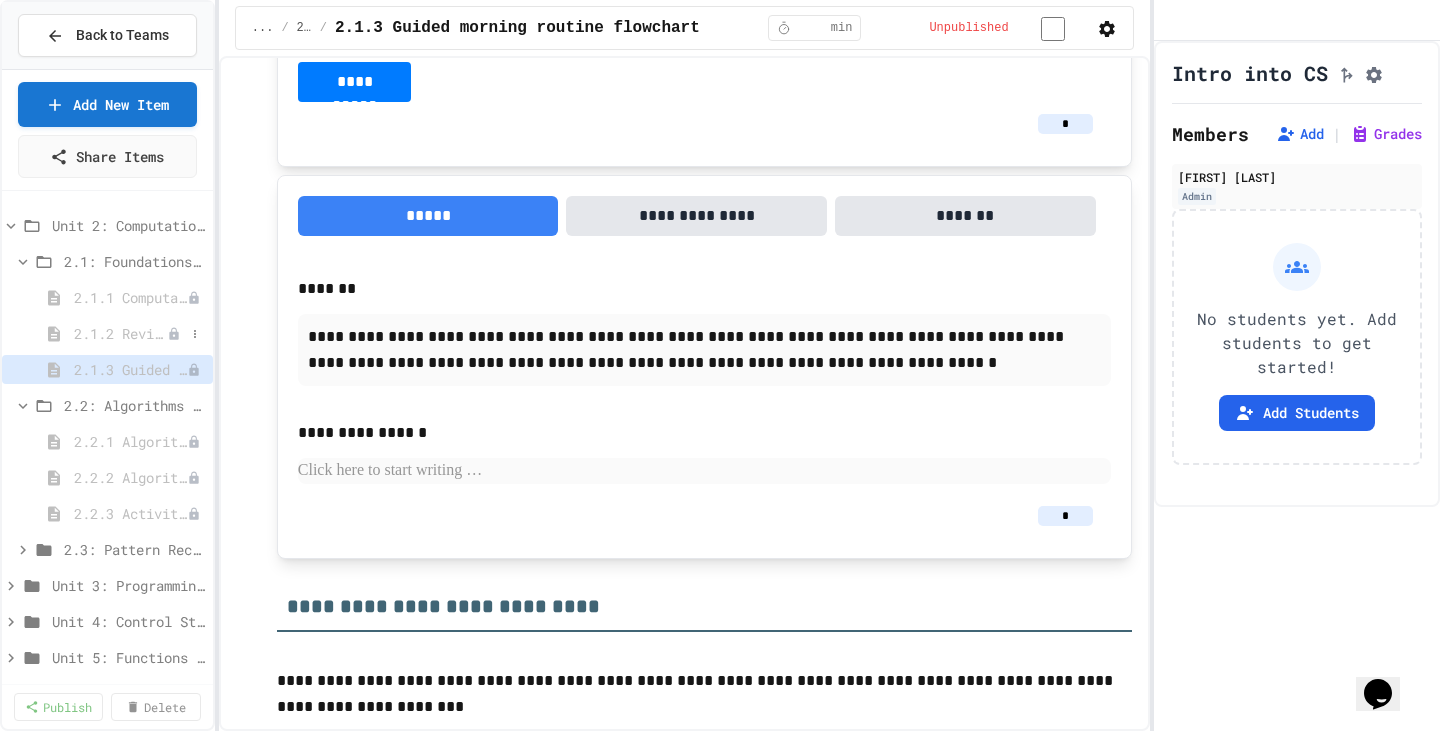 click on "2.1.2 Review - Computational Thinking and Problem Solving" at bounding box center [120, 333] 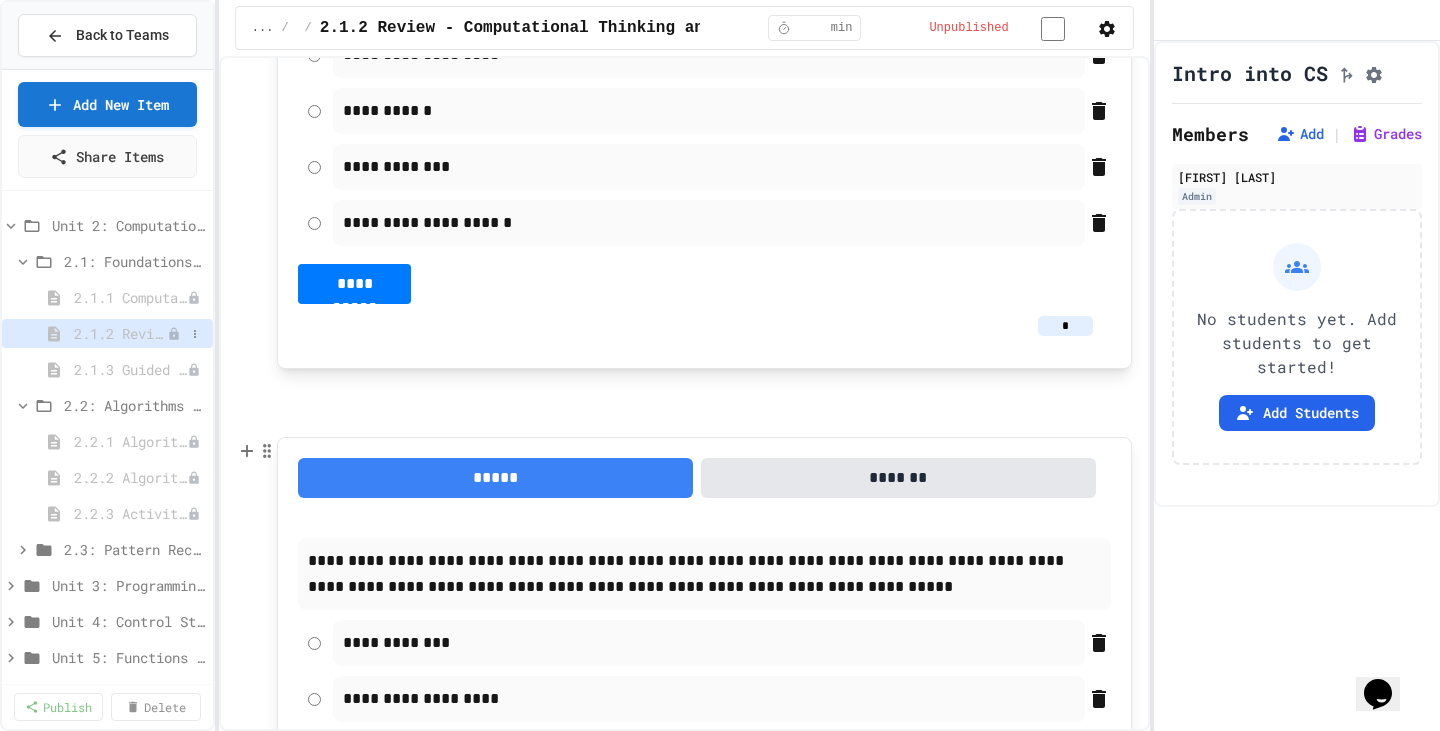 scroll, scrollTop: 700, scrollLeft: 0, axis: vertical 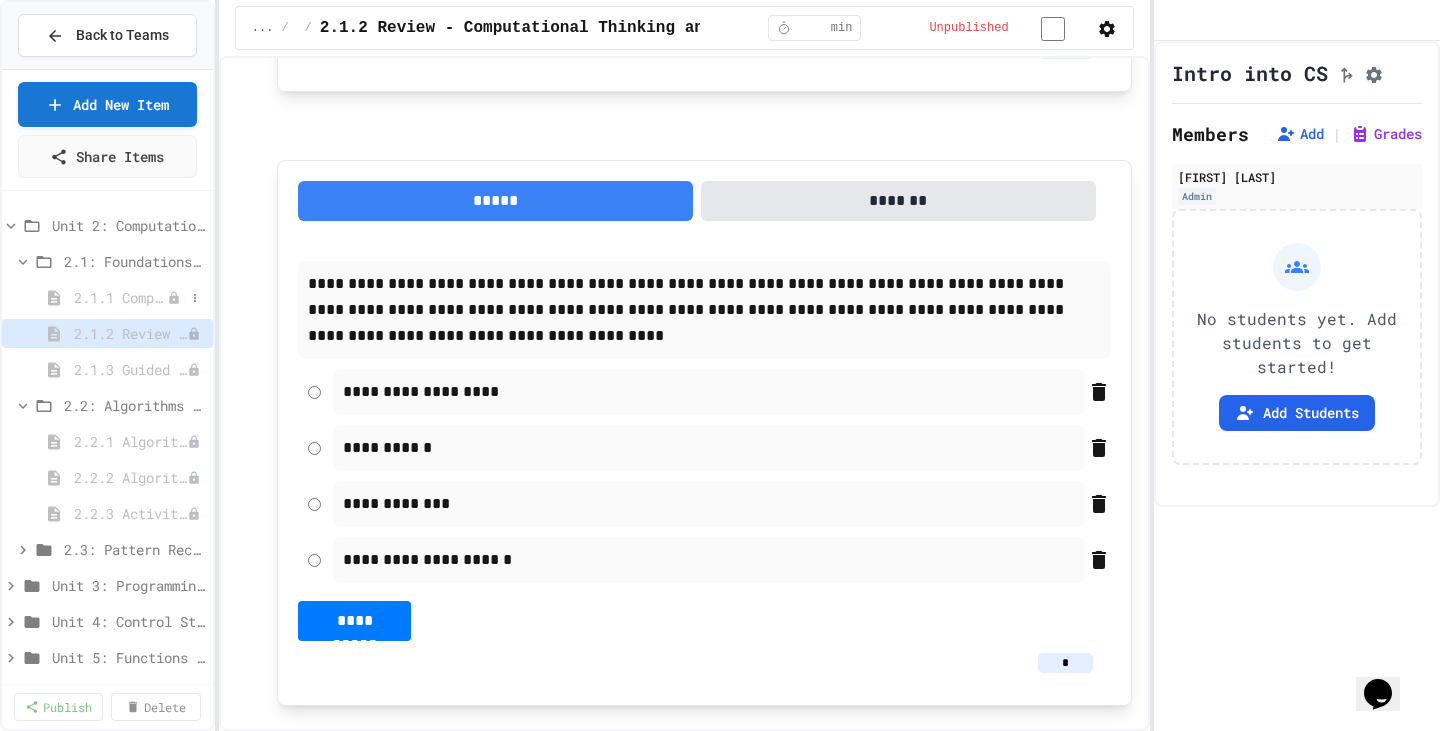 click on "2.1.1 Computational Thinking and Problem Solving" at bounding box center [120, 297] 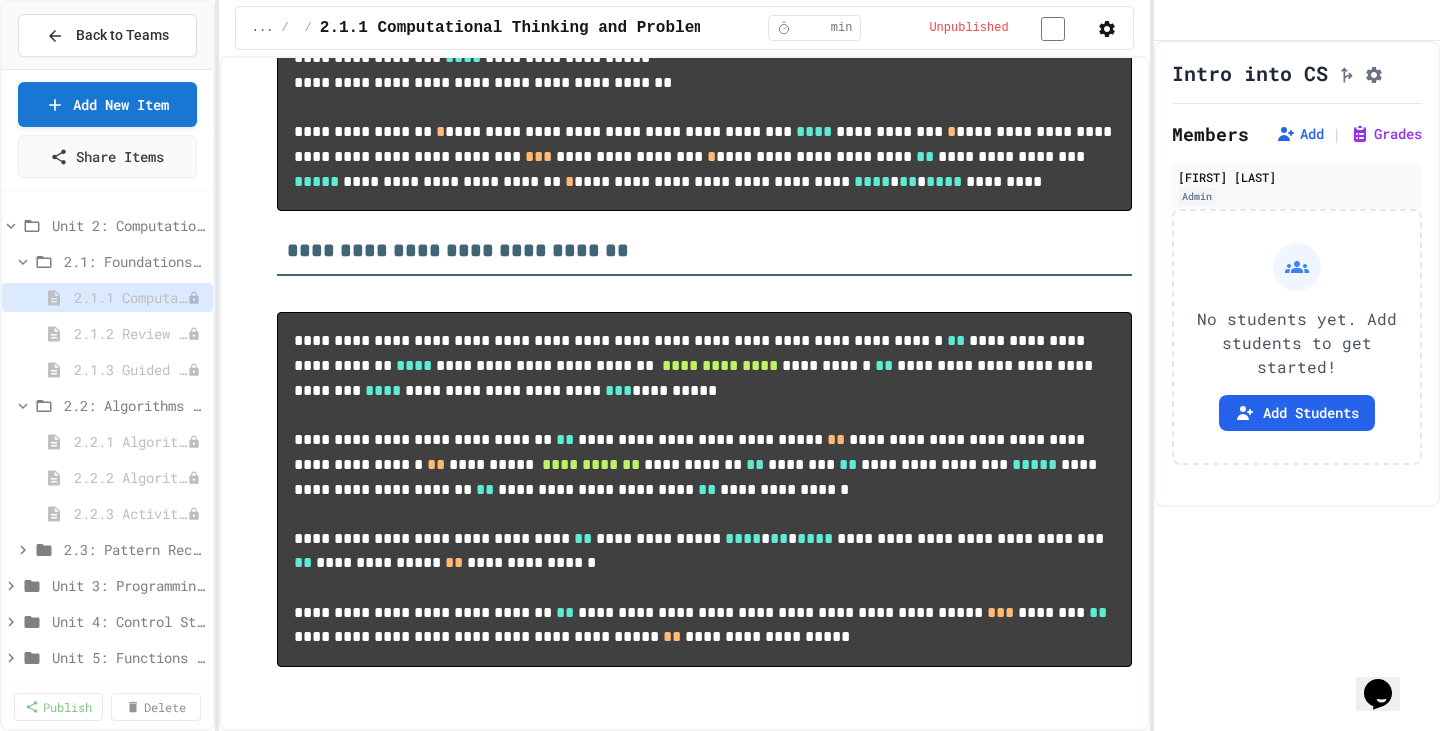 scroll, scrollTop: 10760, scrollLeft: 0, axis: vertical 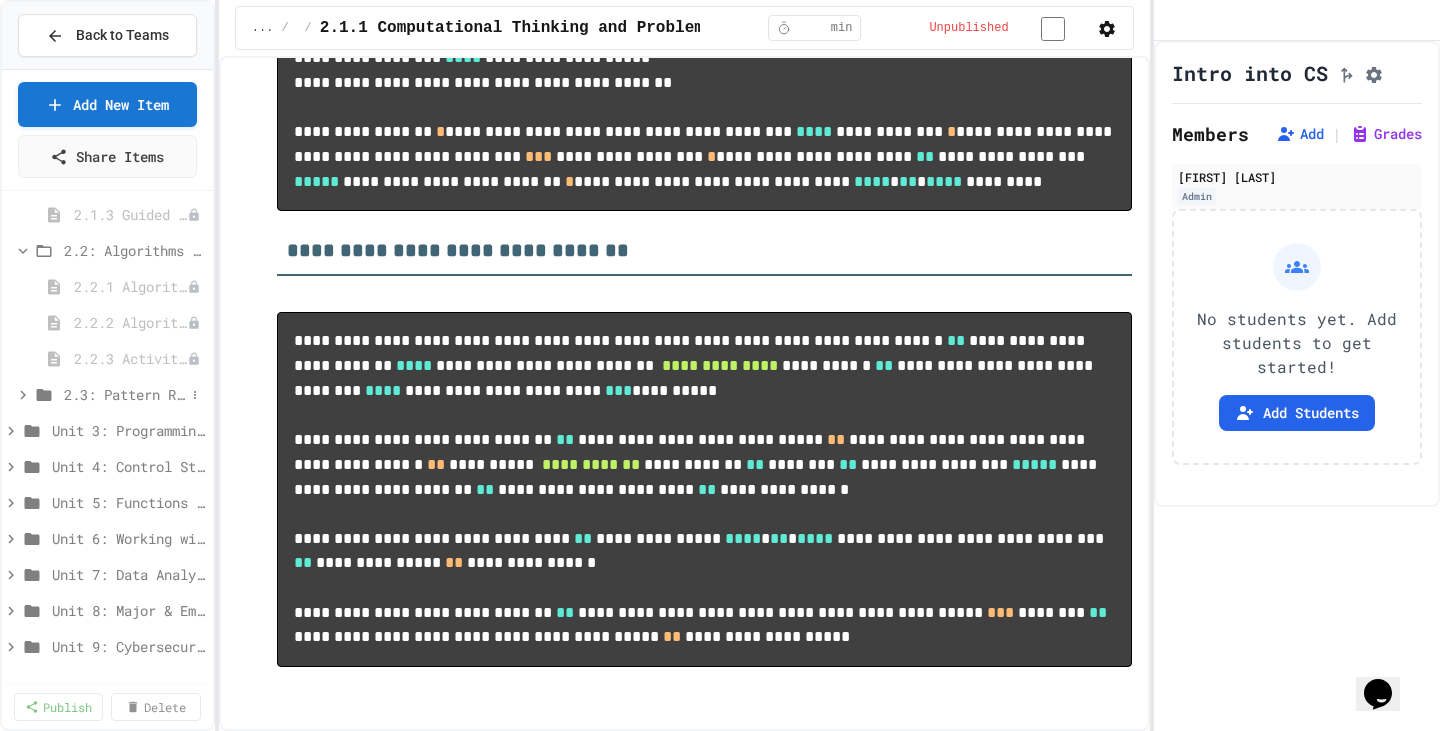 click on "2.3: Pattern Recognition & Decomposition" at bounding box center (124, 394) 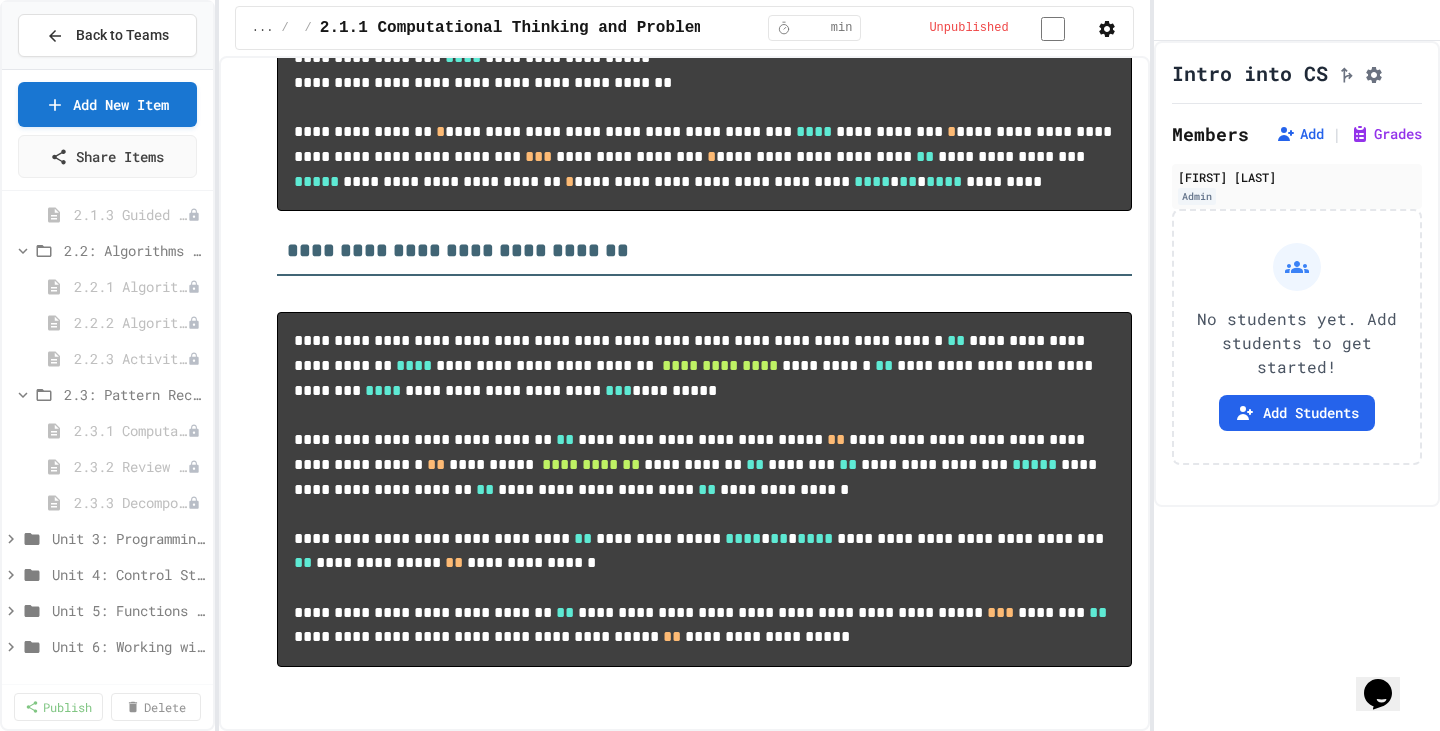 click on "2.3: Pattern Recognition & Decomposition" at bounding box center [134, 394] 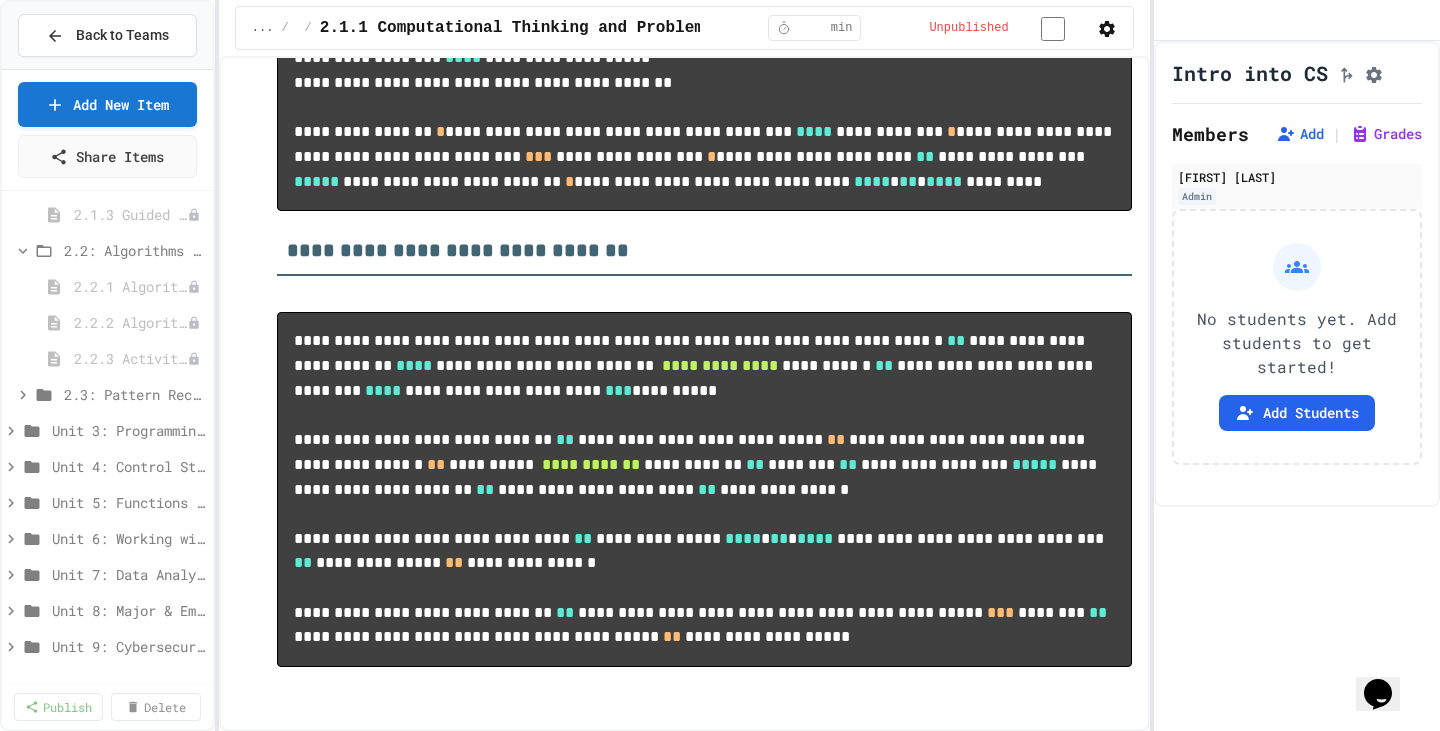 scroll, scrollTop: 639, scrollLeft: 0, axis: vertical 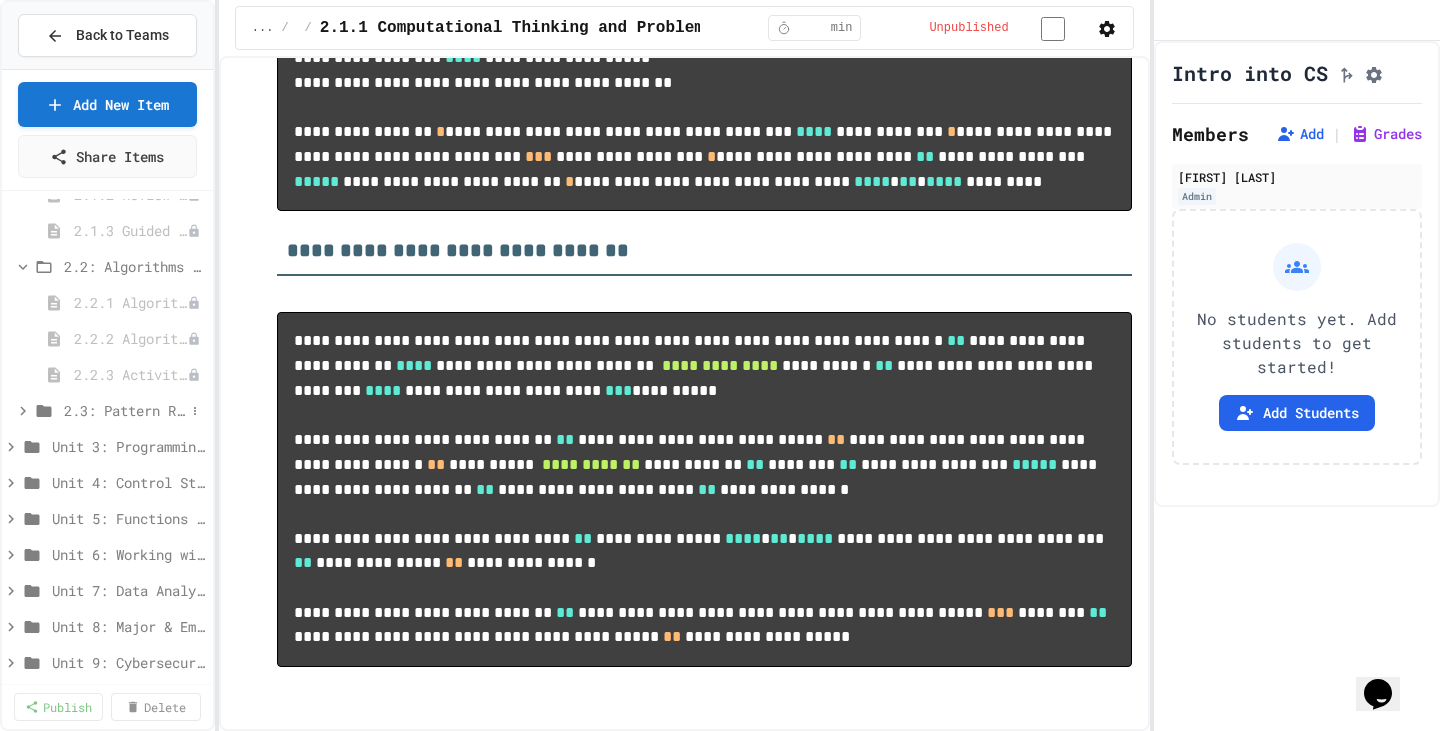 click on "2.3: Pattern Recognition & Decomposition" at bounding box center [124, 410] 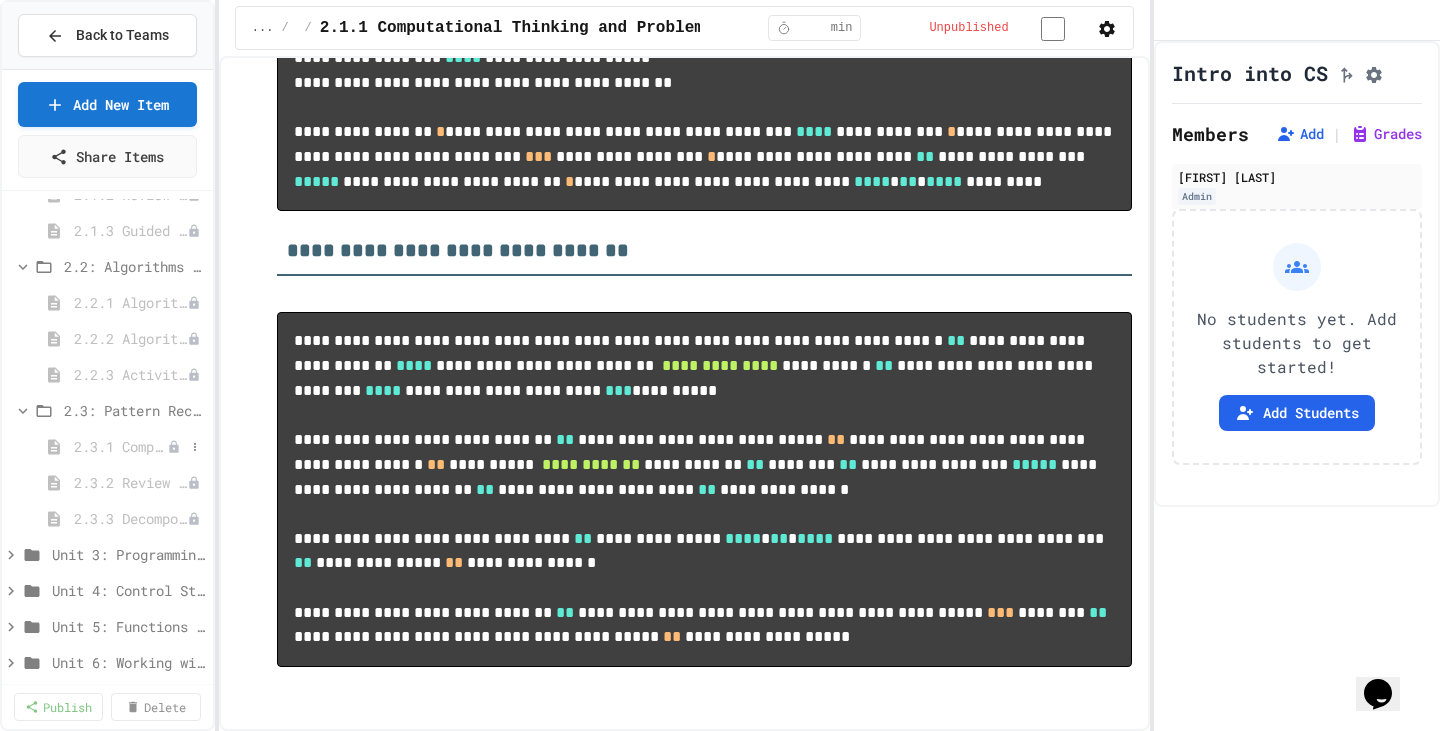click on "2.3.1 Computational Thinking - Your Problem-Solving Toolkit" at bounding box center (120, 446) 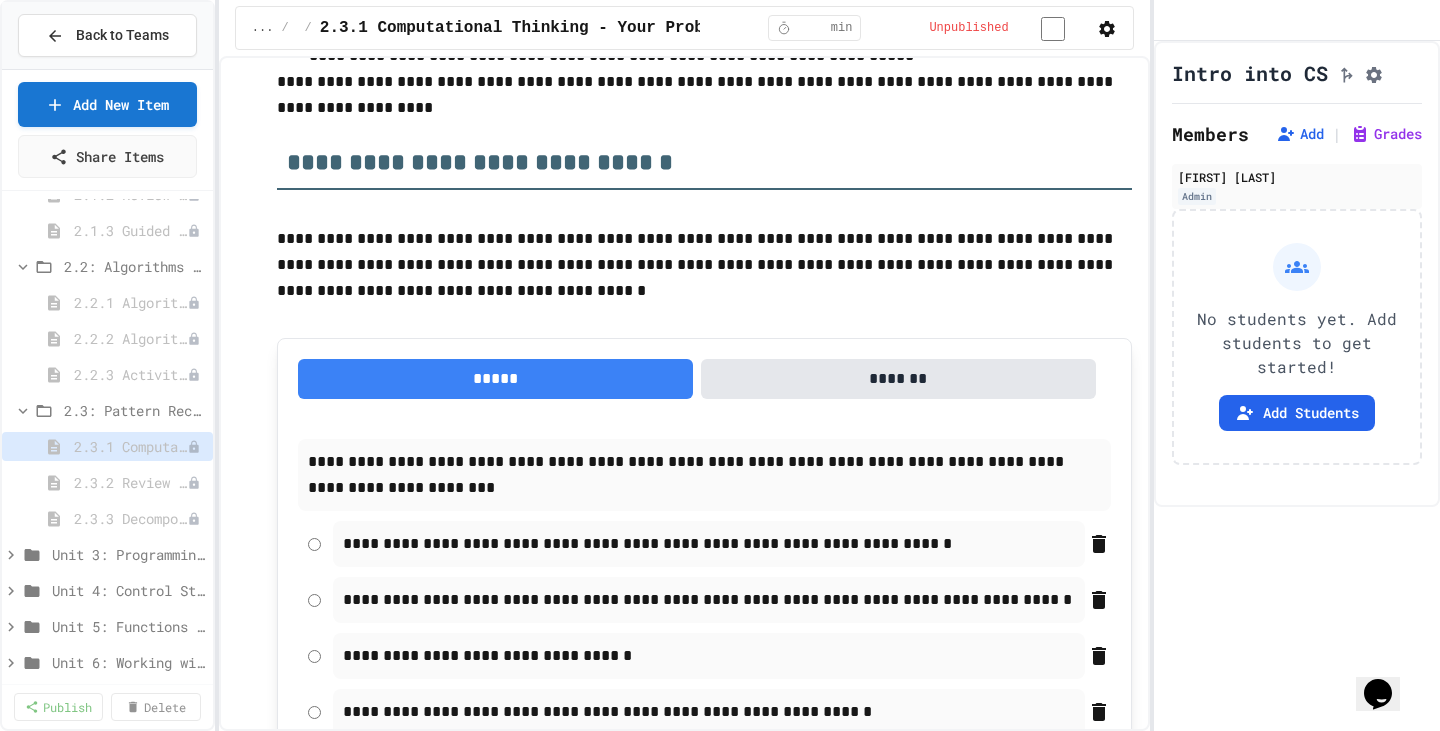 scroll, scrollTop: 900, scrollLeft: 0, axis: vertical 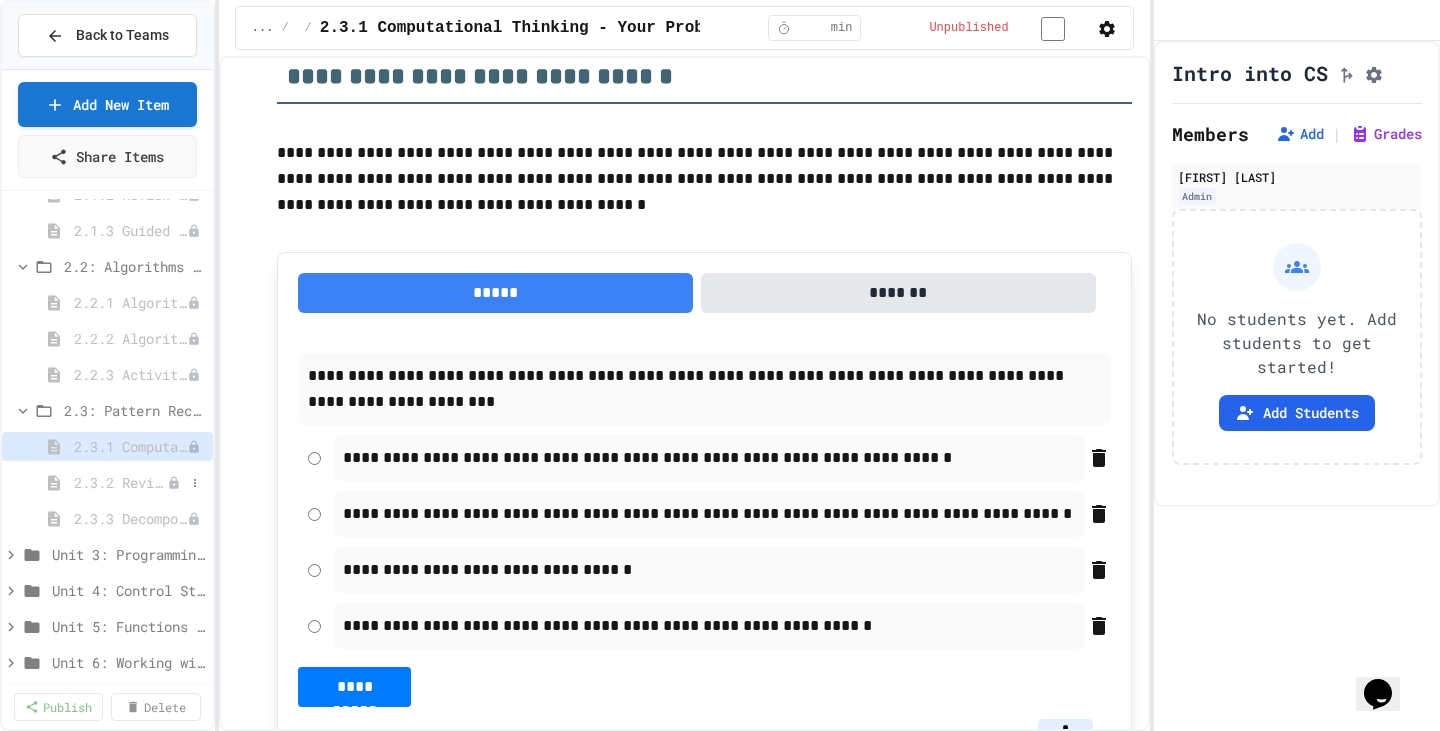click on "2.3.2 Review - Computational Thinking - Your Problem-Solving Toolkit" at bounding box center (120, 482) 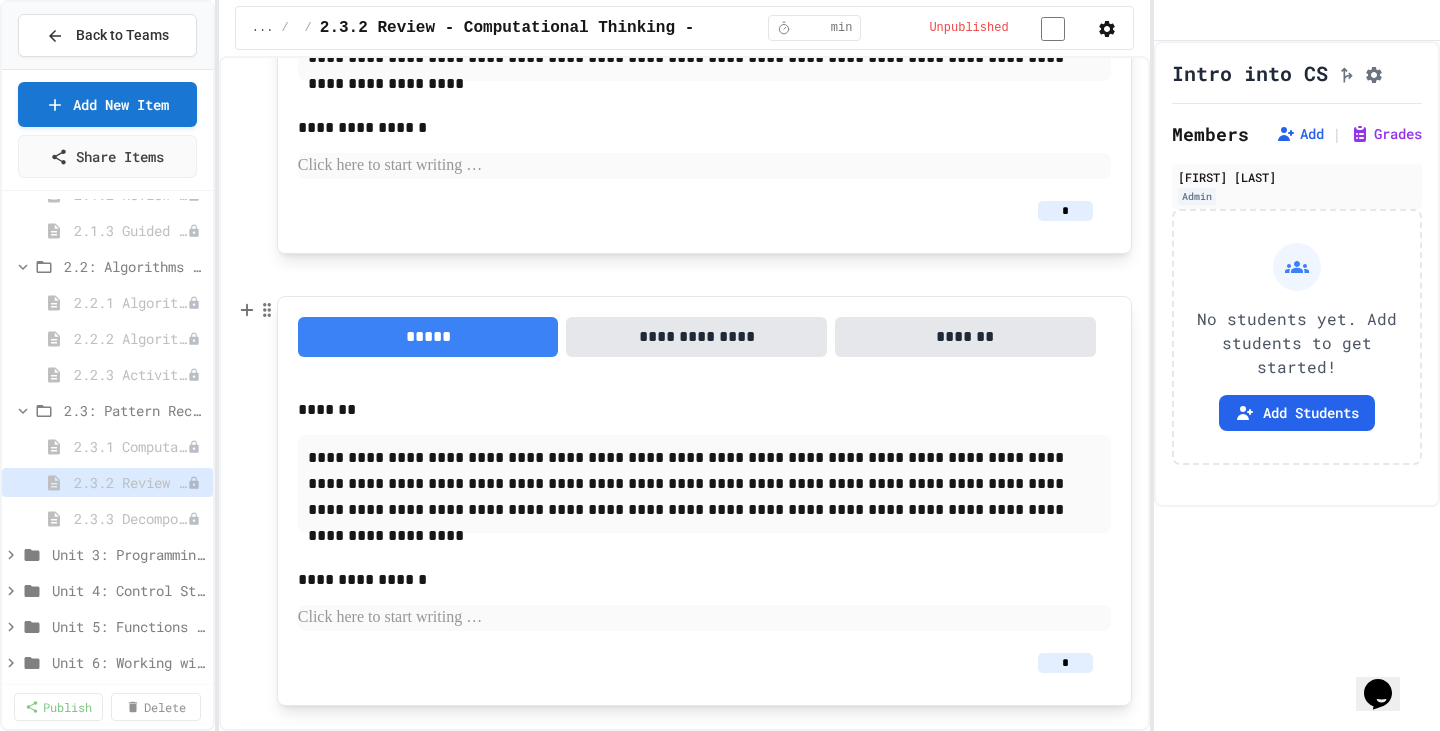 scroll, scrollTop: 5183, scrollLeft: 0, axis: vertical 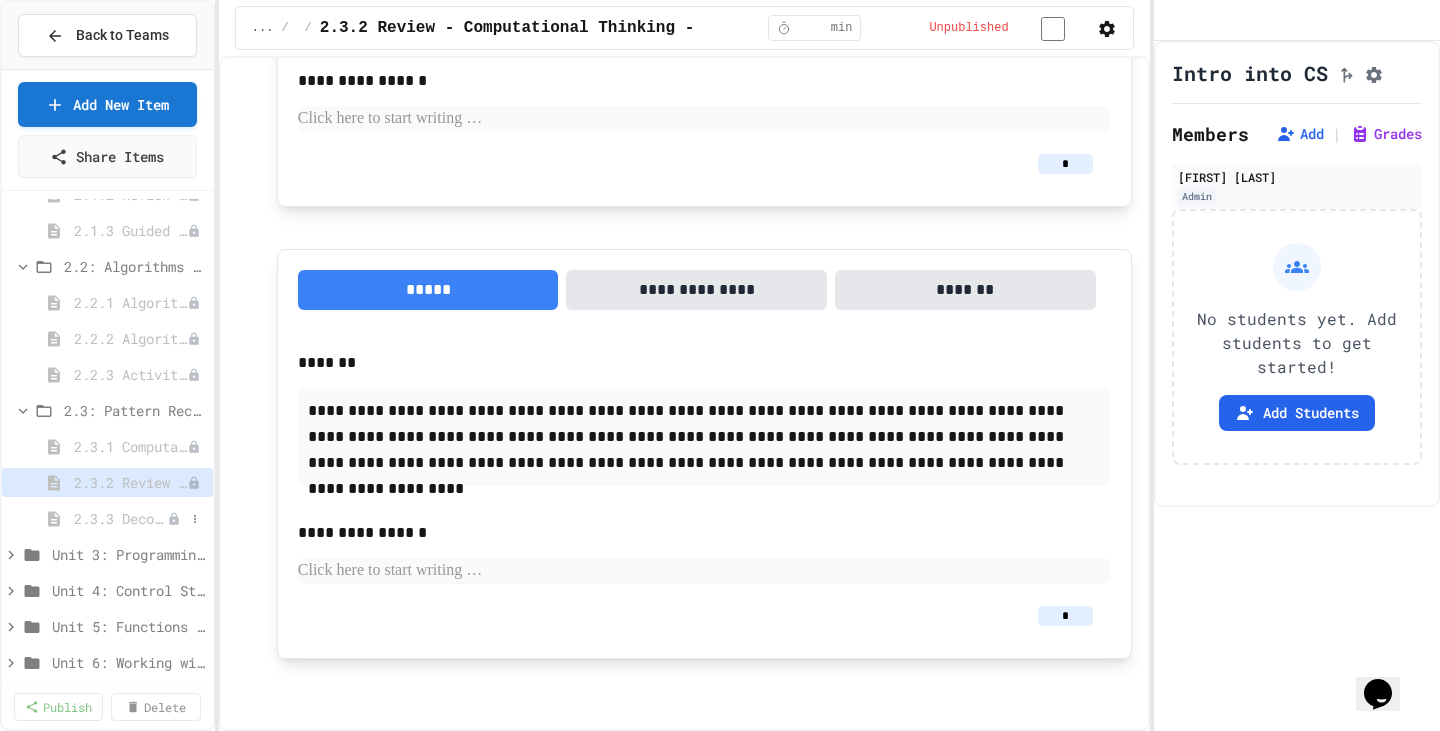 click on "2.3.3 Decompose school issue using CT" at bounding box center [120, 518] 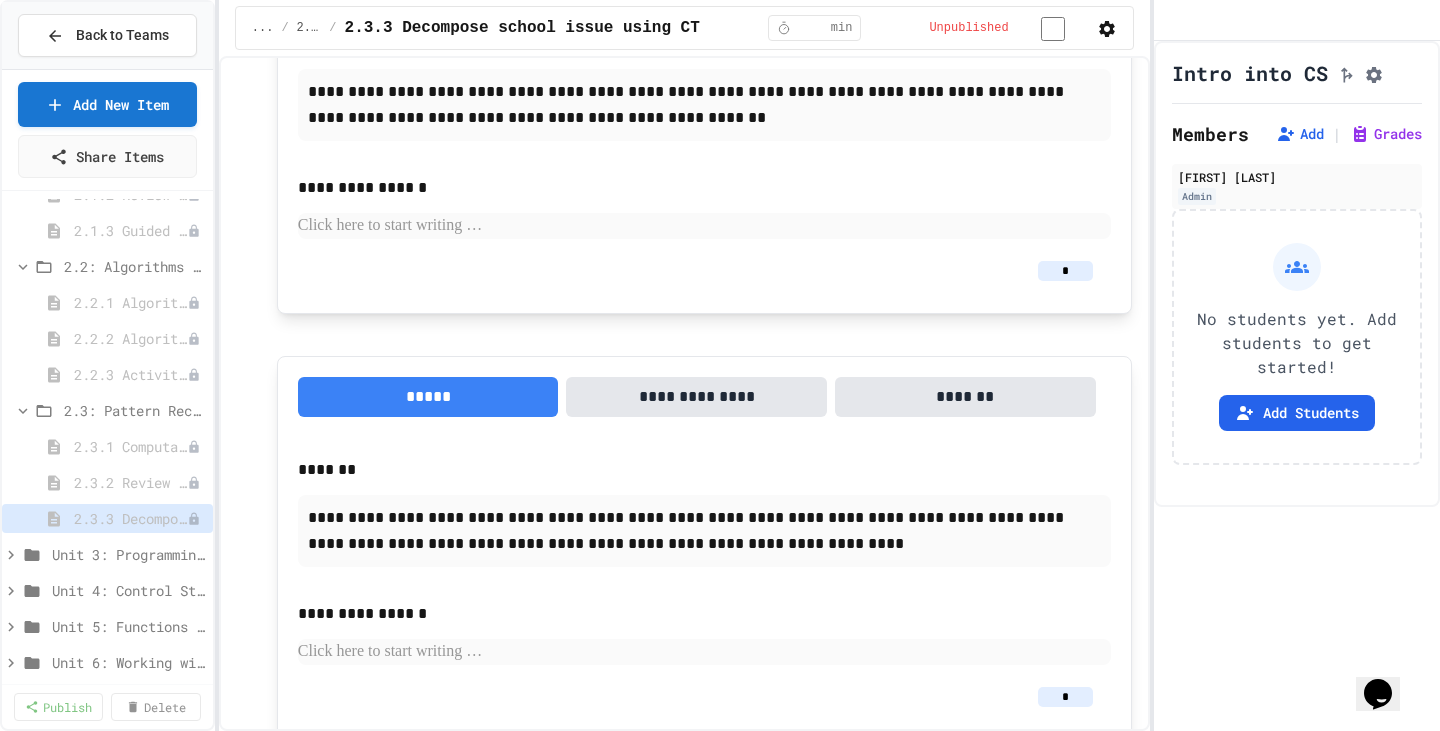 scroll, scrollTop: 4385, scrollLeft: 0, axis: vertical 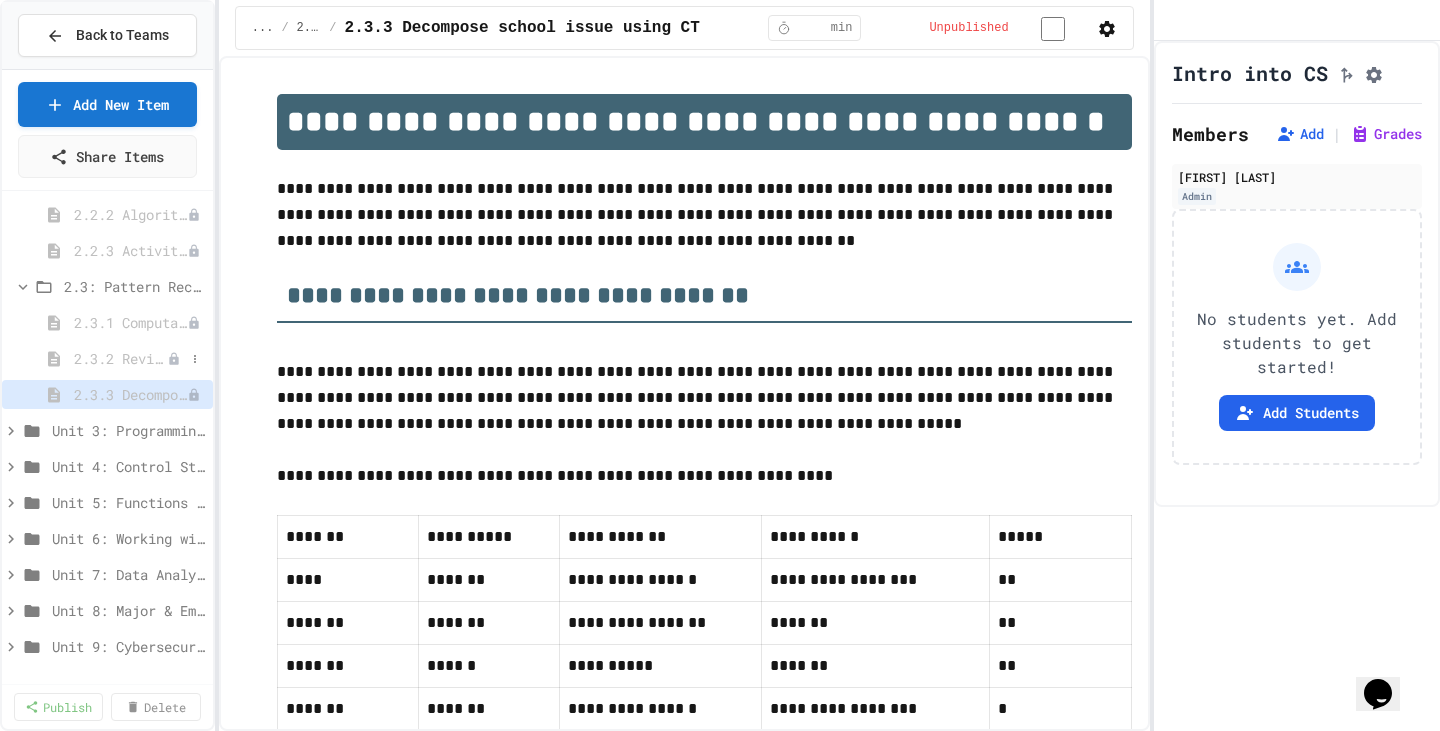 click on "2.3.2 Review - Computational Thinking - Your Problem-Solving Toolkit" at bounding box center [120, 358] 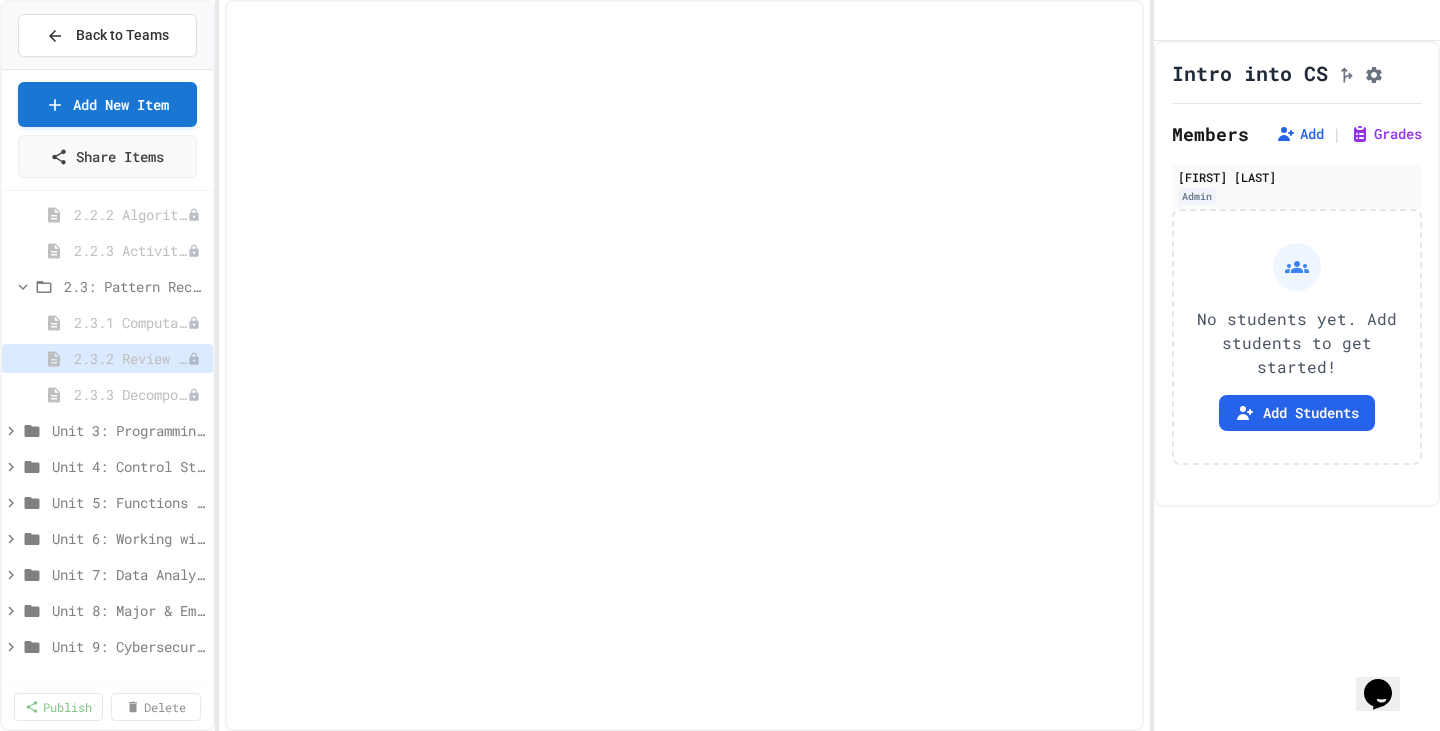 scroll, scrollTop: 747, scrollLeft: 0, axis: vertical 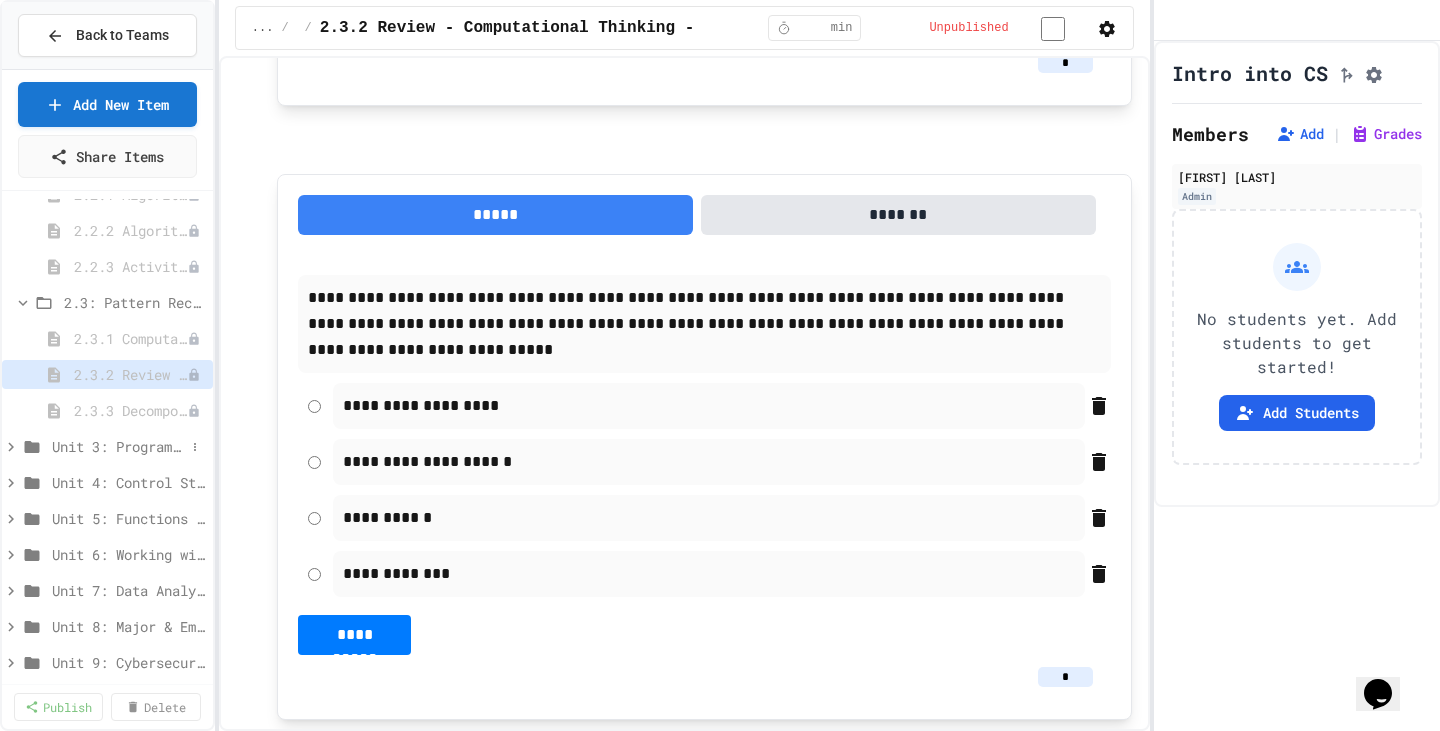click on "Unit 3: Programming Fundamentals" at bounding box center [118, 446] 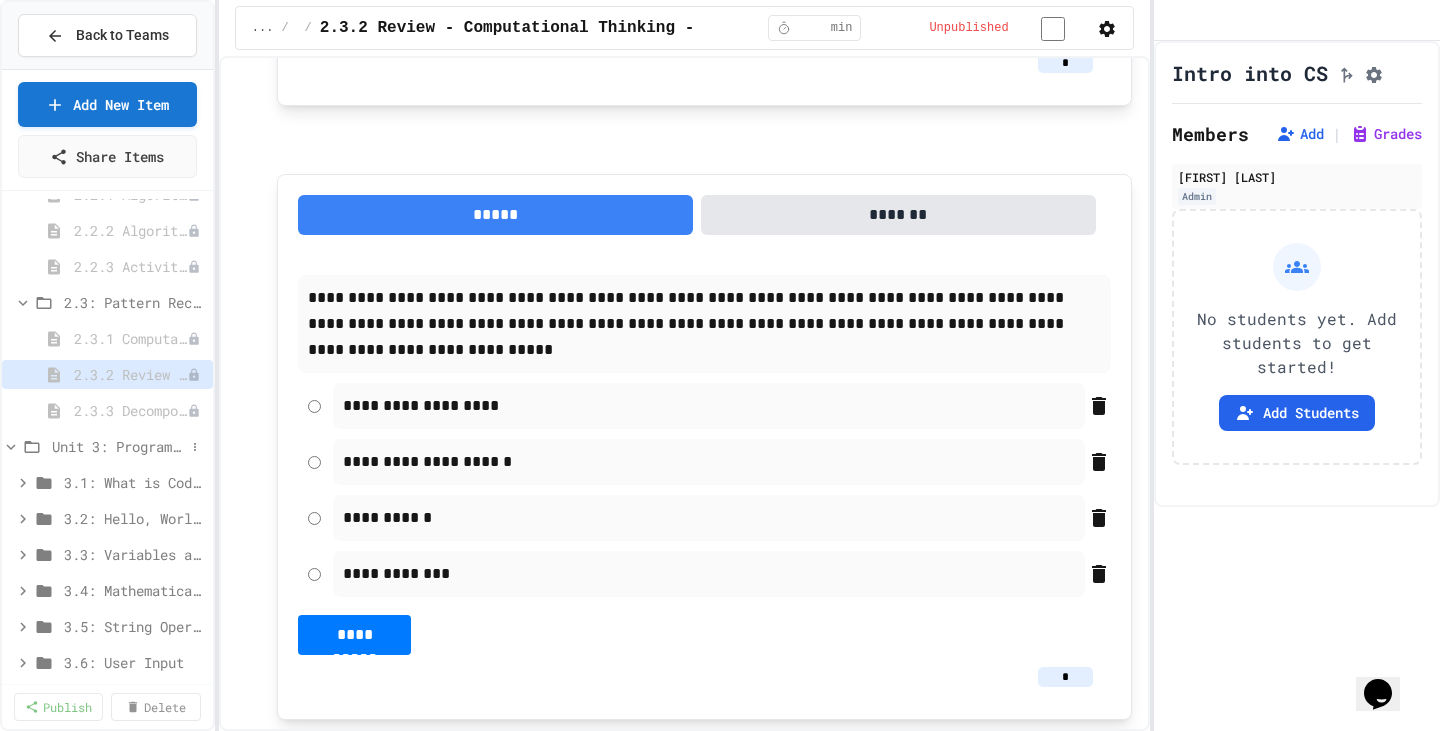 click on "Unit 3: Programming Fundamentals" at bounding box center (118, 446) 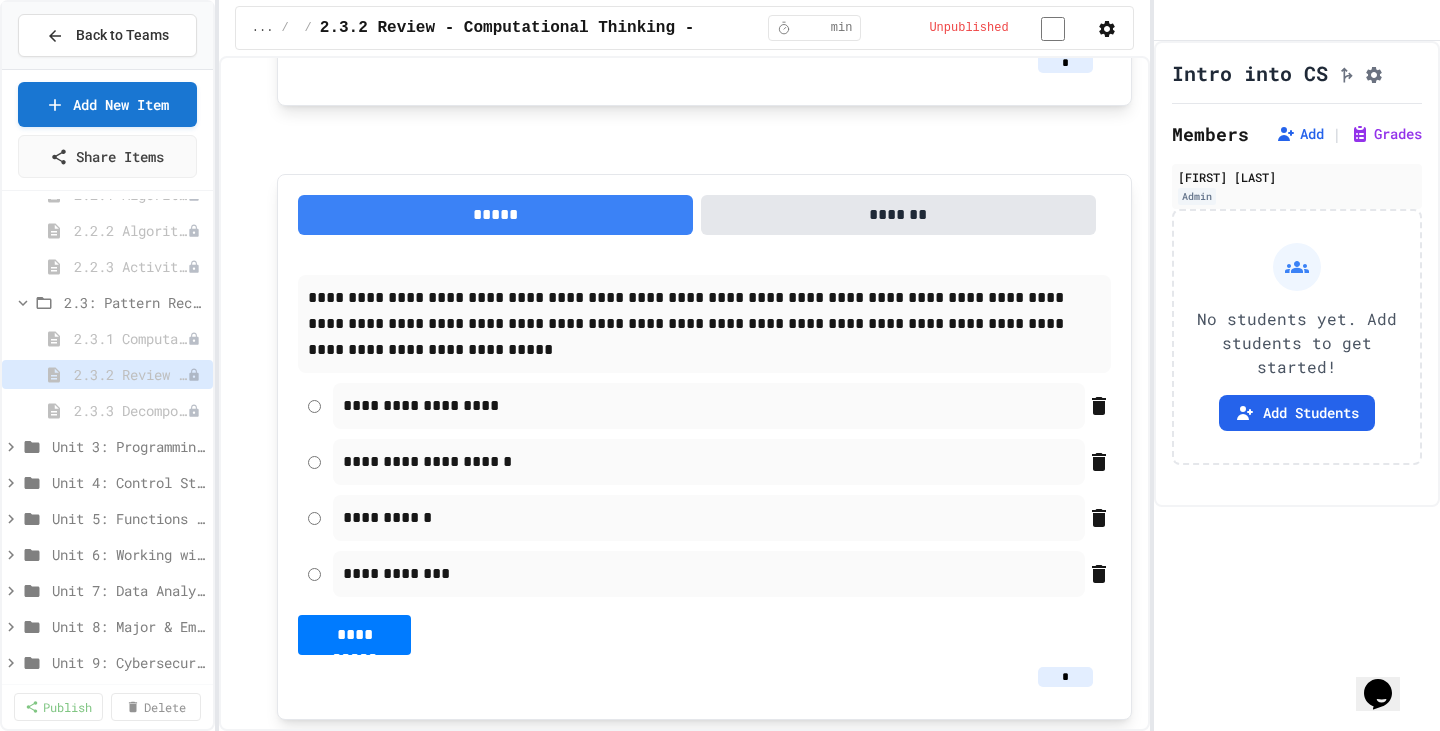 click on "Unit 3: Programming Fundamentals" at bounding box center (128, 446) 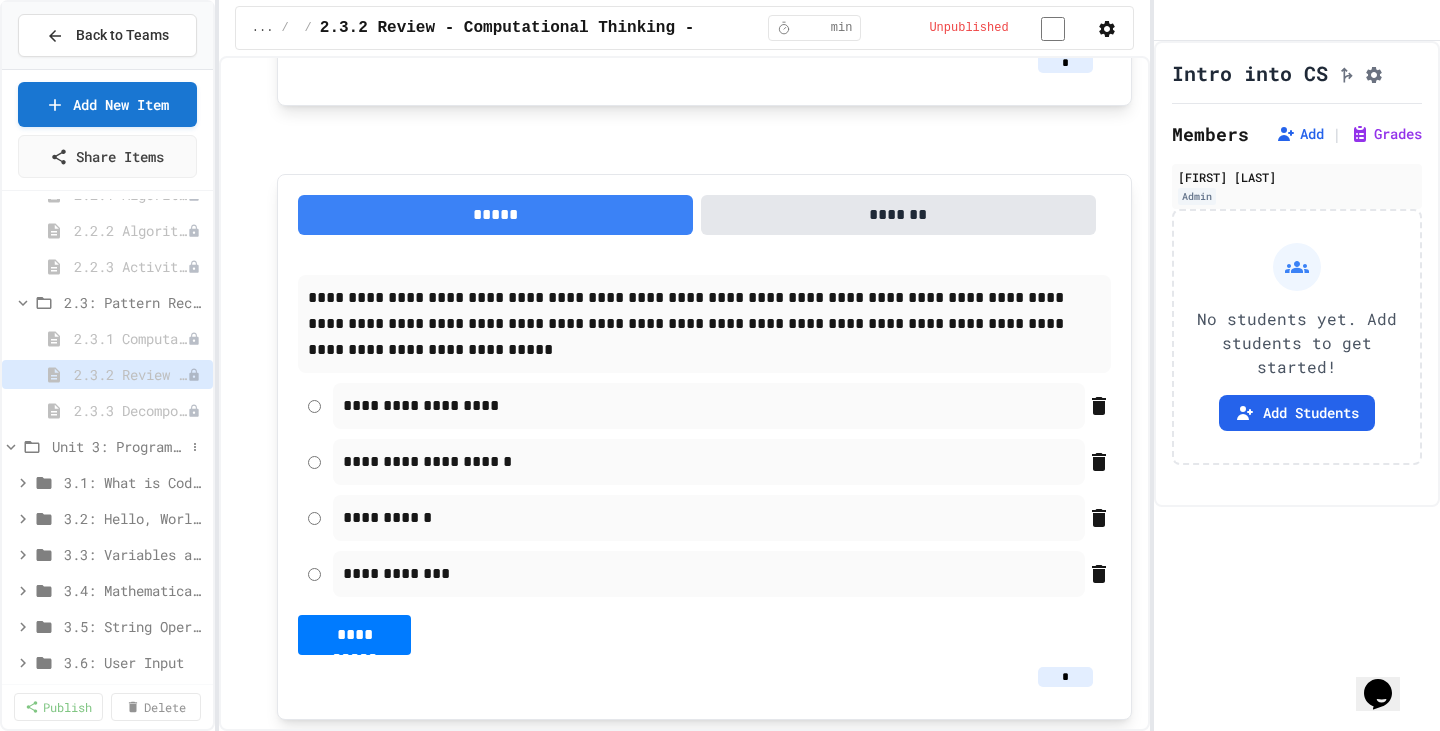 click on "Unit 3: Programming Fundamentals" at bounding box center (118, 446) 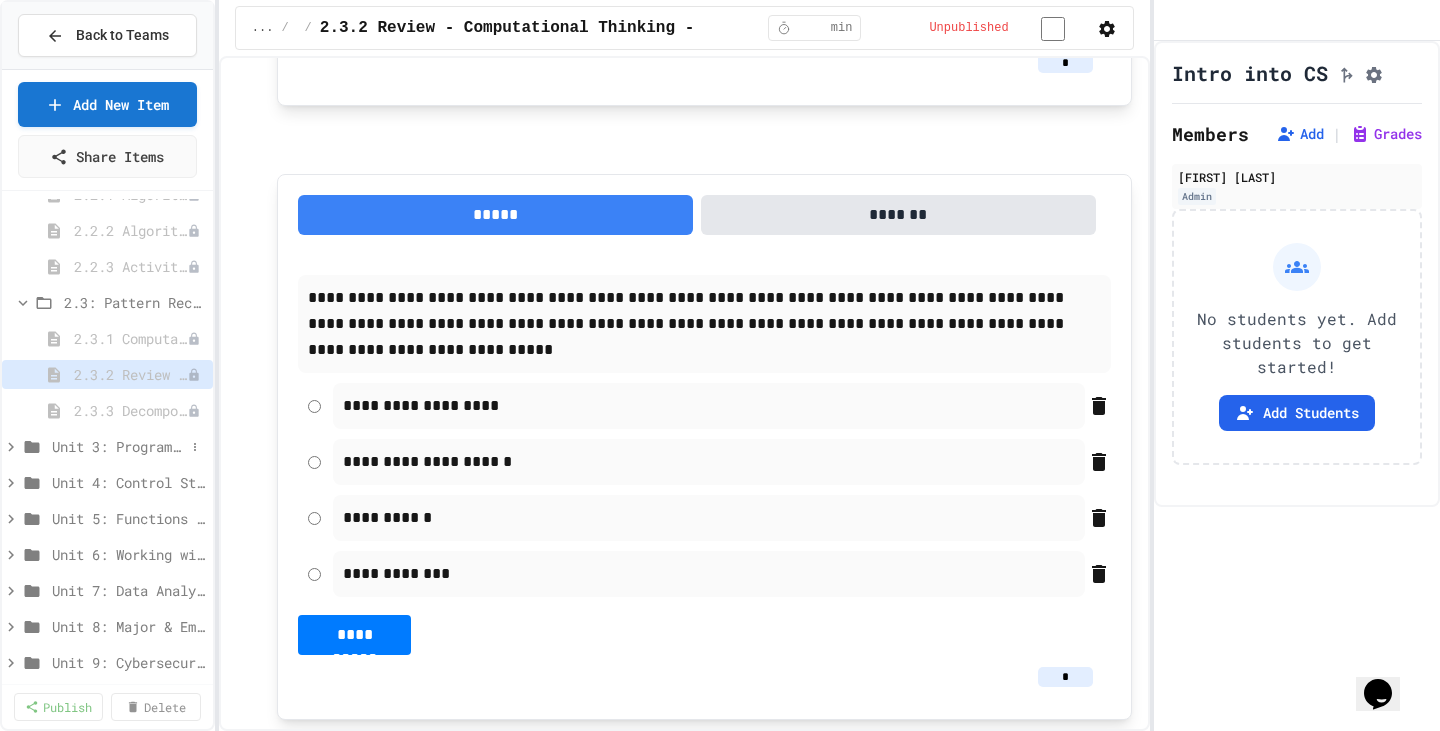 click on "Unit 3: Programming Fundamentals" at bounding box center [118, 446] 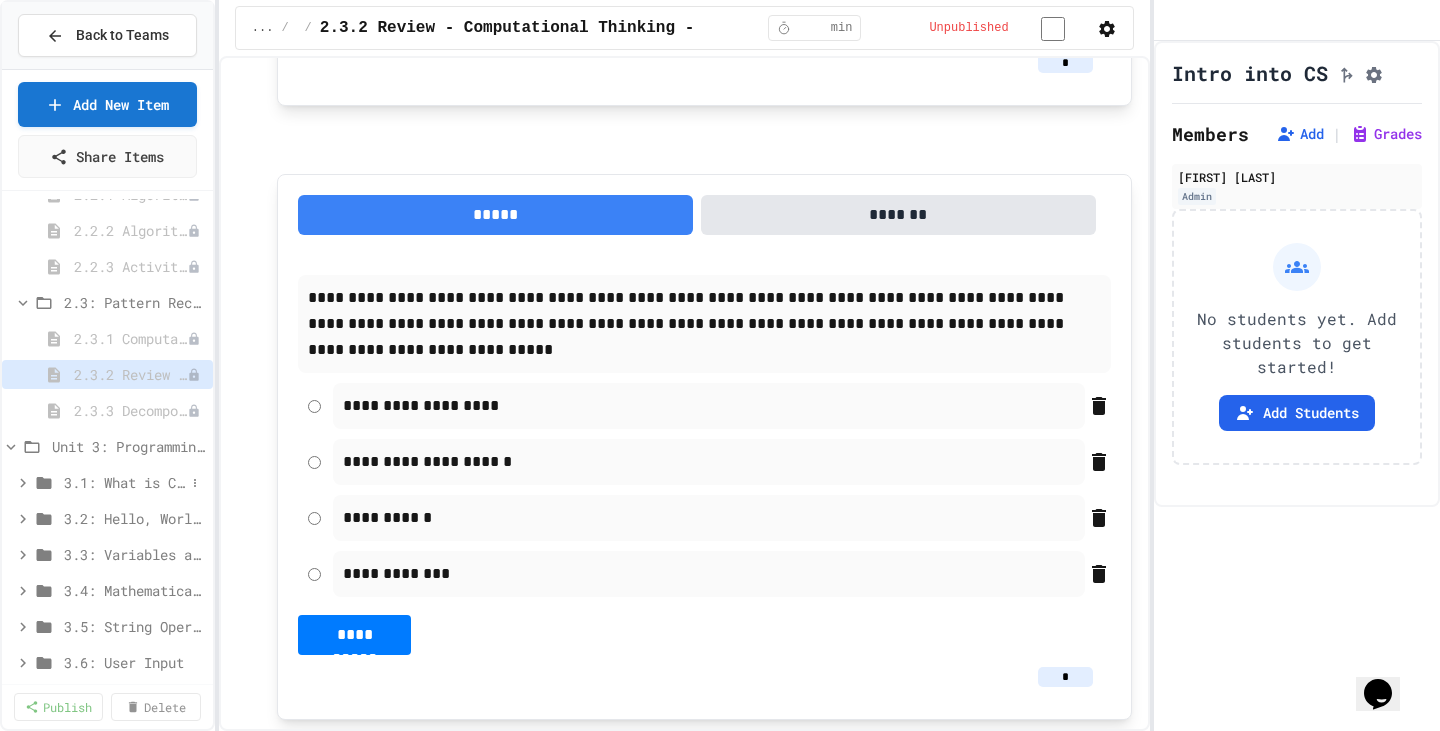 click on "3.1: What is Code?" at bounding box center (124, 482) 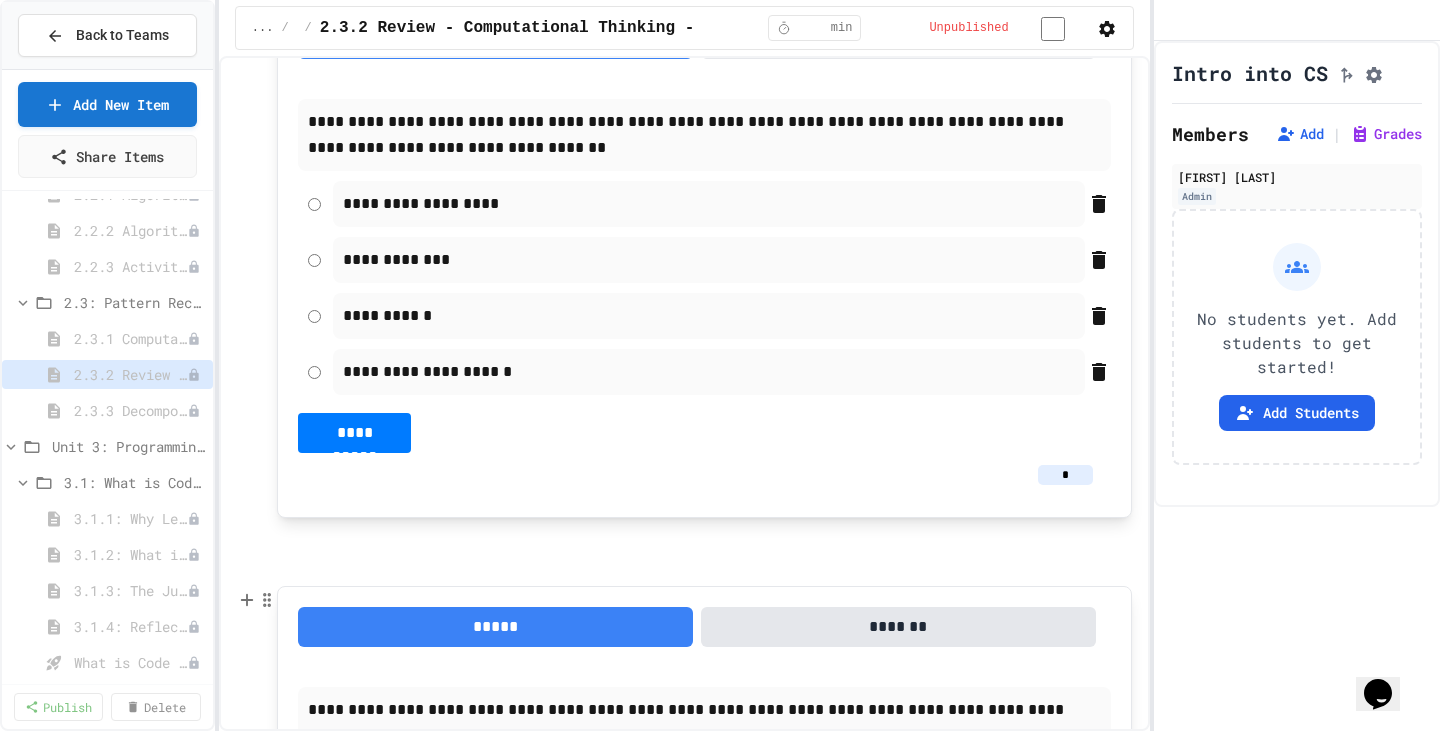 scroll, scrollTop: 0, scrollLeft: 0, axis: both 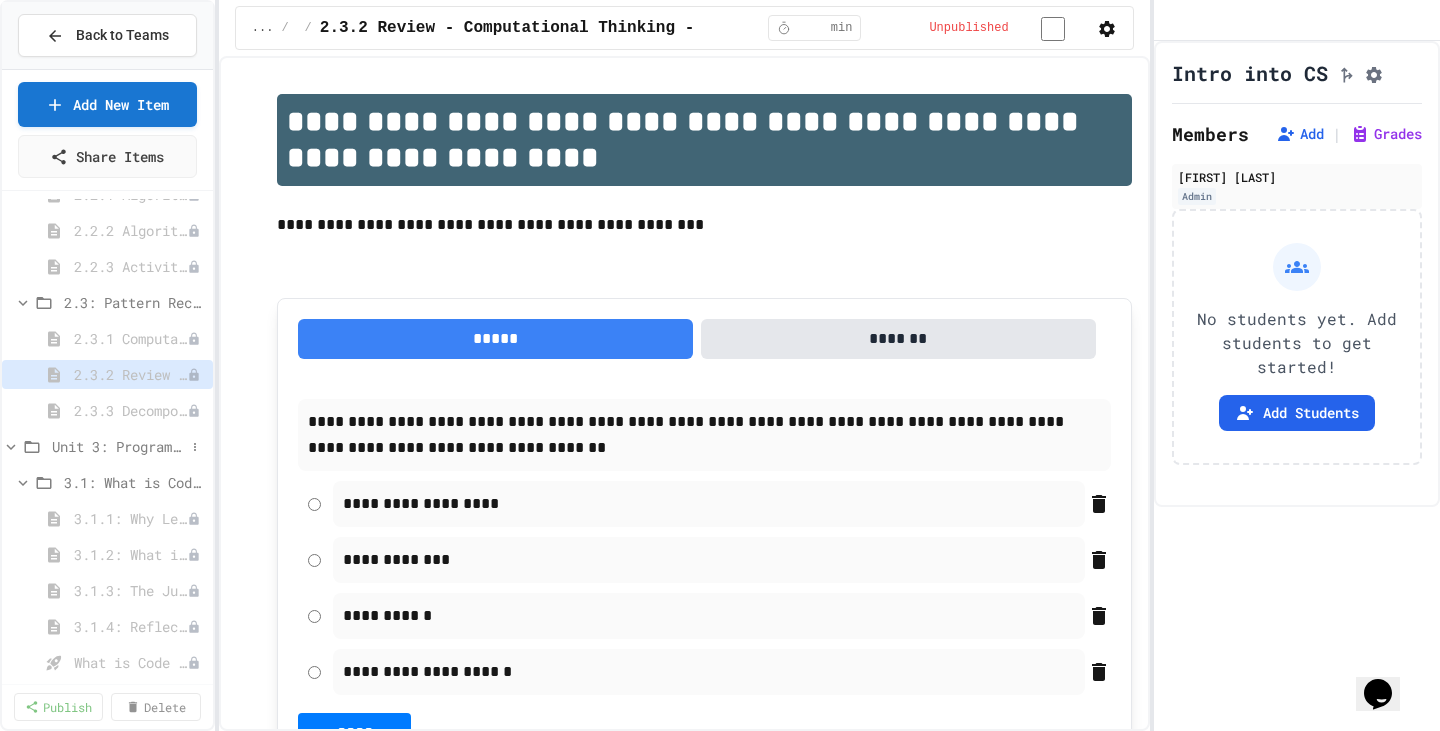 click on "Unit 3: Programming Fundamentals" at bounding box center [118, 446] 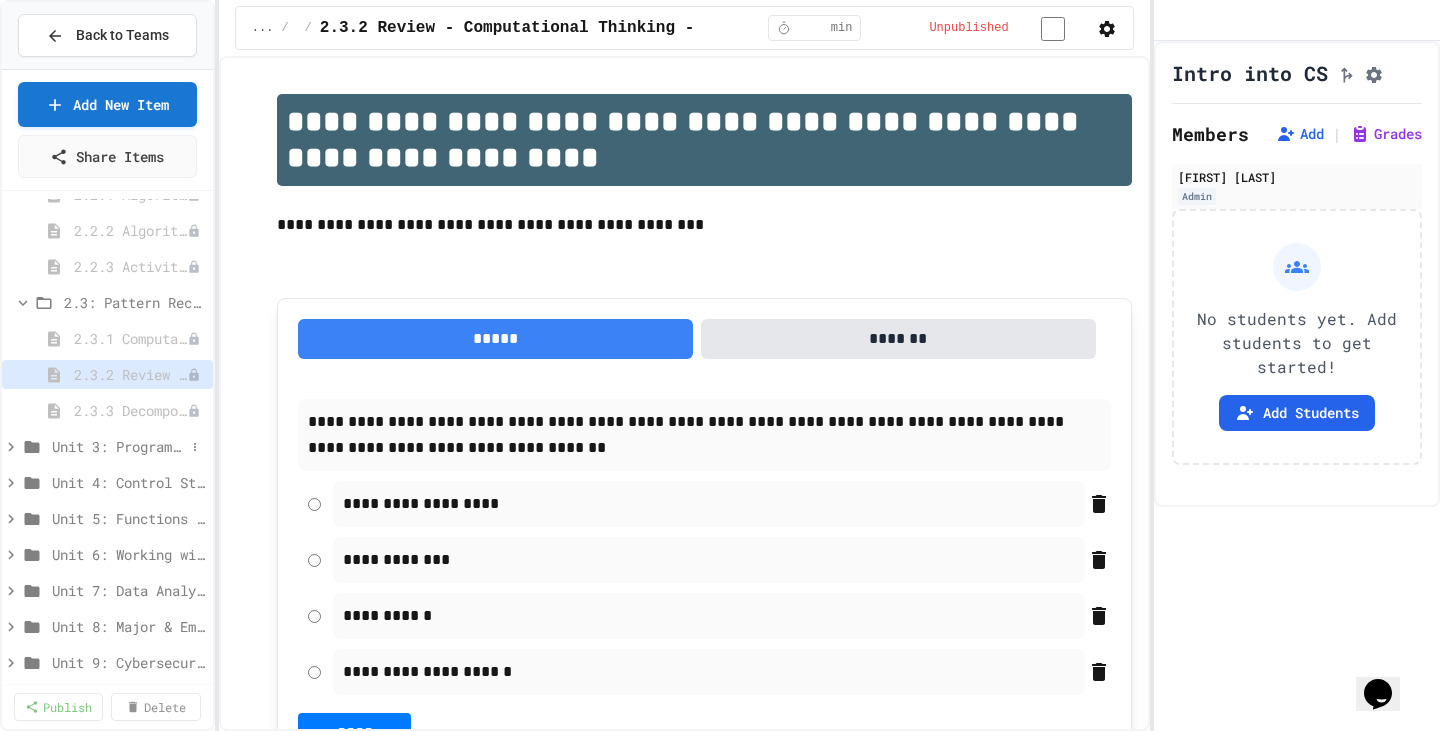 click on "Unit 3: Programming Fundamentals" at bounding box center [118, 446] 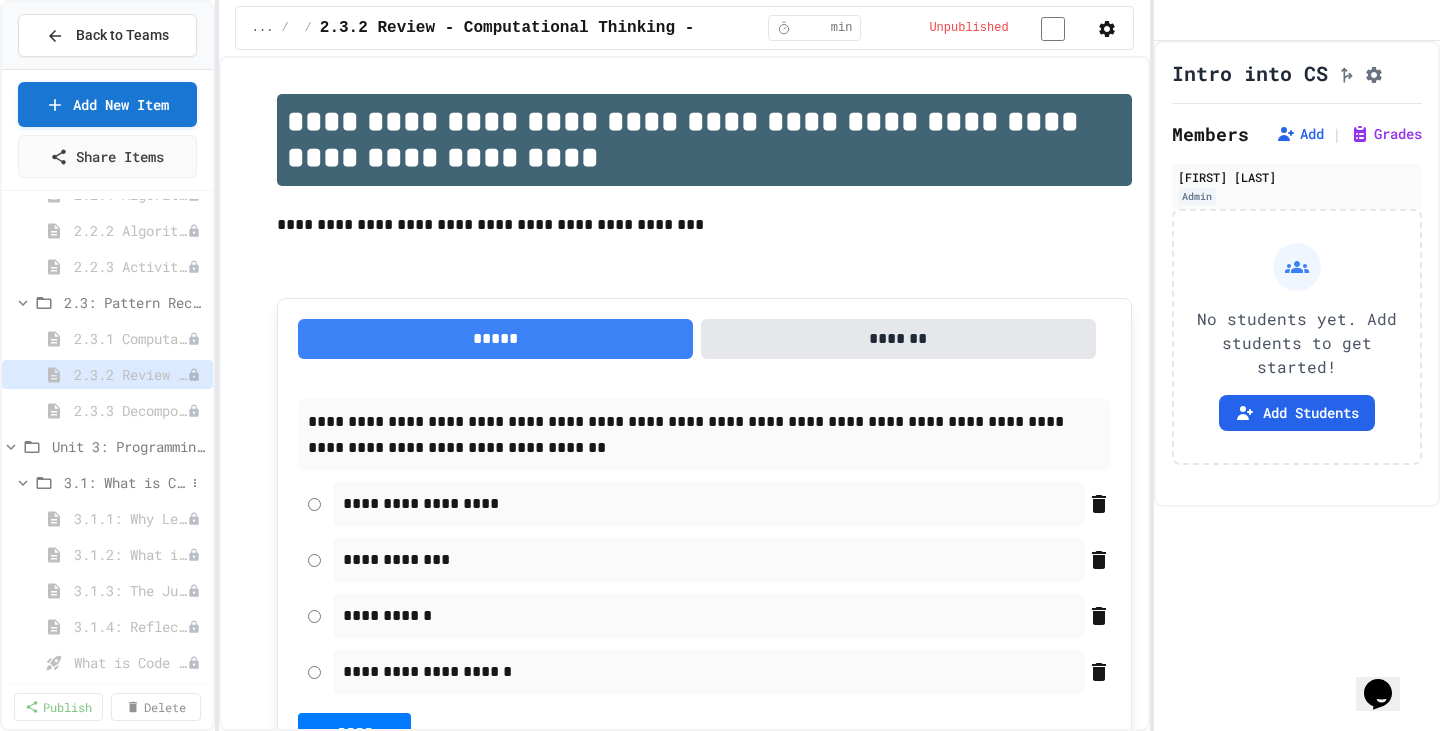 click on "3.1: What is Code?" at bounding box center [124, 482] 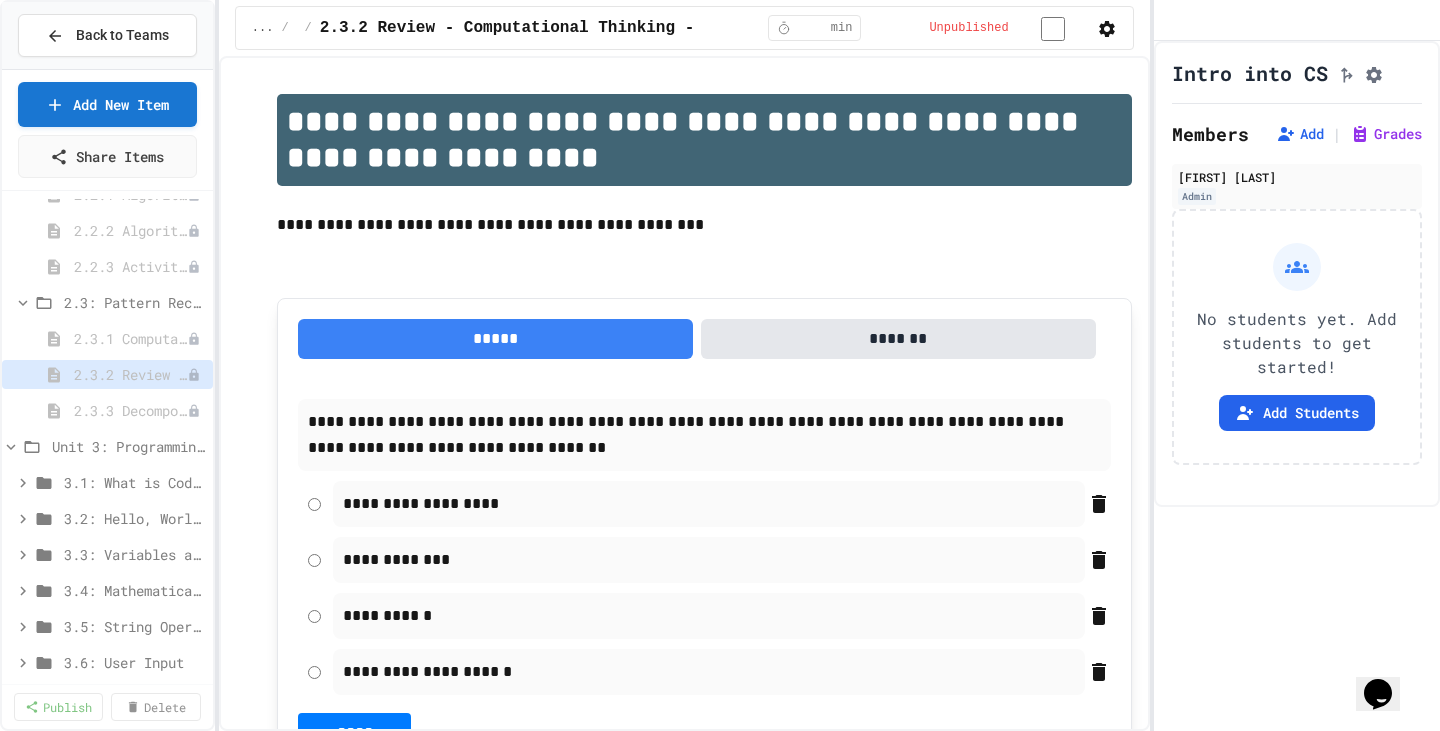 click on "3.1: What is Code?" at bounding box center (134, 482) 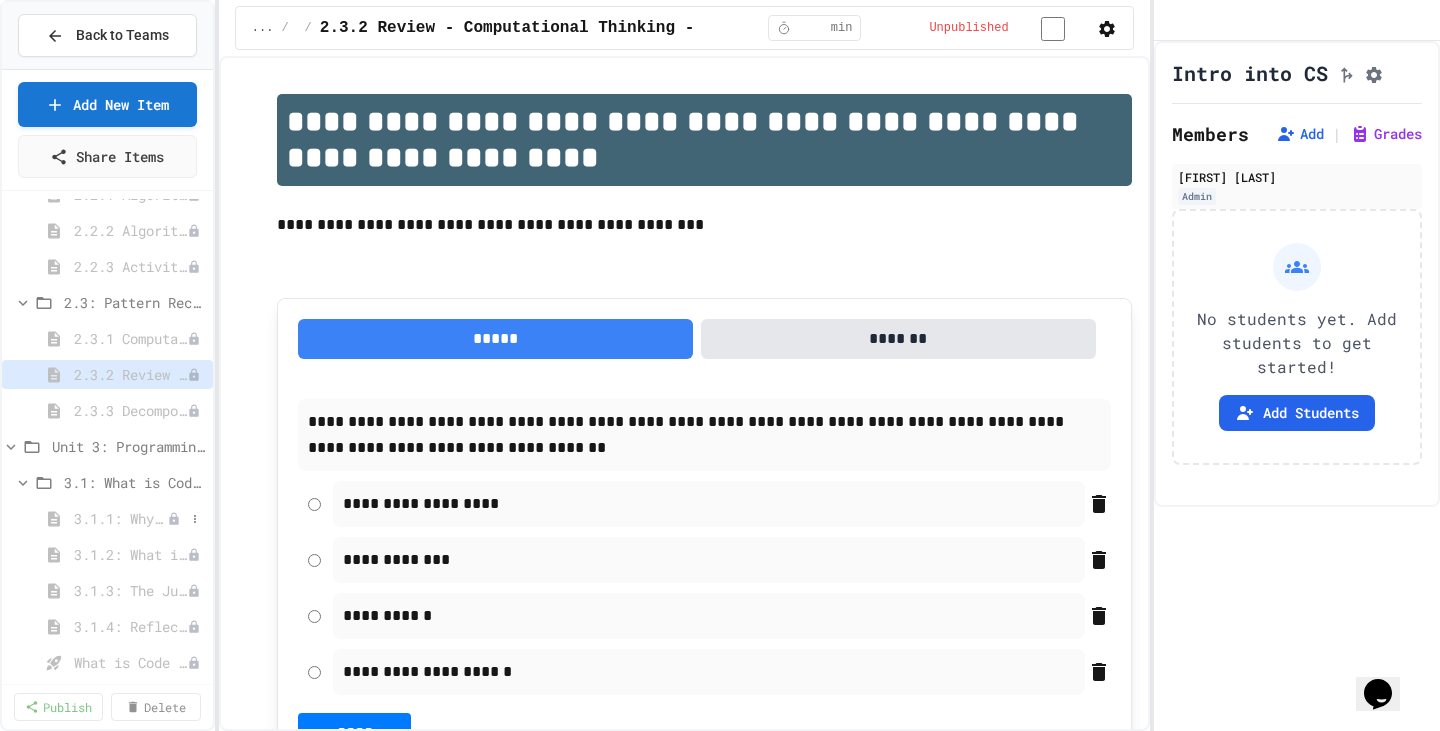 click on "3.1.1: Why Learn to Program?" at bounding box center (120, 518) 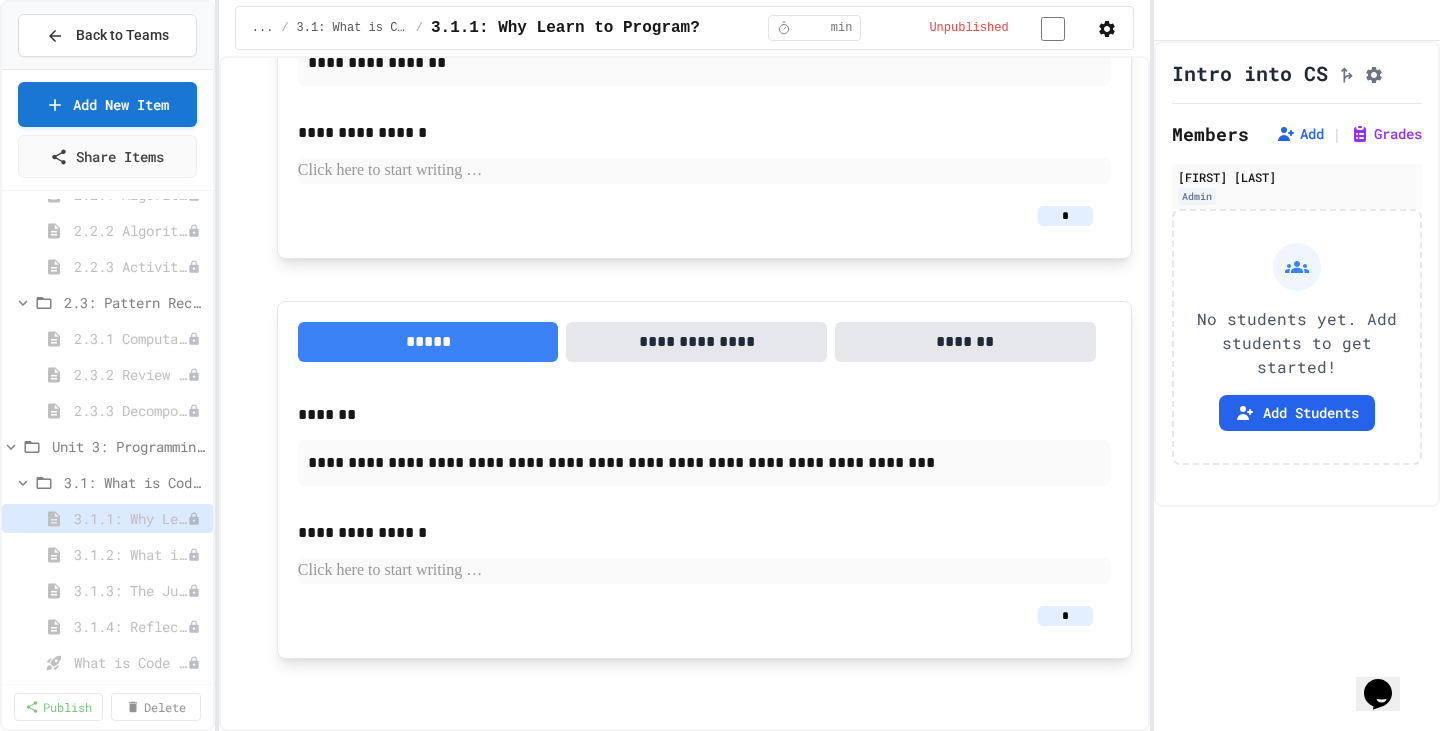 scroll, scrollTop: 1504, scrollLeft: 0, axis: vertical 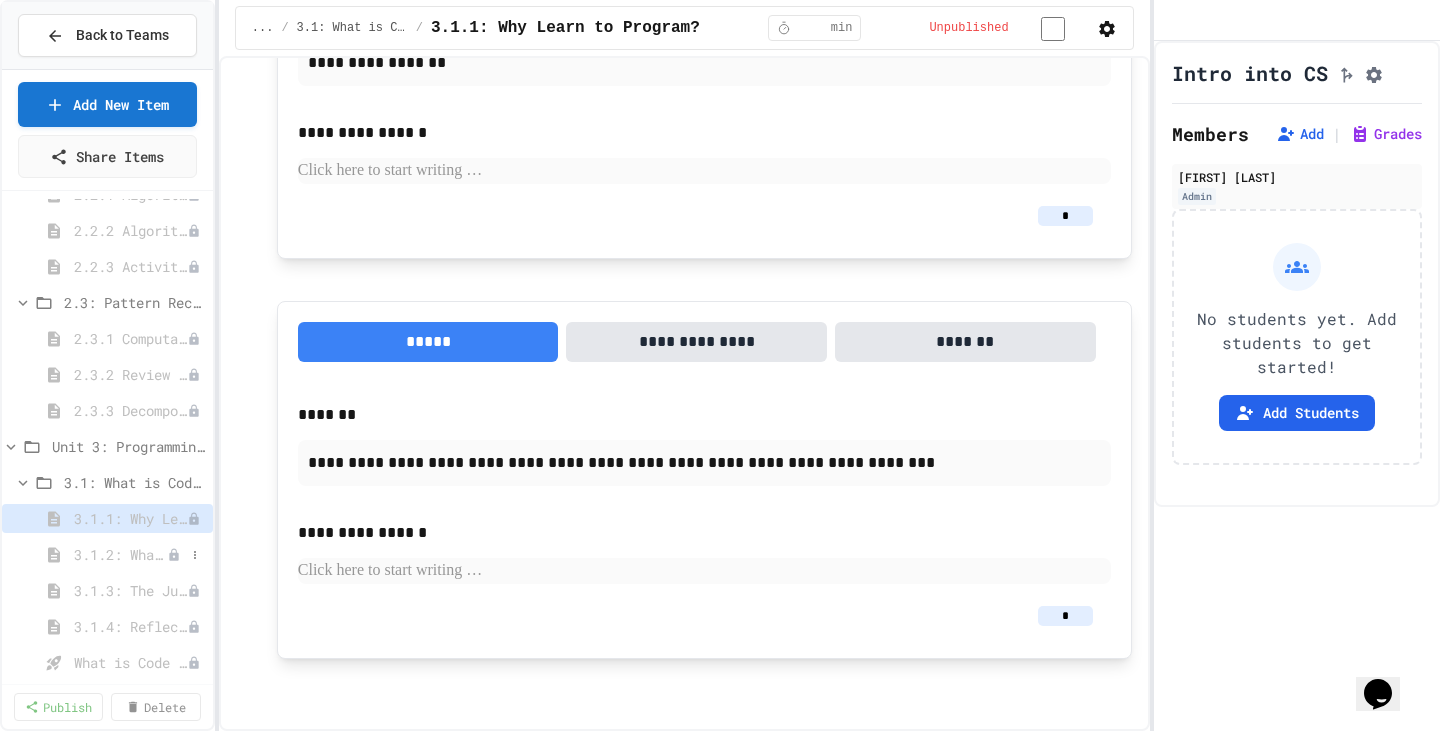 click on "3.1.2: What is Code?" at bounding box center (120, 554) 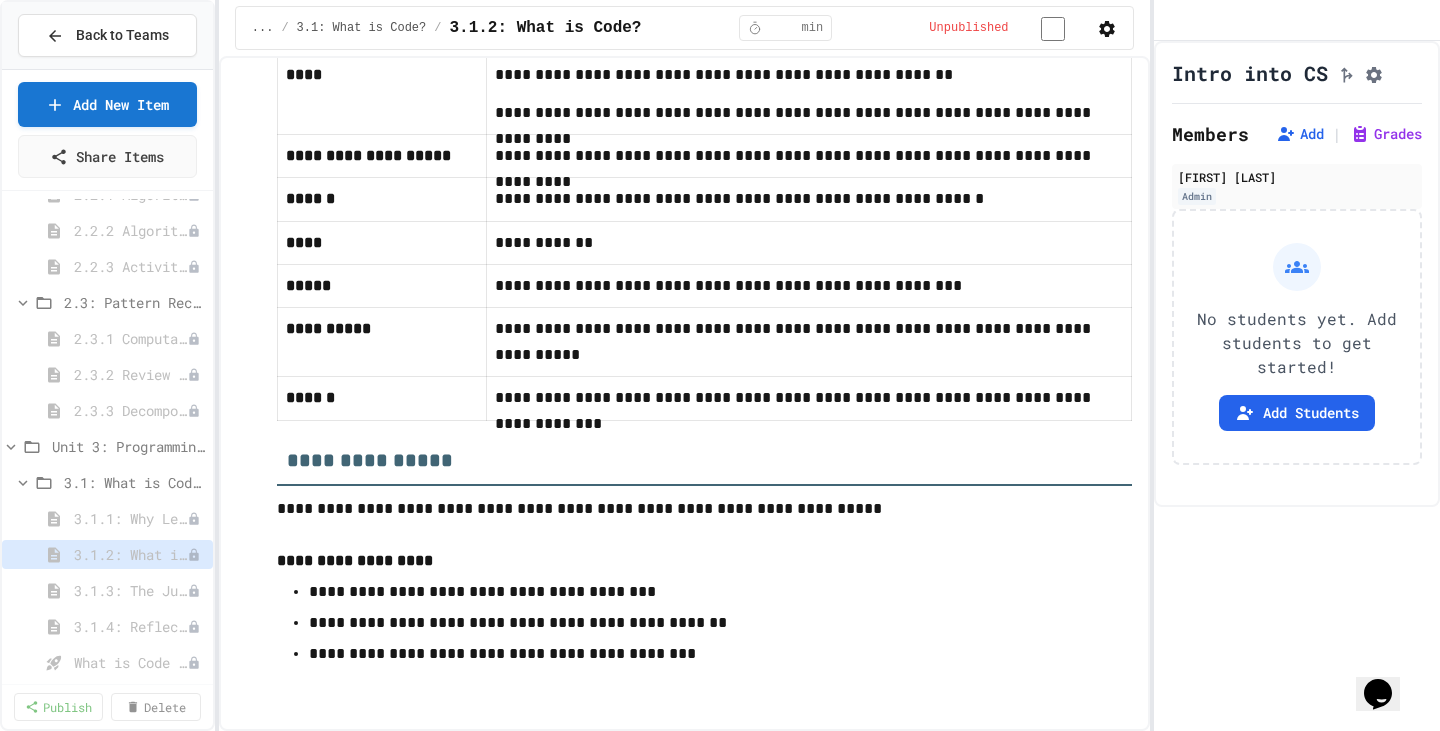scroll, scrollTop: 12194, scrollLeft: 0, axis: vertical 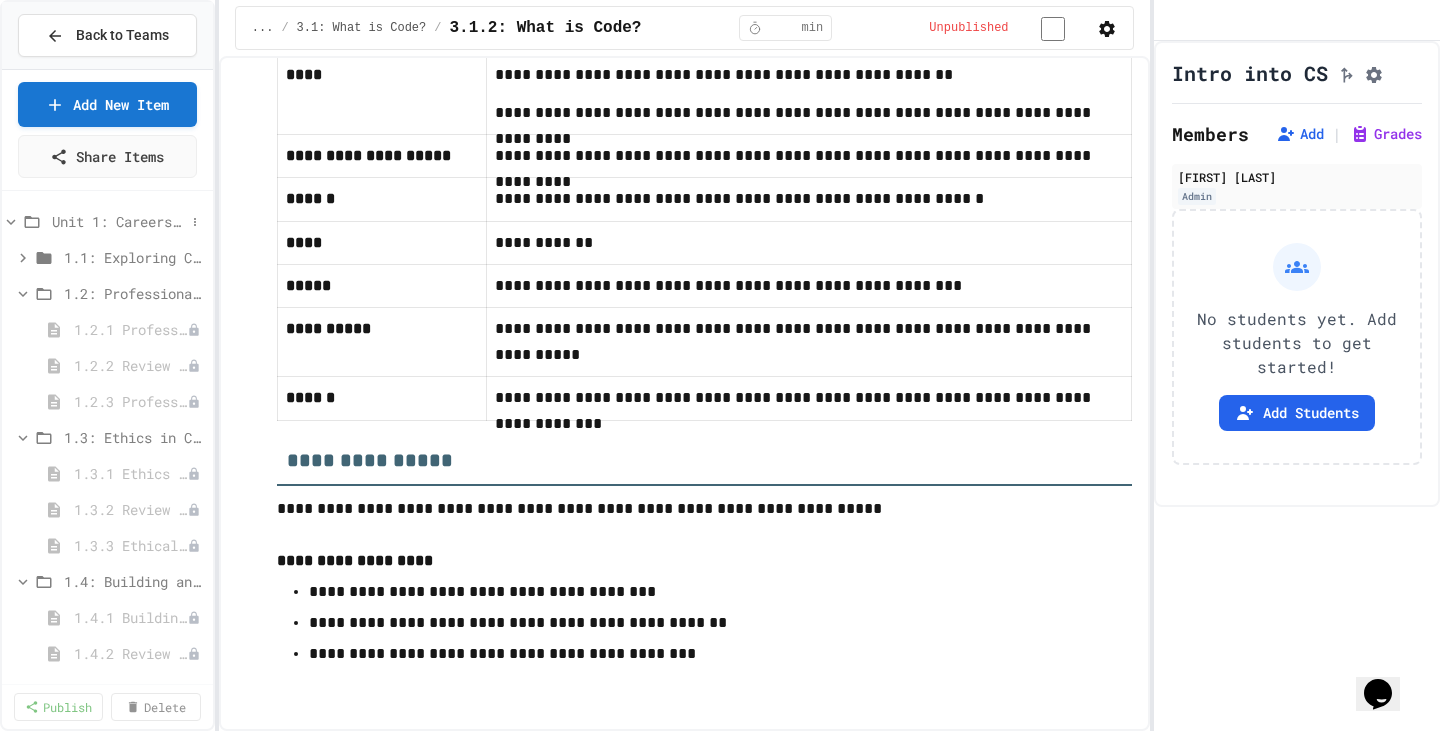 click on "Unit 1: Careers & Professionalism" at bounding box center (118, 221) 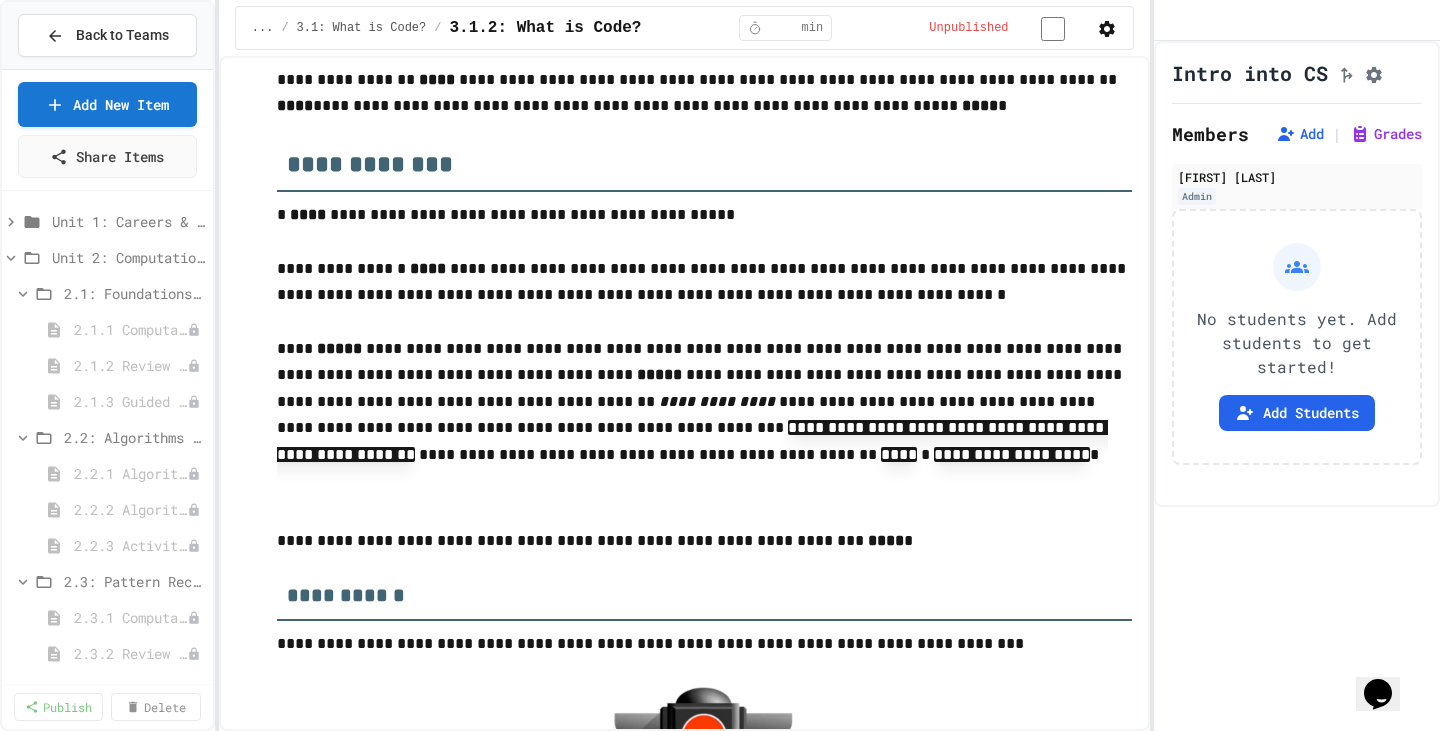scroll, scrollTop: 0, scrollLeft: 0, axis: both 